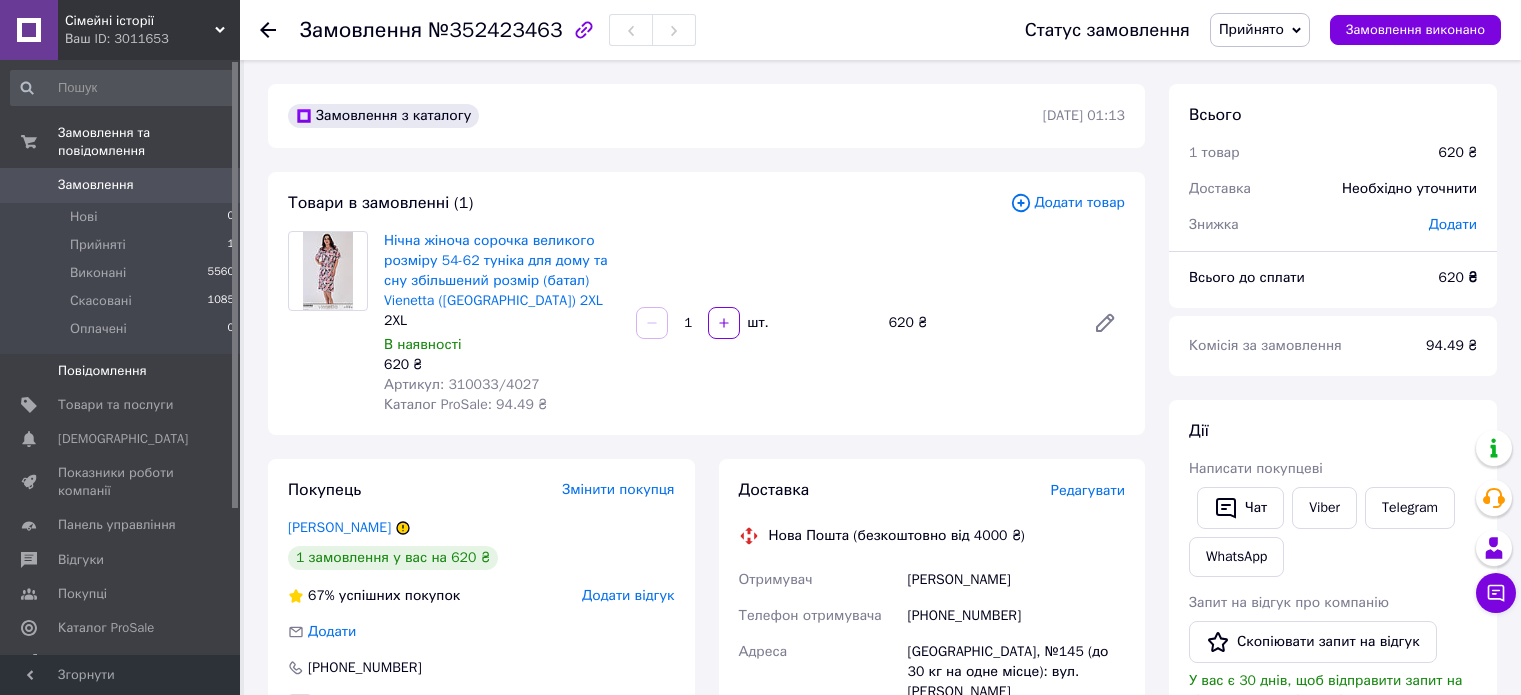 scroll, scrollTop: 200, scrollLeft: 0, axis: vertical 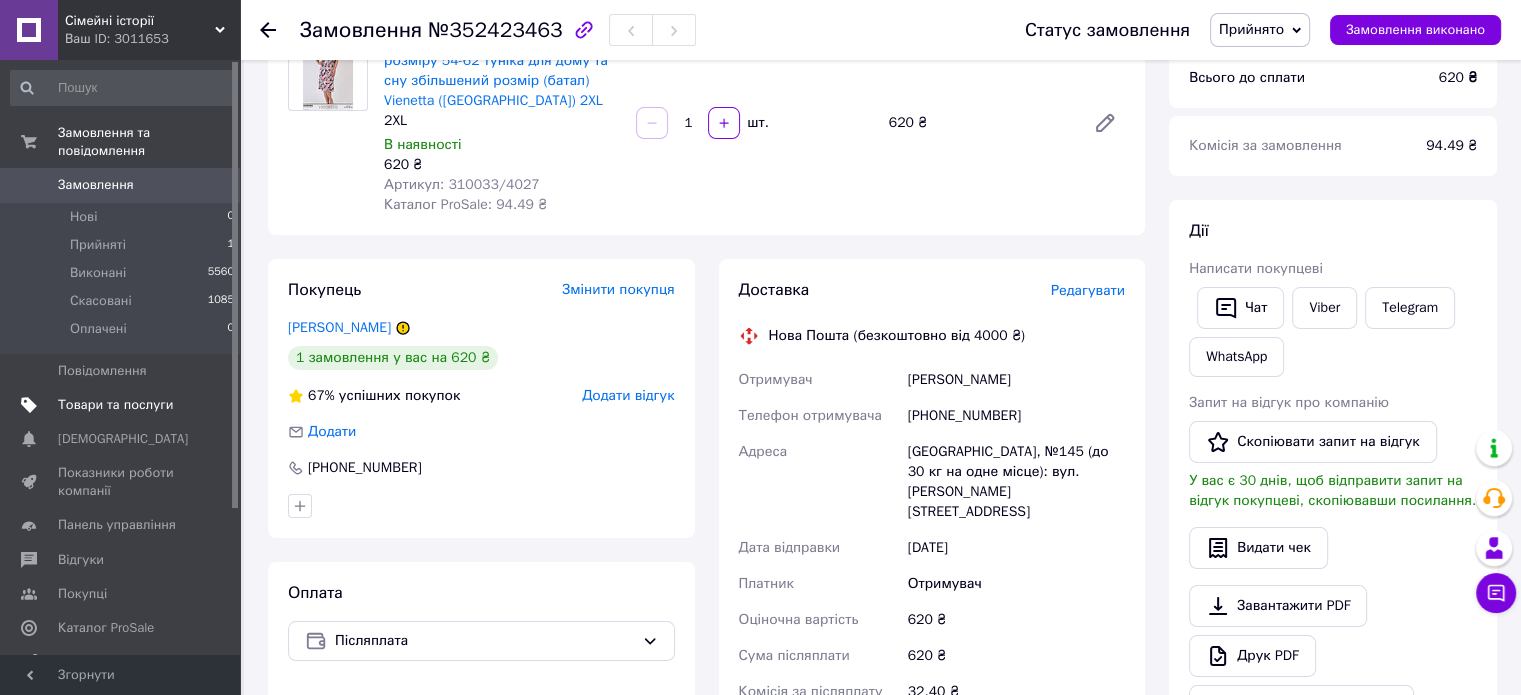 click on "Товари та послуги" at bounding box center [115, 405] 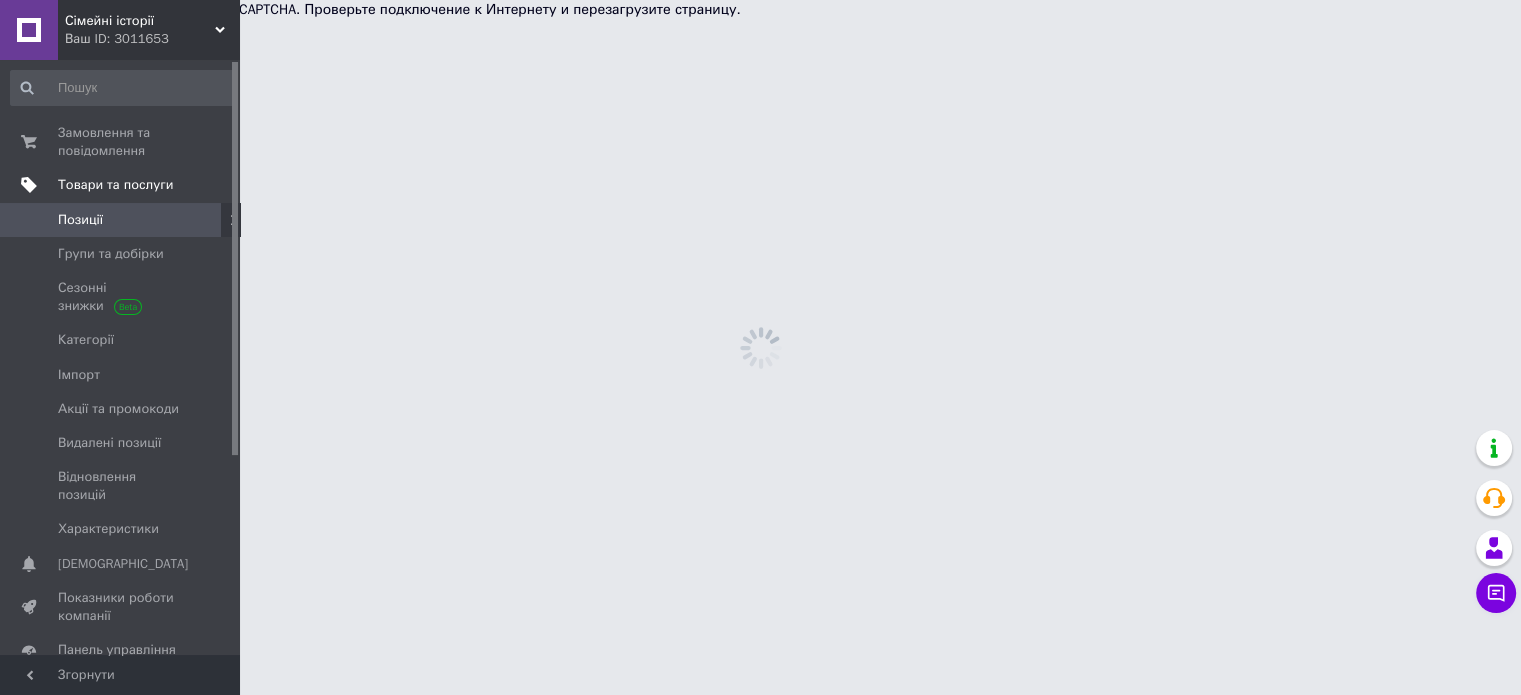 scroll, scrollTop: 0, scrollLeft: 0, axis: both 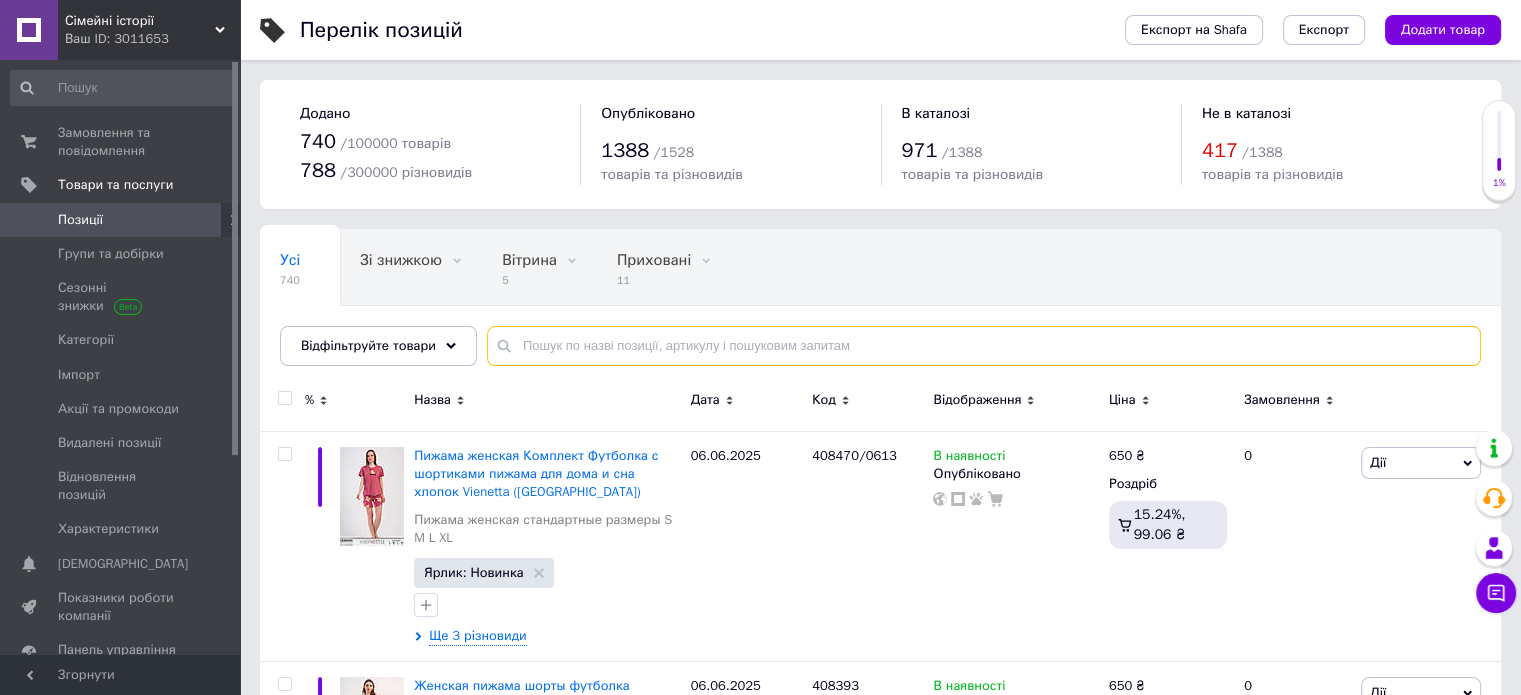 click at bounding box center (984, 346) 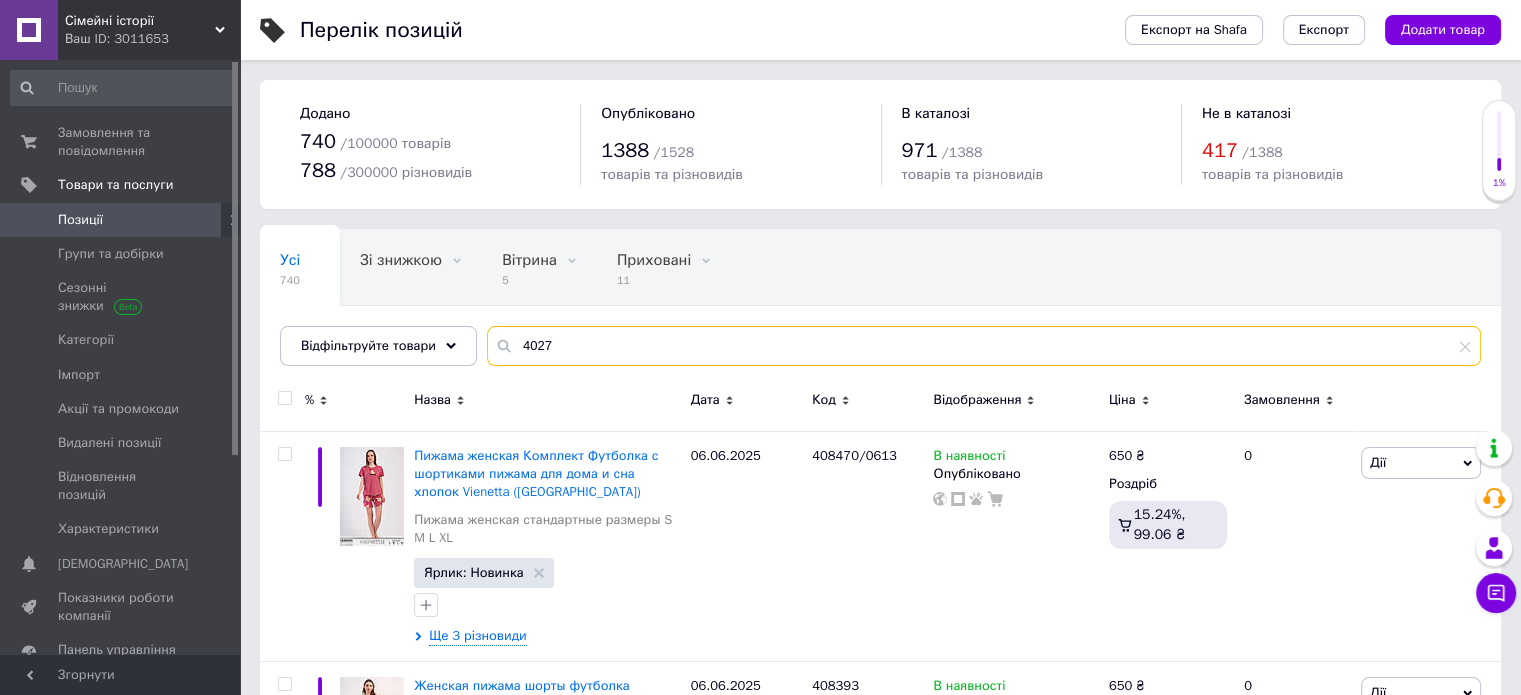 type on "4027" 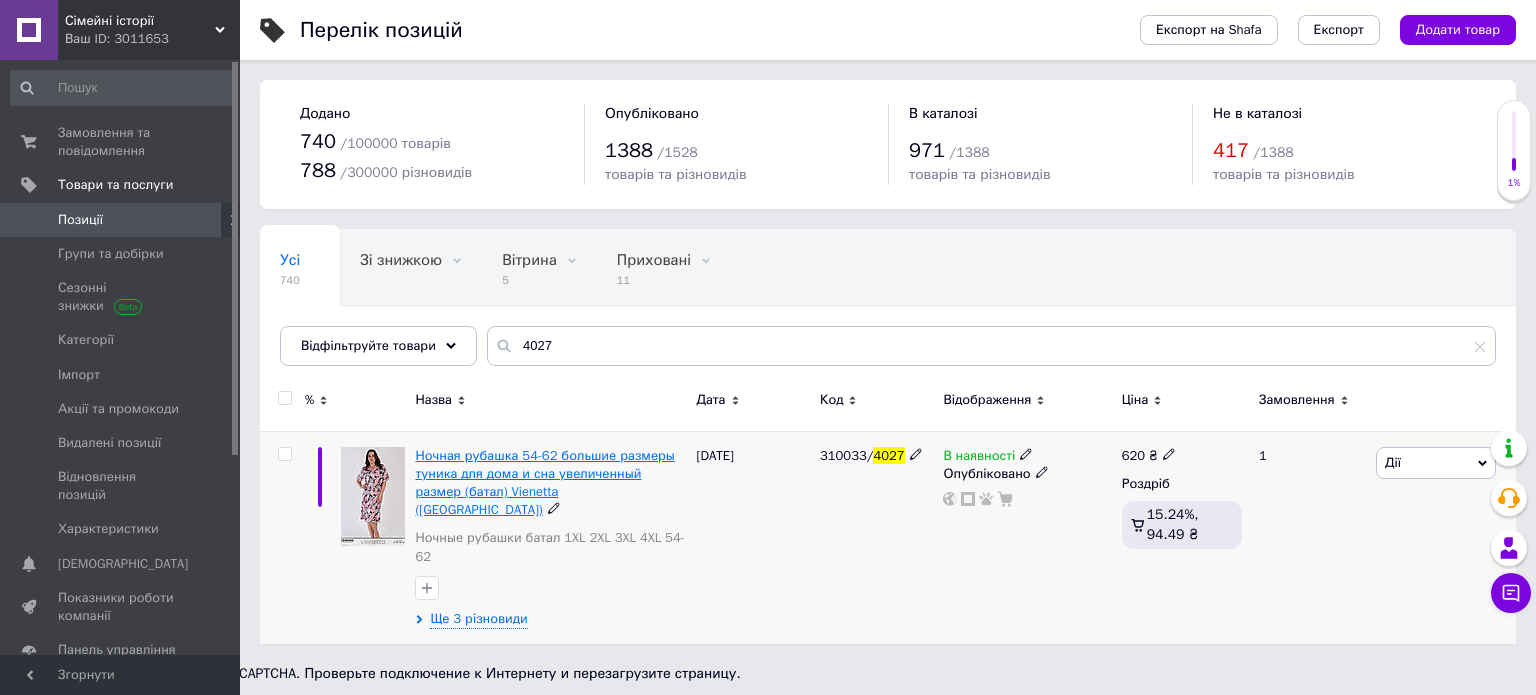 click on "Ночная рубашка 54-62 большие размеры туника для дома и сна увеличенный размер (батал)  Vienetta ([GEOGRAPHIC_DATA])" at bounding box center (544, 483) 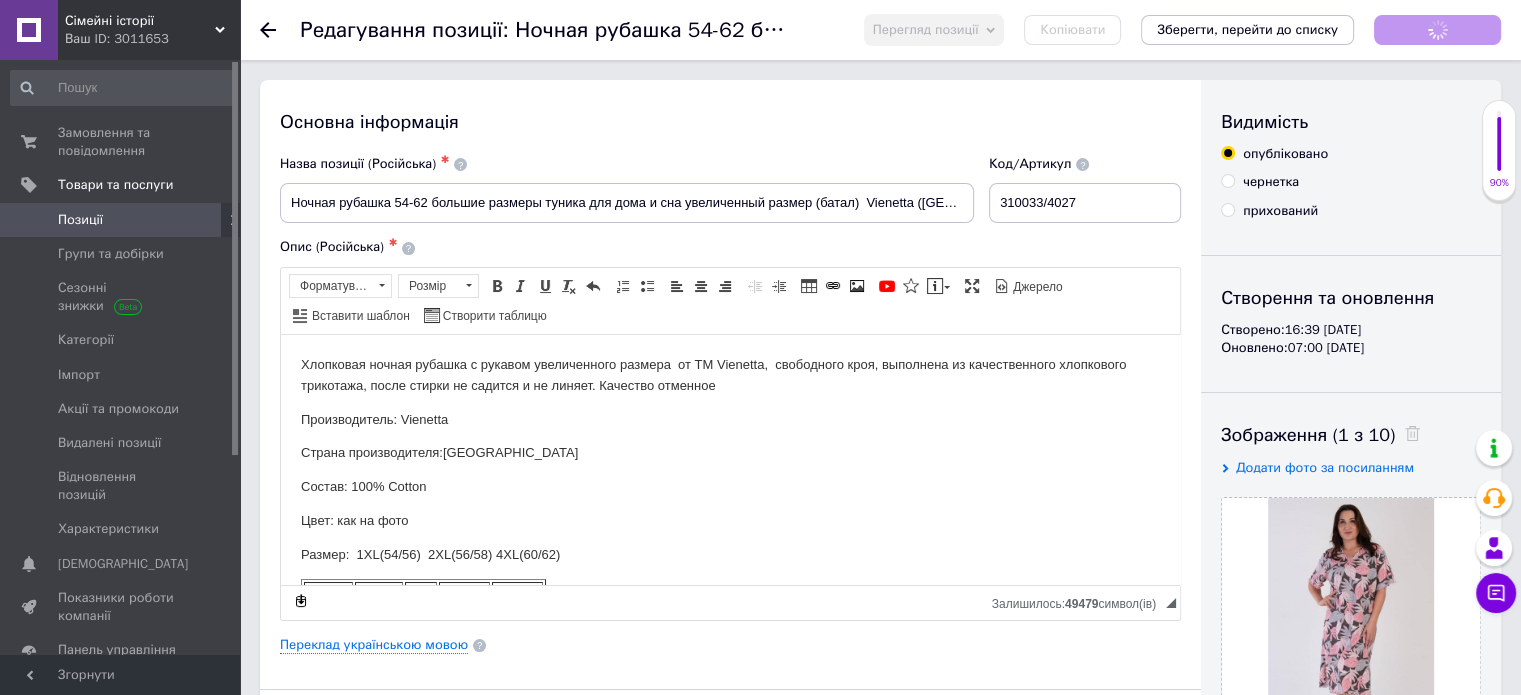 scroll, scrollTop: 0, scrollLeft: 0, axis: both 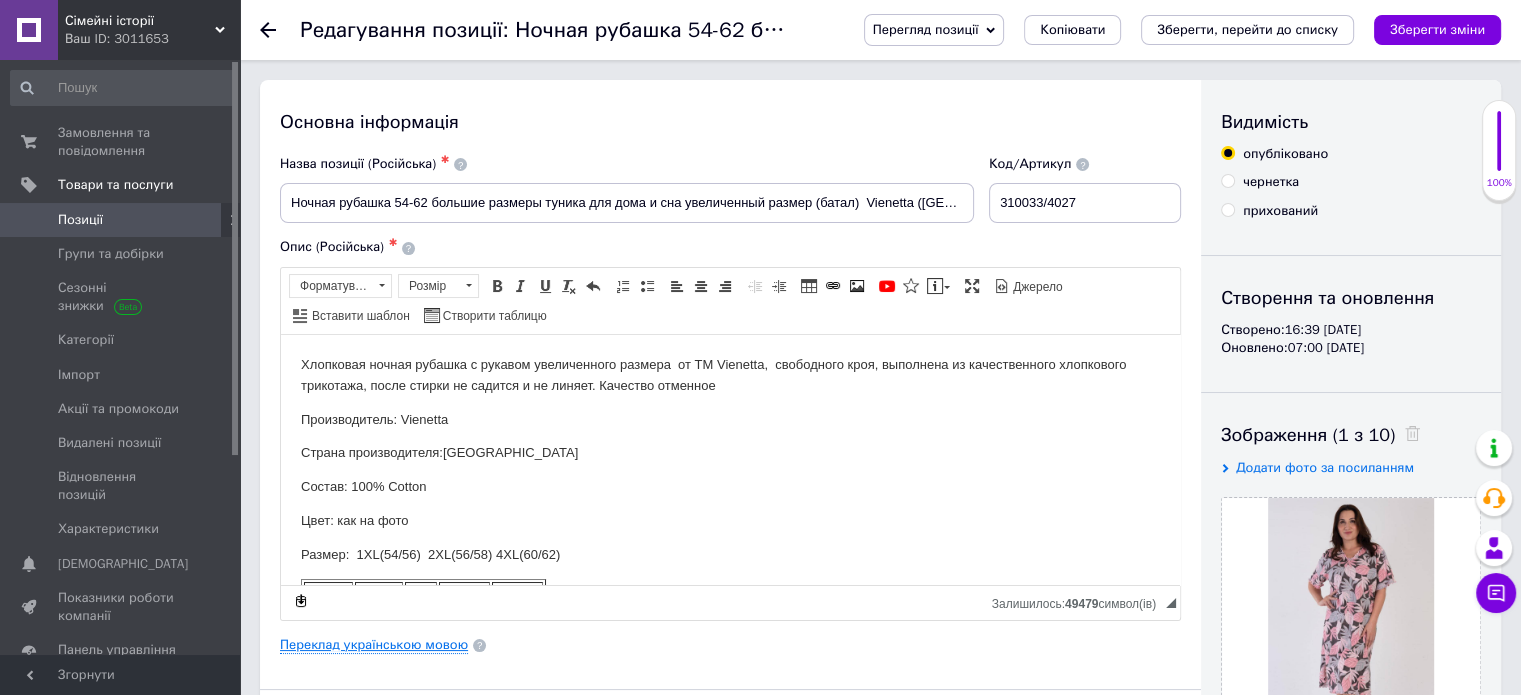 click on "Переклад українською мовою" at bounding box center (374, 645) 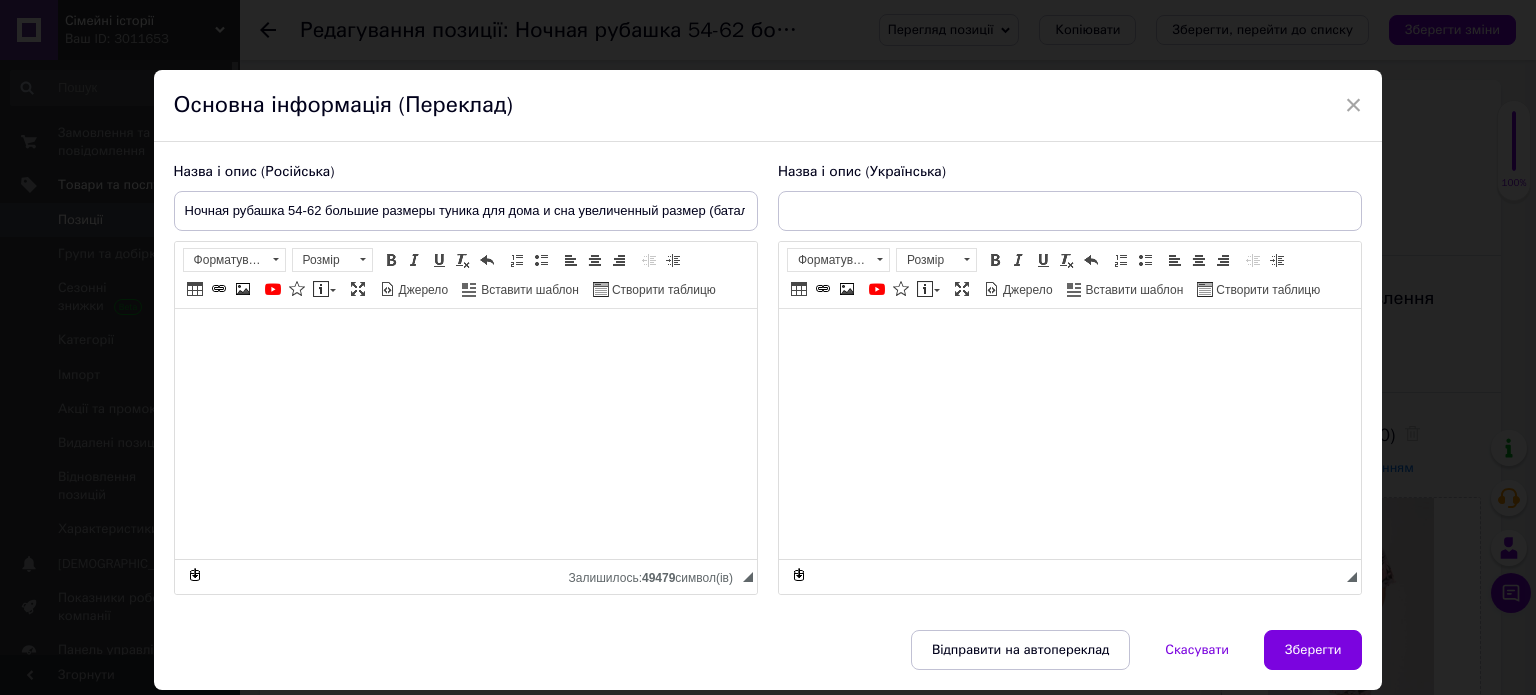 type on "Нічна жіноча сорочка великого розміру 54-62 туніка для дому та сну збільшений розмір (батал)  Vienetta ([GEOGRAPHIC_DATA])" 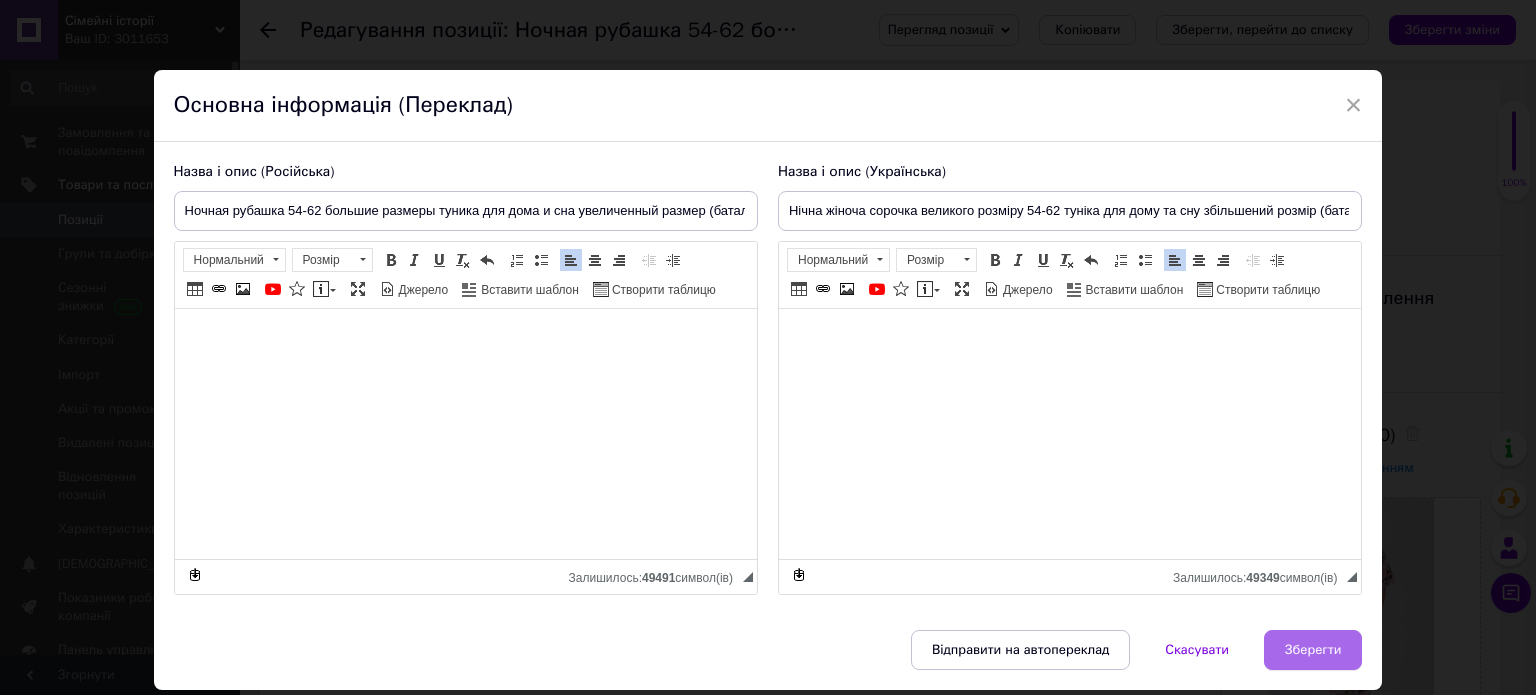 click on "Зберегти" at bounding box center [1313, 650] 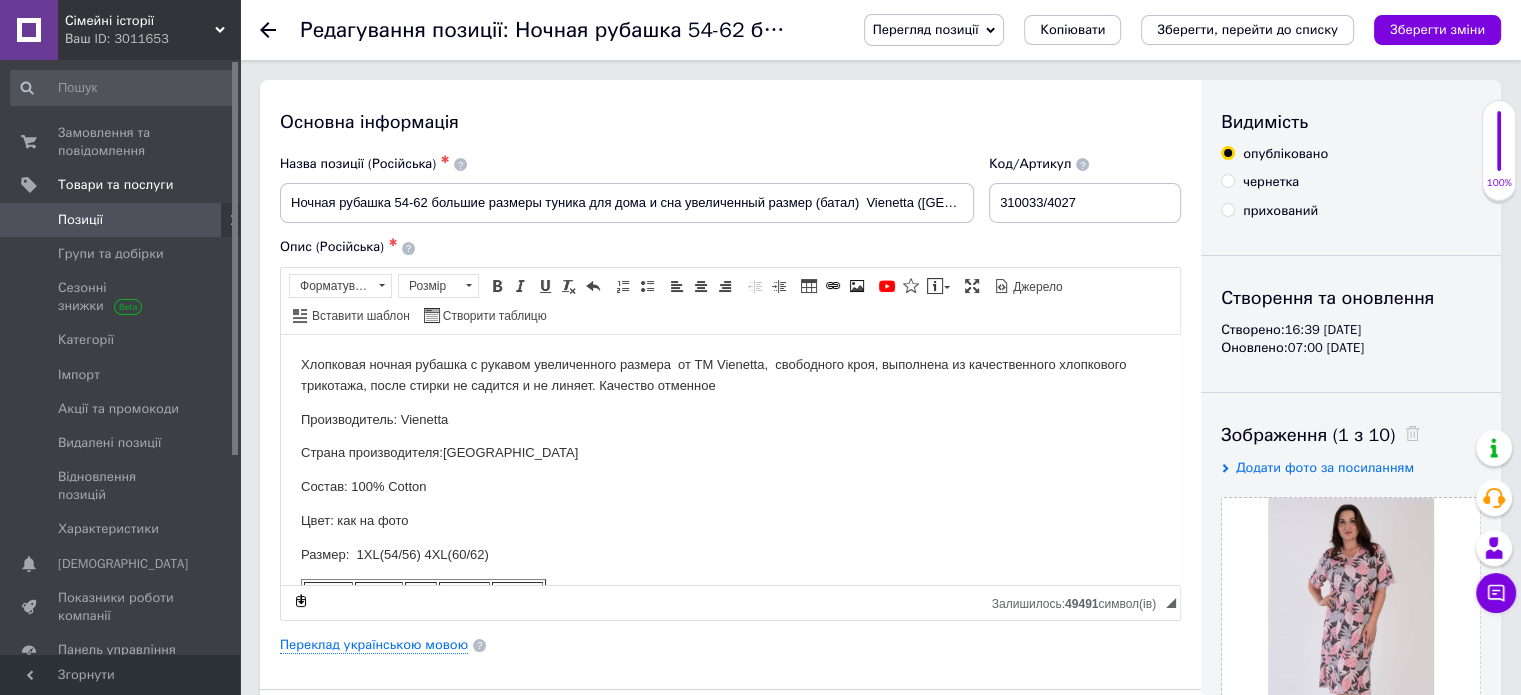 scroll, scrollTop: 3111, scrollLeft: 0, axis: vertical 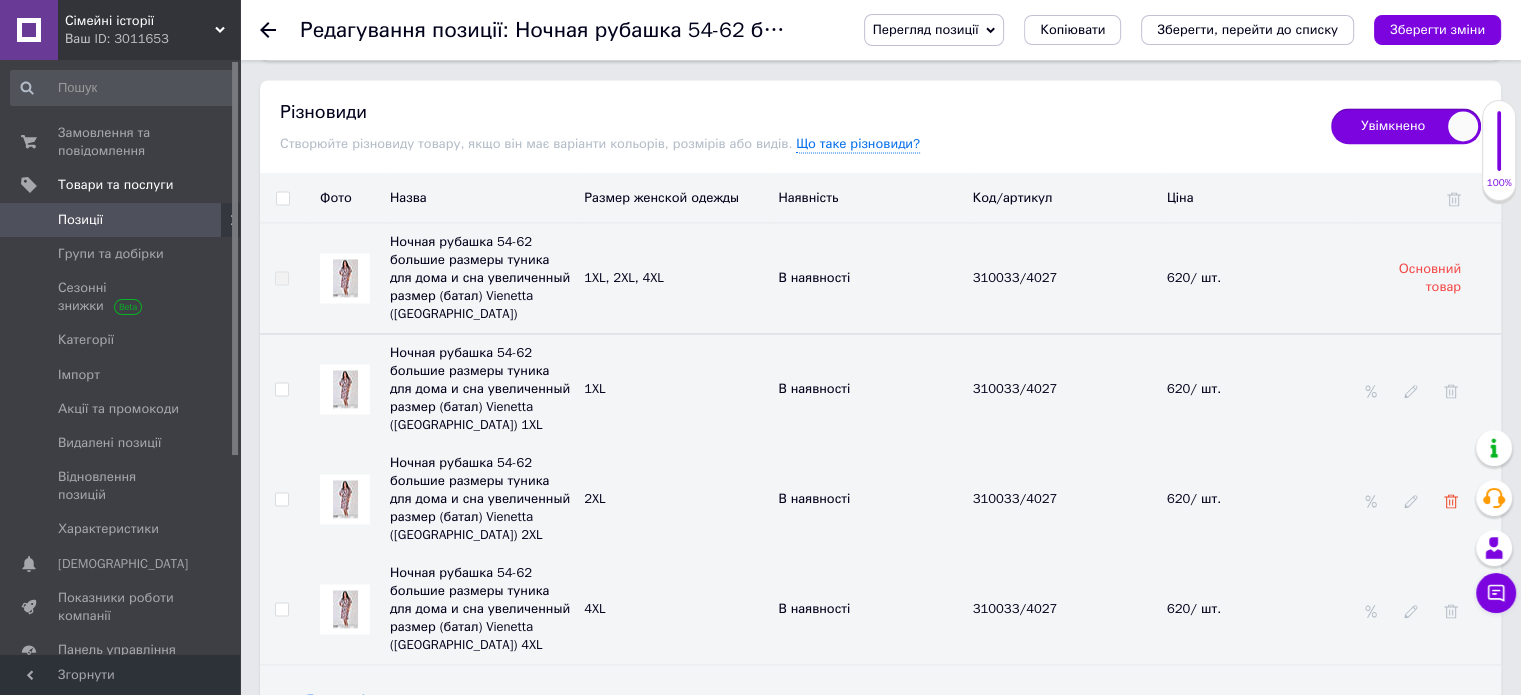 click 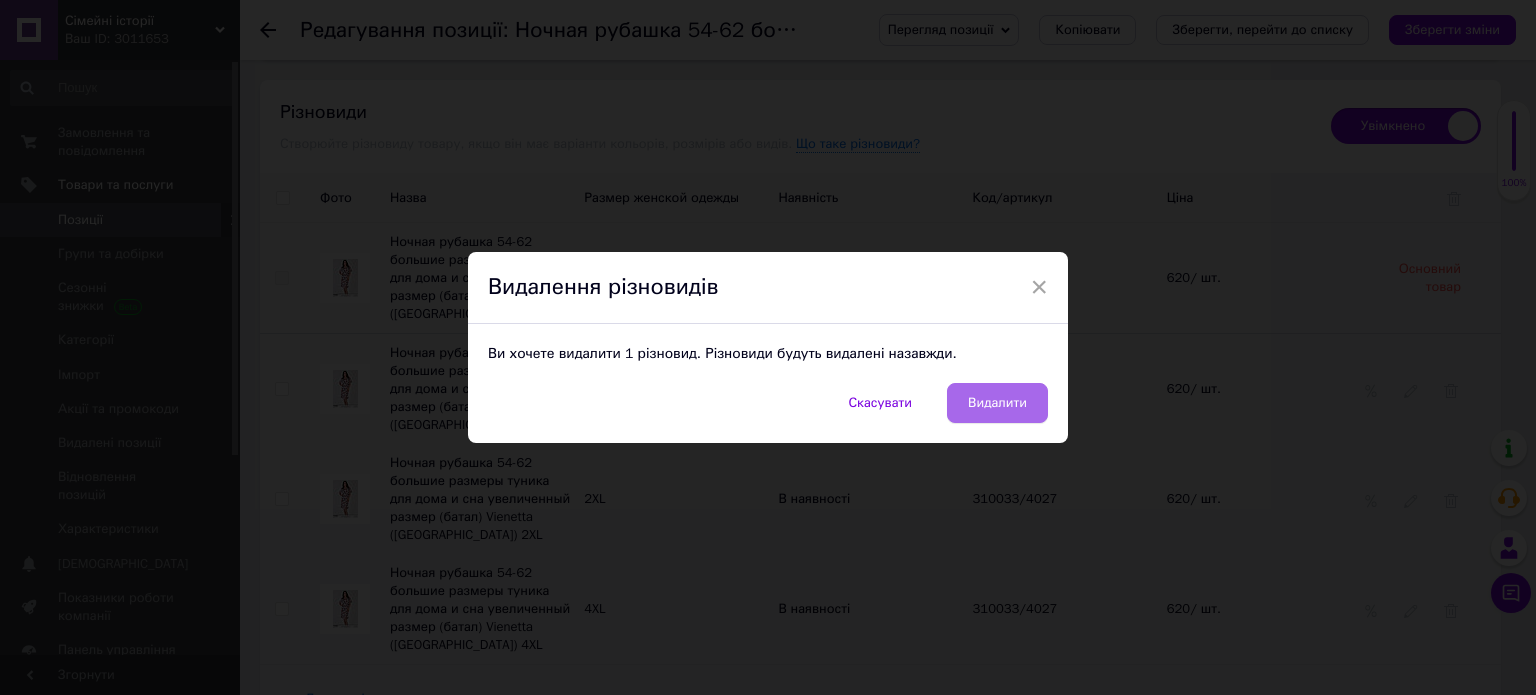 click on "Видалити" at bounding box center [997, 403] 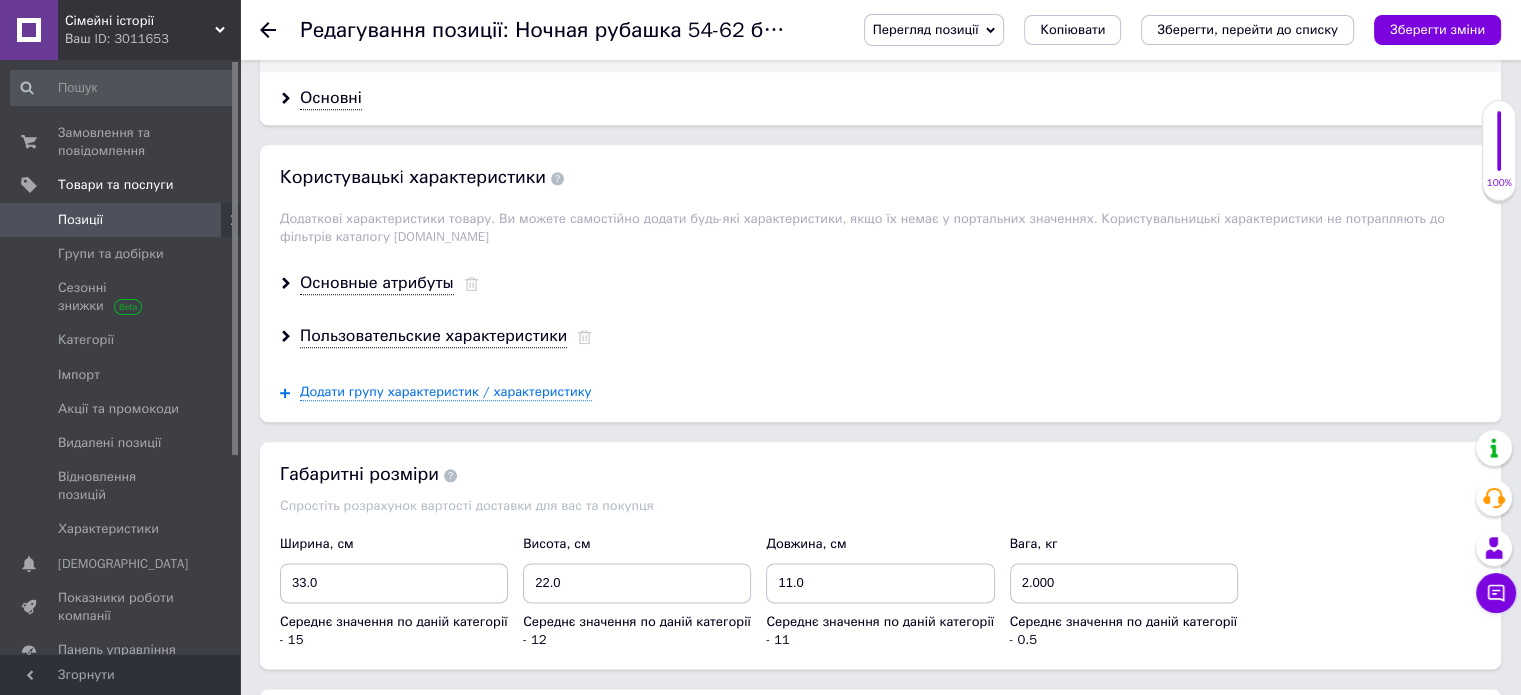 scroll, scrollTop: 2410, scrollLeft: 0, axis: vertical 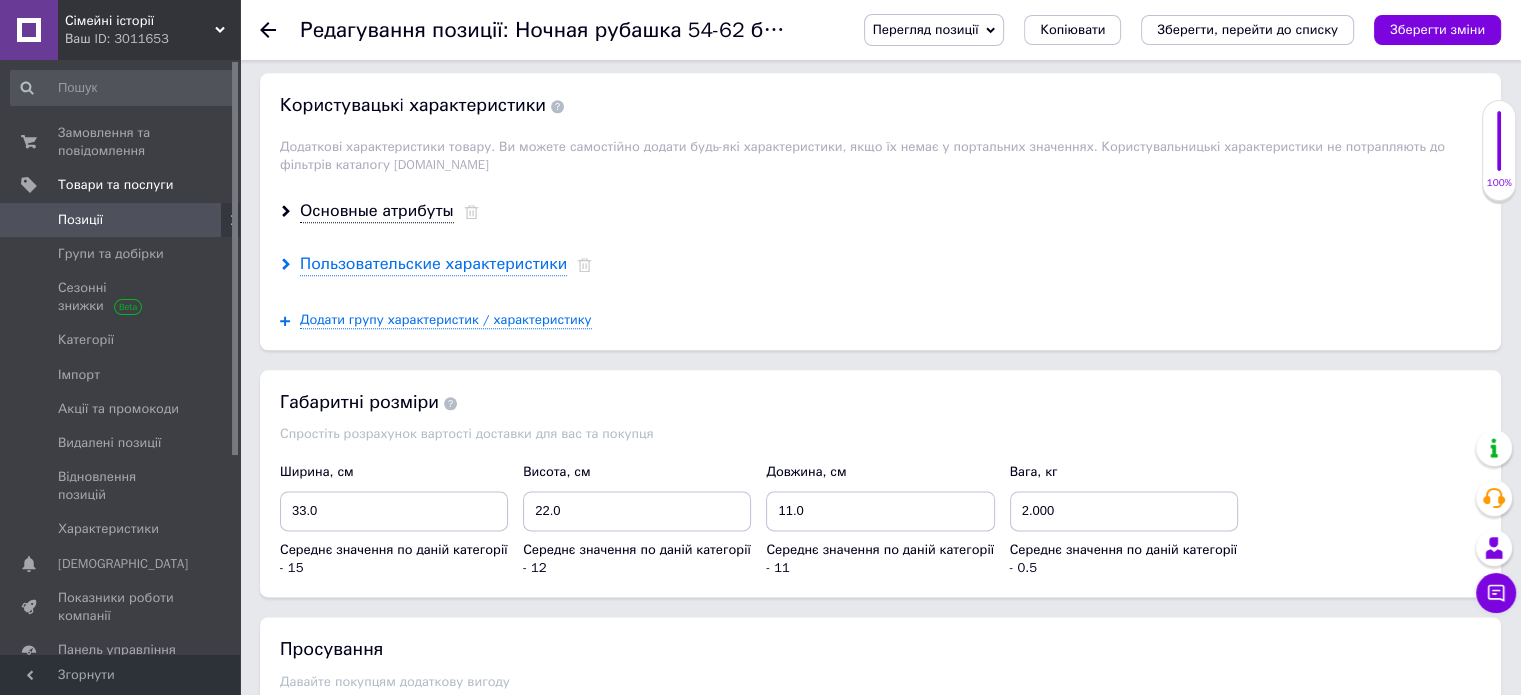 click on "Пользовательские характеристики" at bounding box center (433, 264) 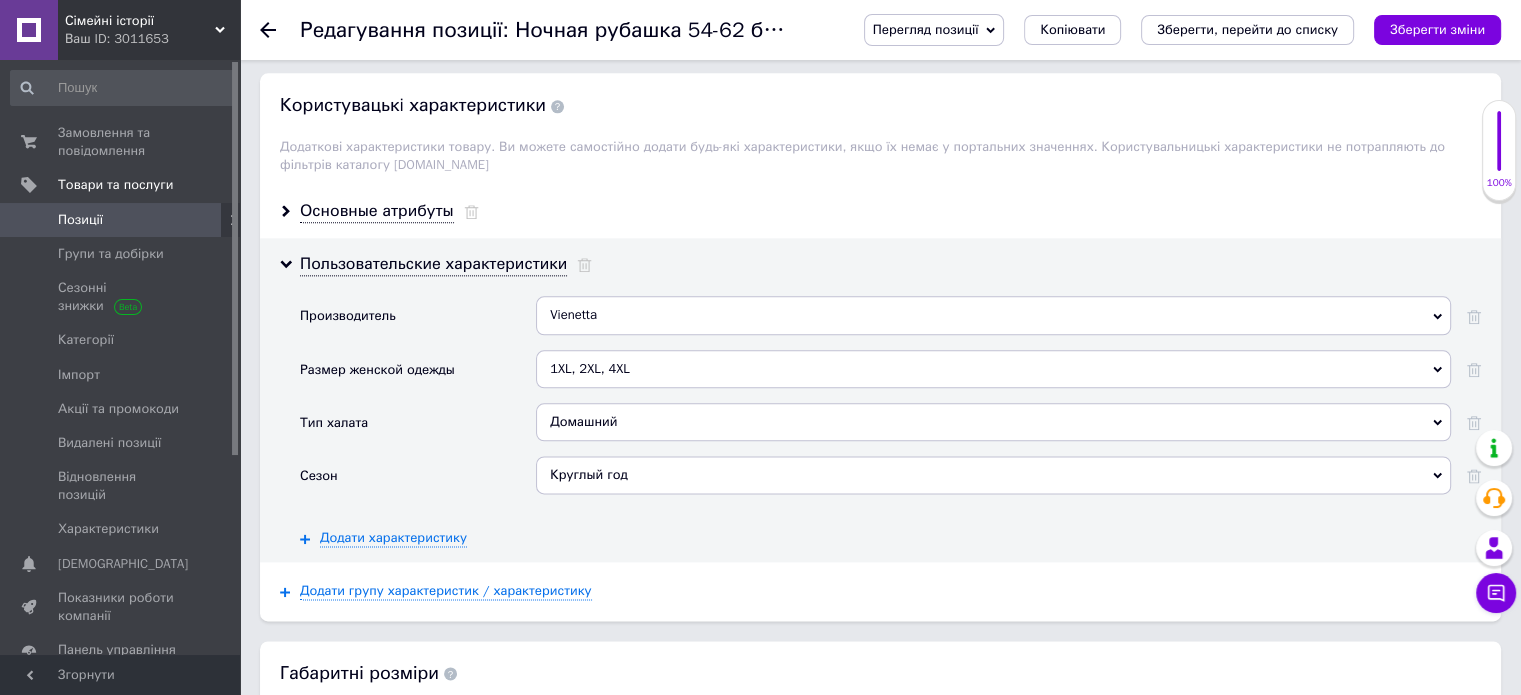 click on "1XL, 2XL, 4XL" at bounding box center [993, 369] 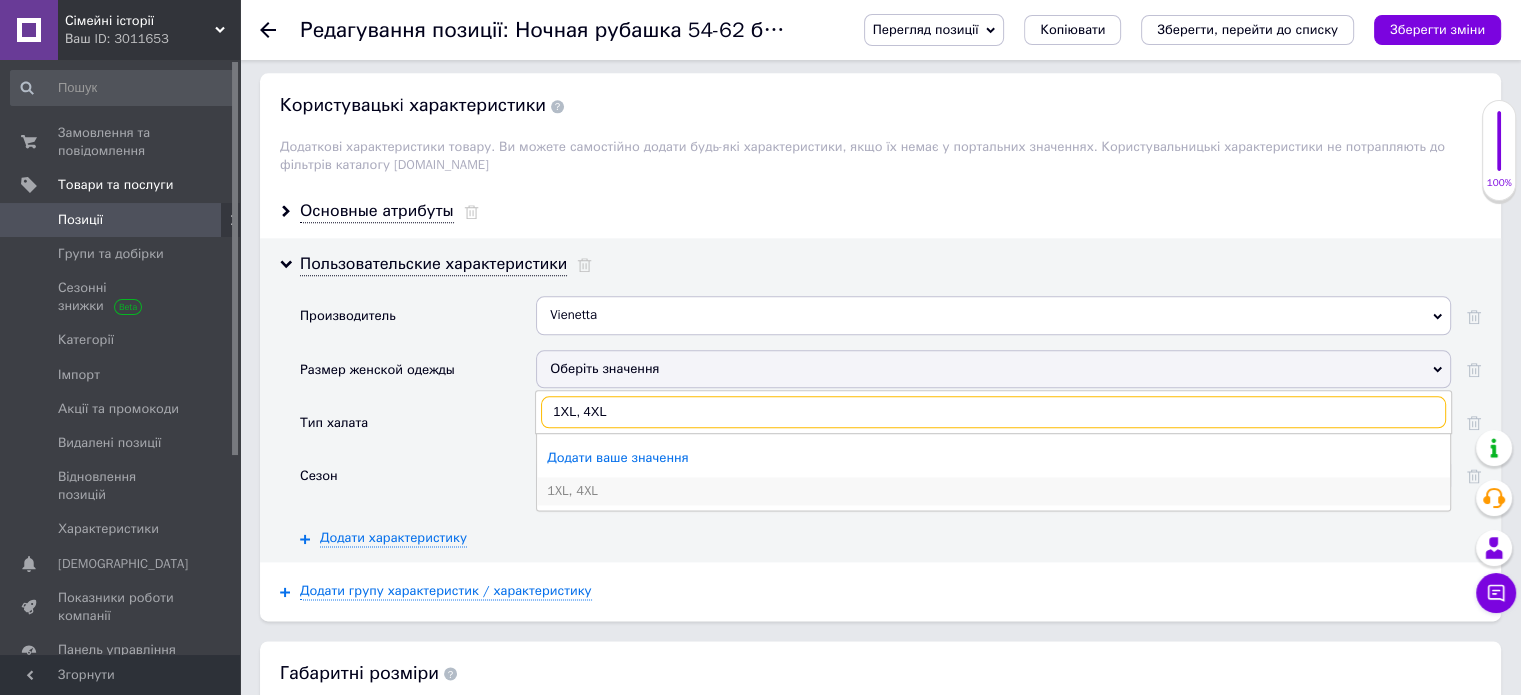 type on "1XL, 4XL" 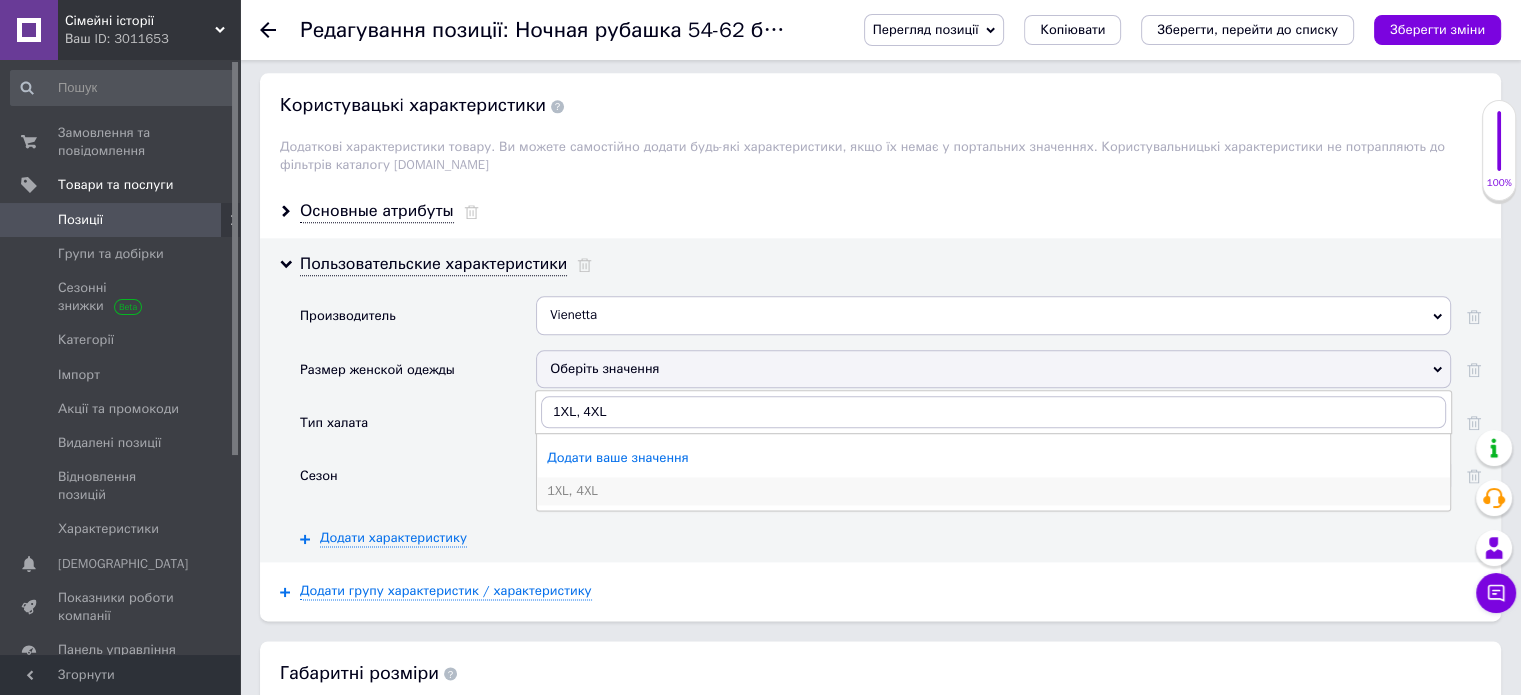 click on "1XL, 4XL" at bounding box center (993, 491) 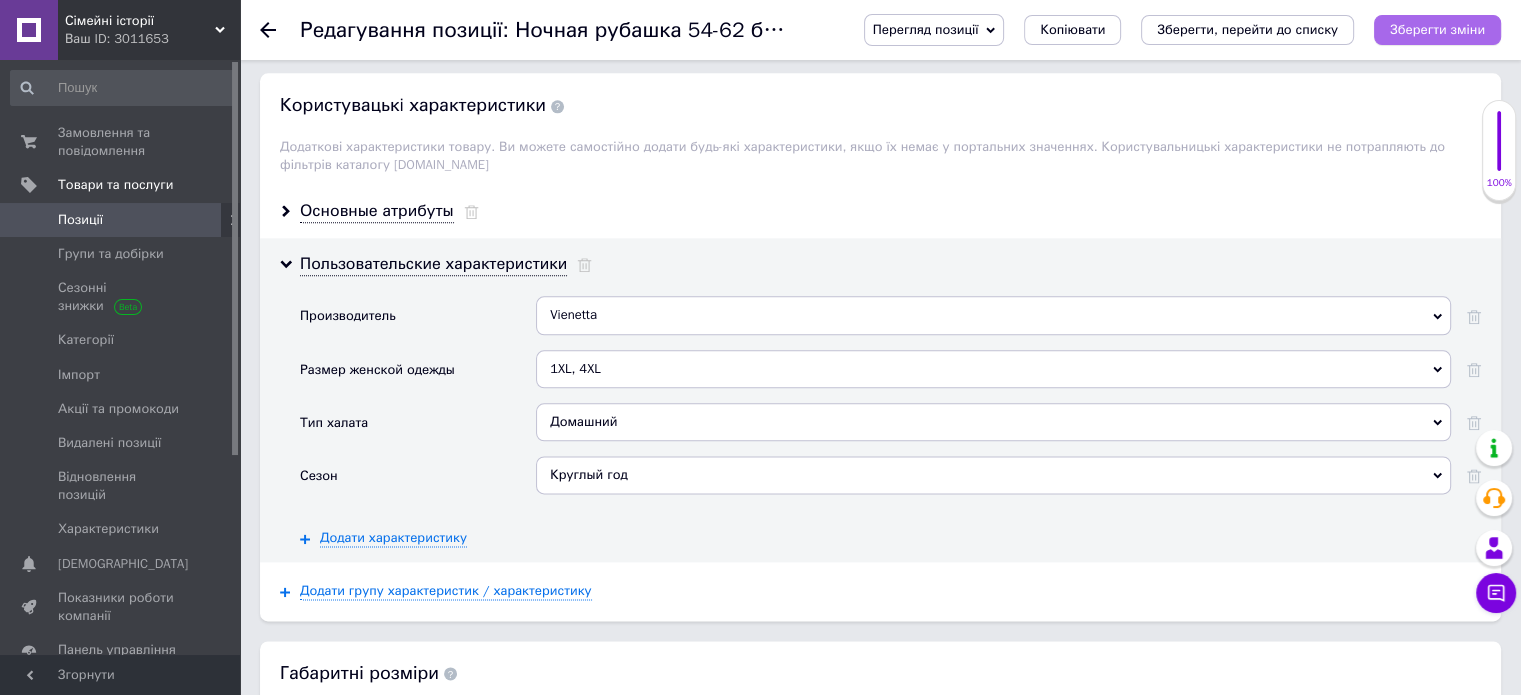 click on "Зберегти зміни" at bounding box center [1437, 29] 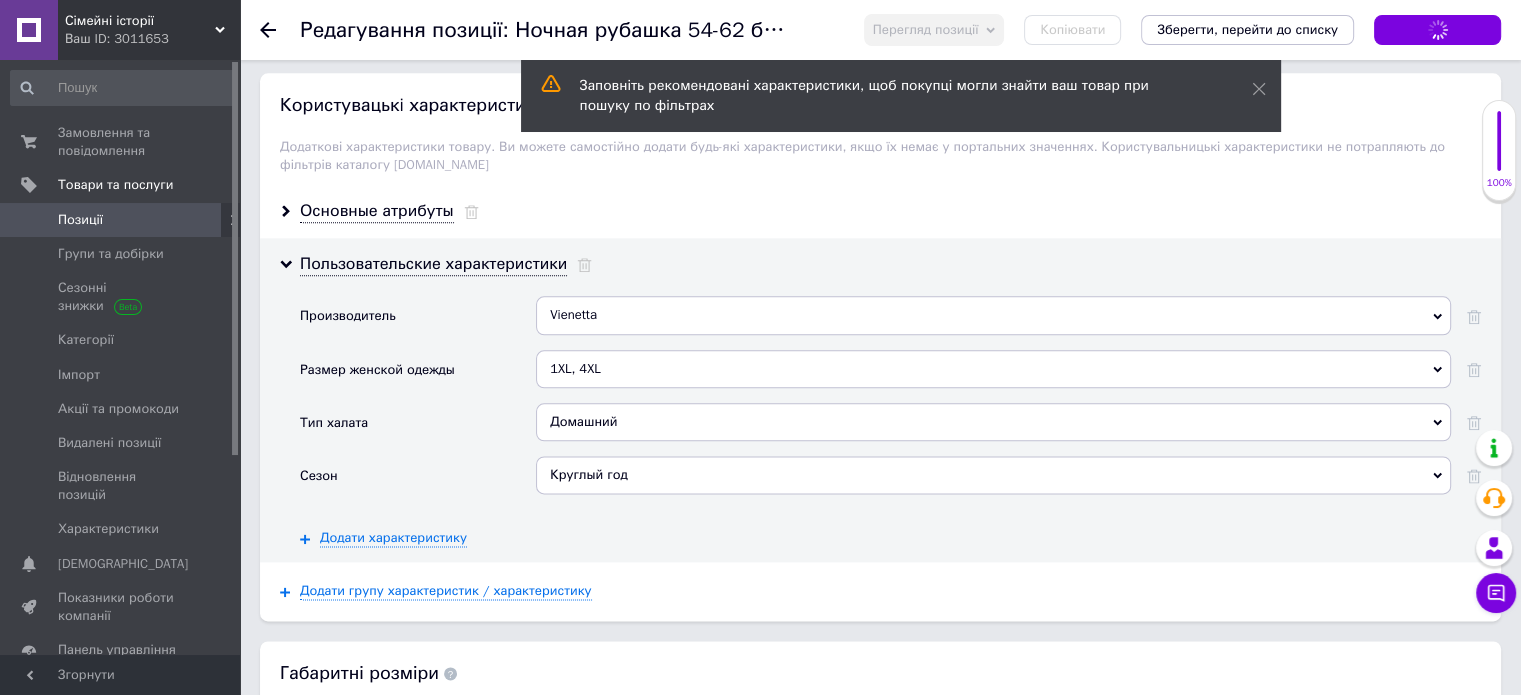 click on "Позиції" at bounding box center [121, 220] 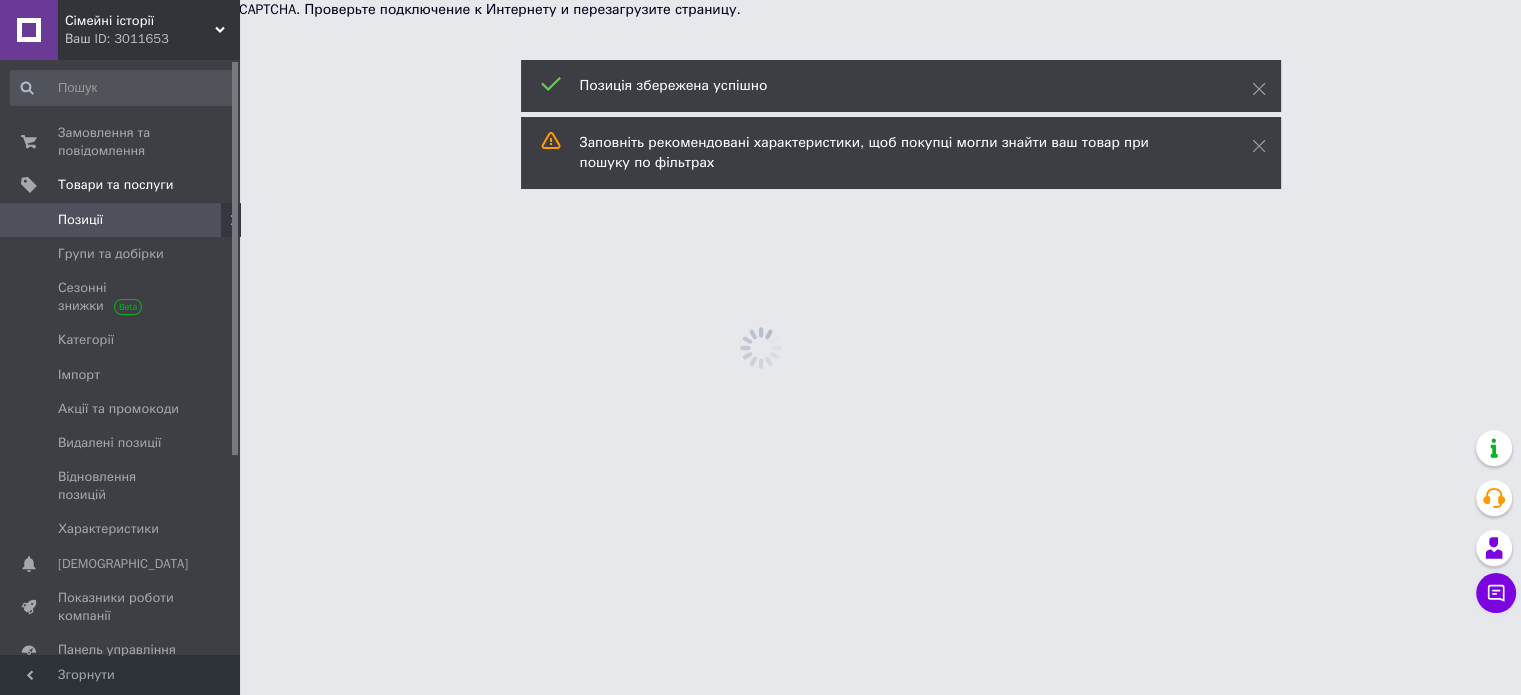 scroll, scrollTop: 0, scrollLeft: 0, axis: both 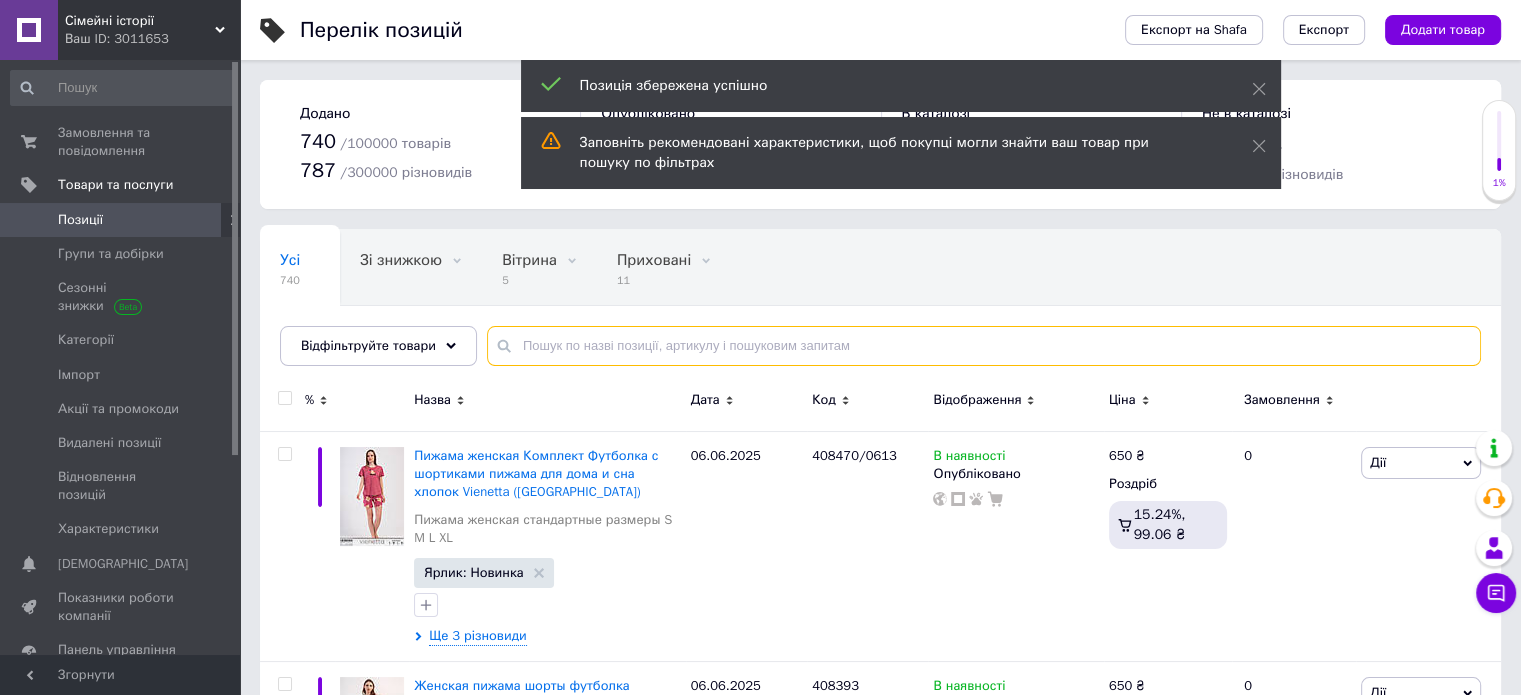 click at bounding box center (984, 346) 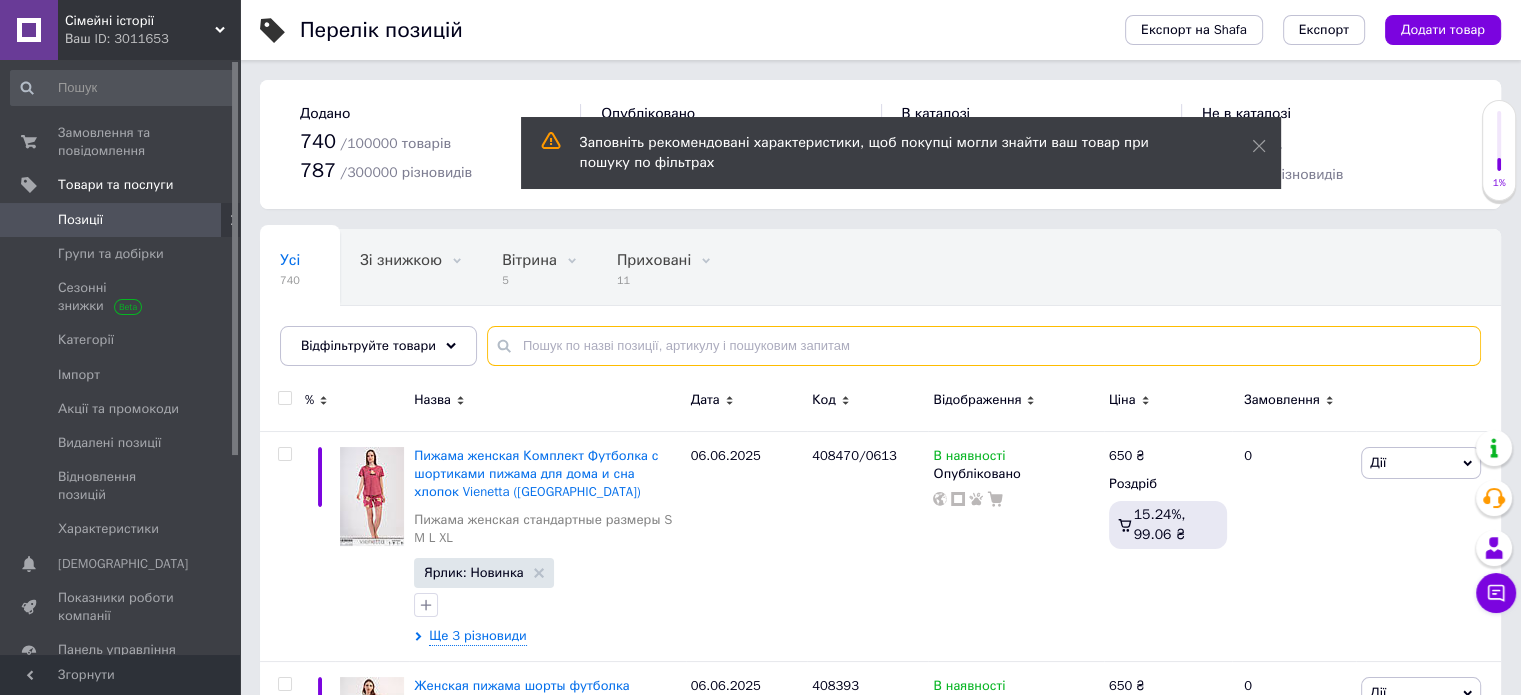 click at bounding box center (984, 346) 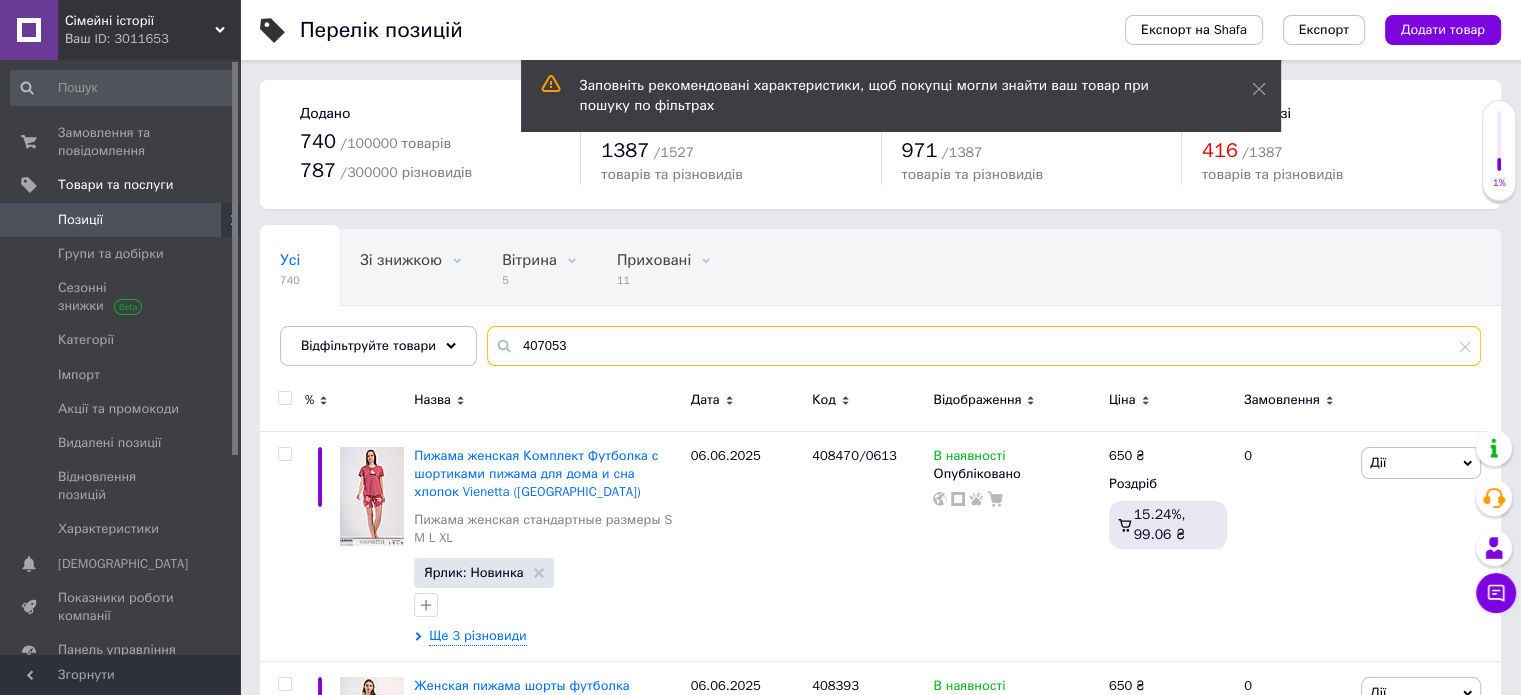 type on "407053" 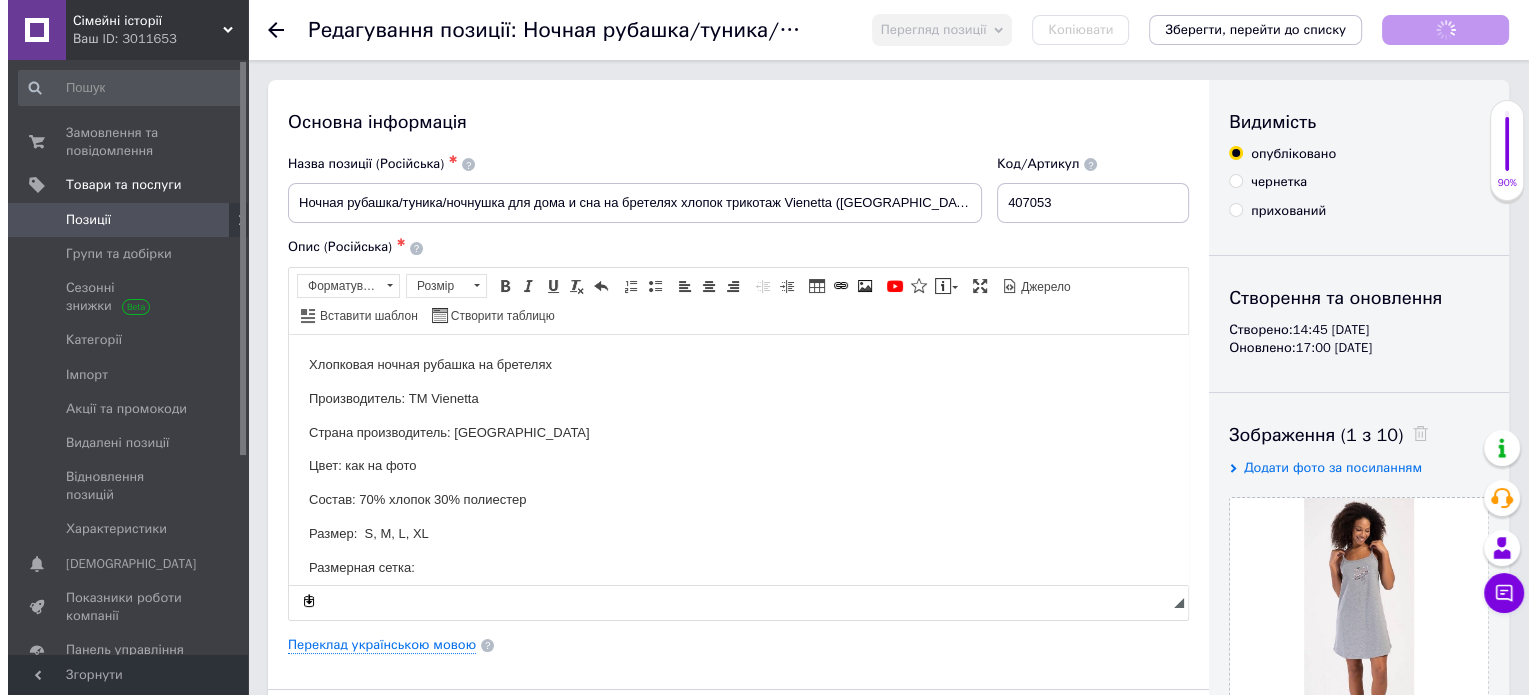 scroll, scrollTop: 0, scrollLeft: 0, axis: both 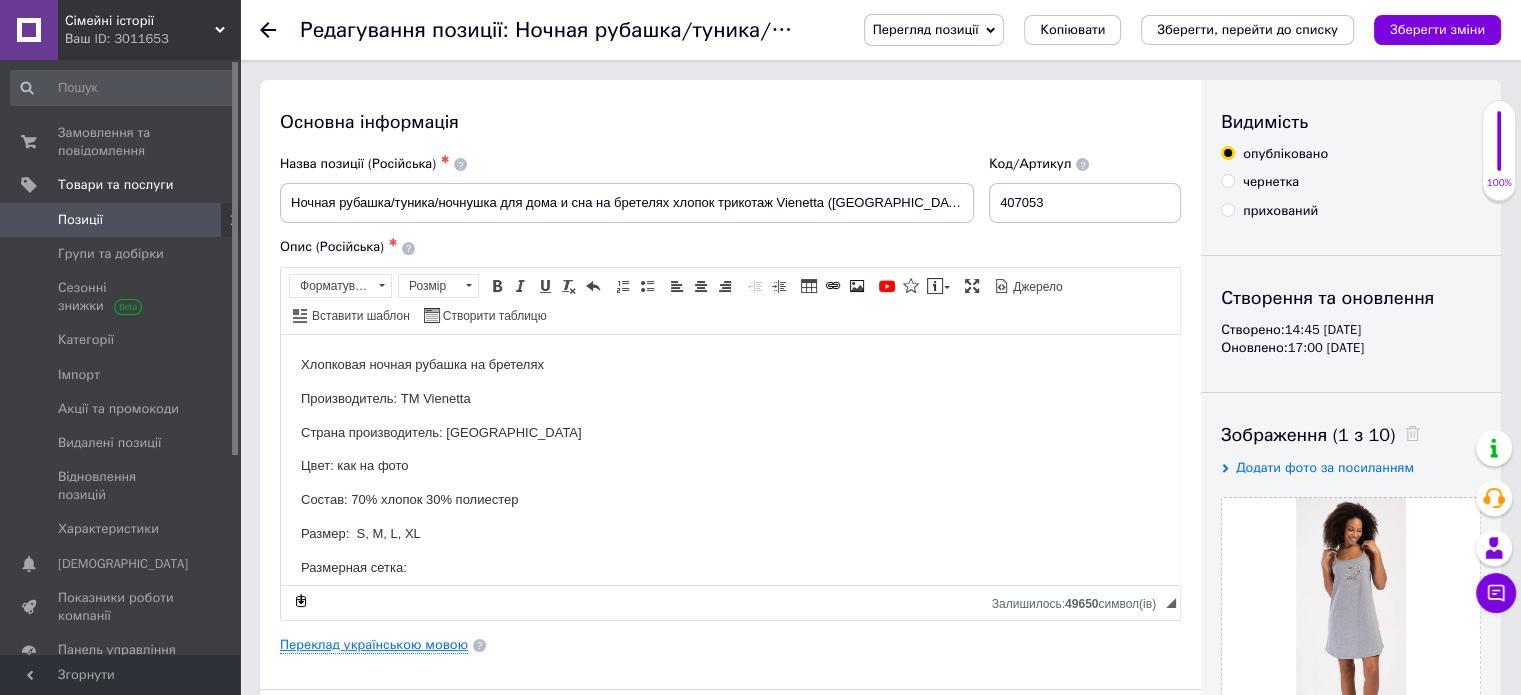 click on "Переклад українською мовою" at bounding box center (374, 645) 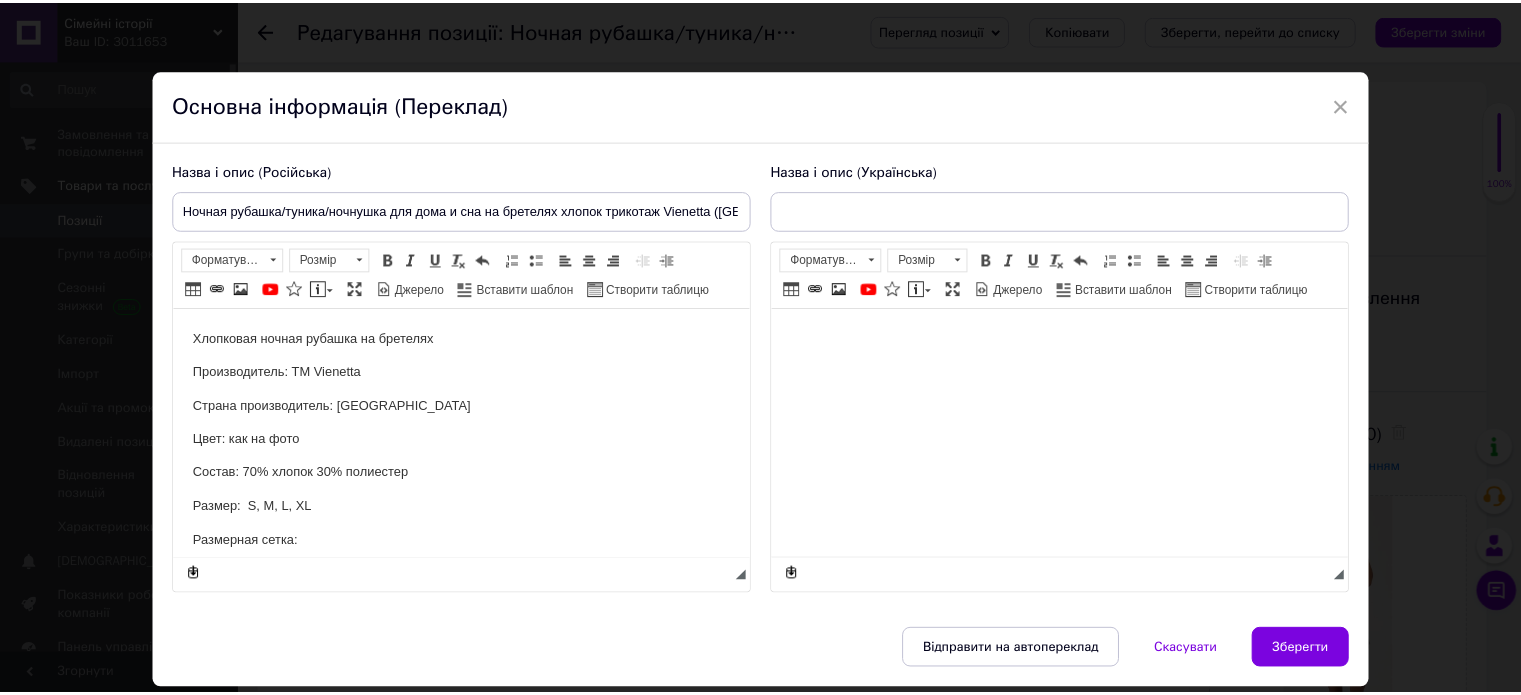 scroll, scrollTop: 0, scrollLeft: 0, axis: both 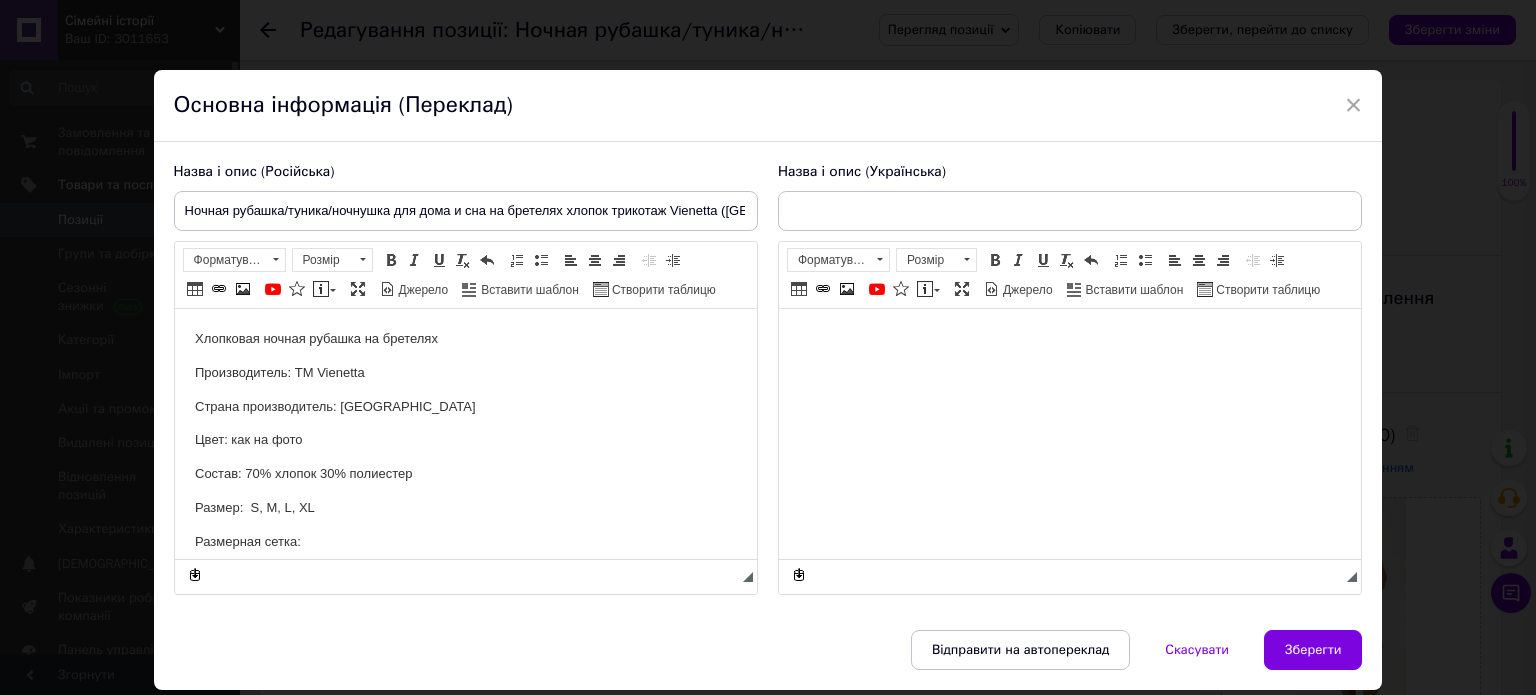 type on "Нічна сорочка/туніка/ченька для будинку і сну на брусках бавовни трикотаж Vienetta ([GEOGRAPHIC_DATA])" 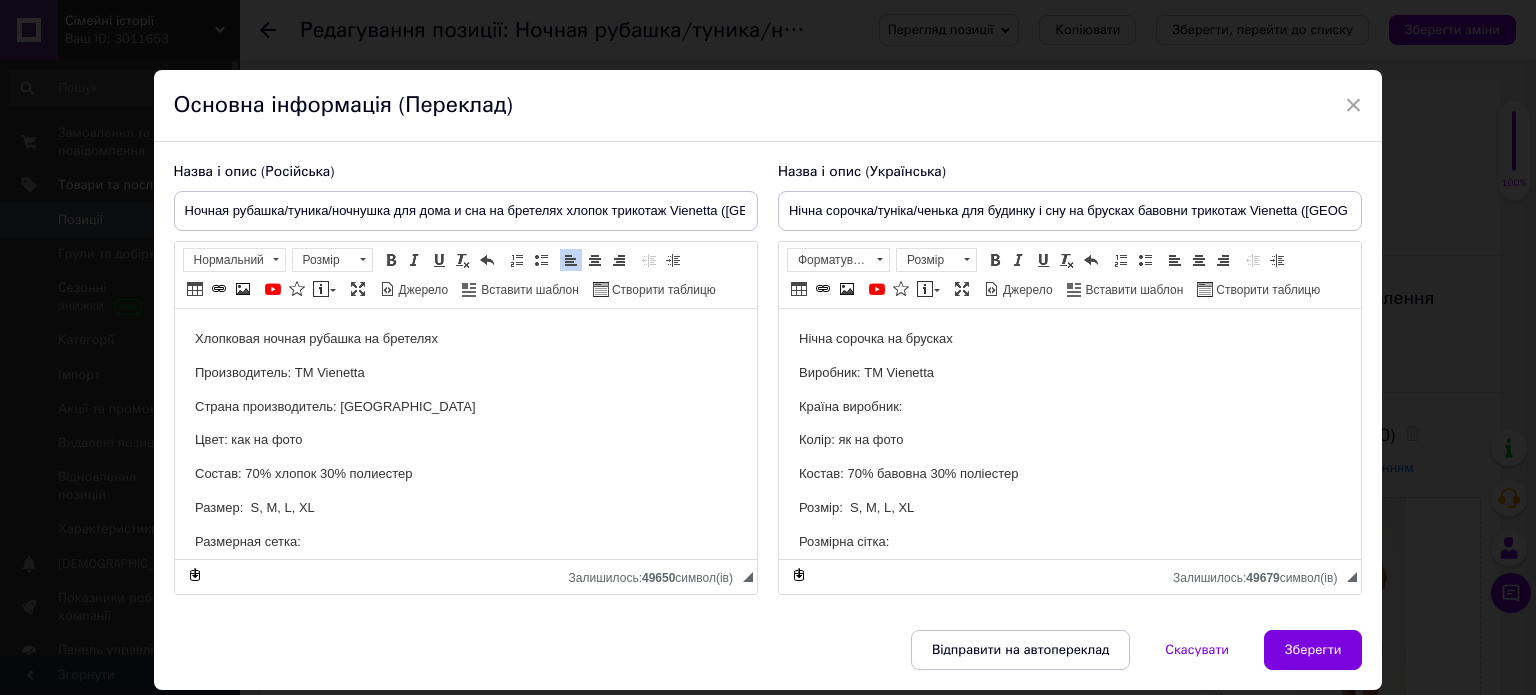 click on "Размер:  S, M, L, XL" at bounding box center (465, 508) 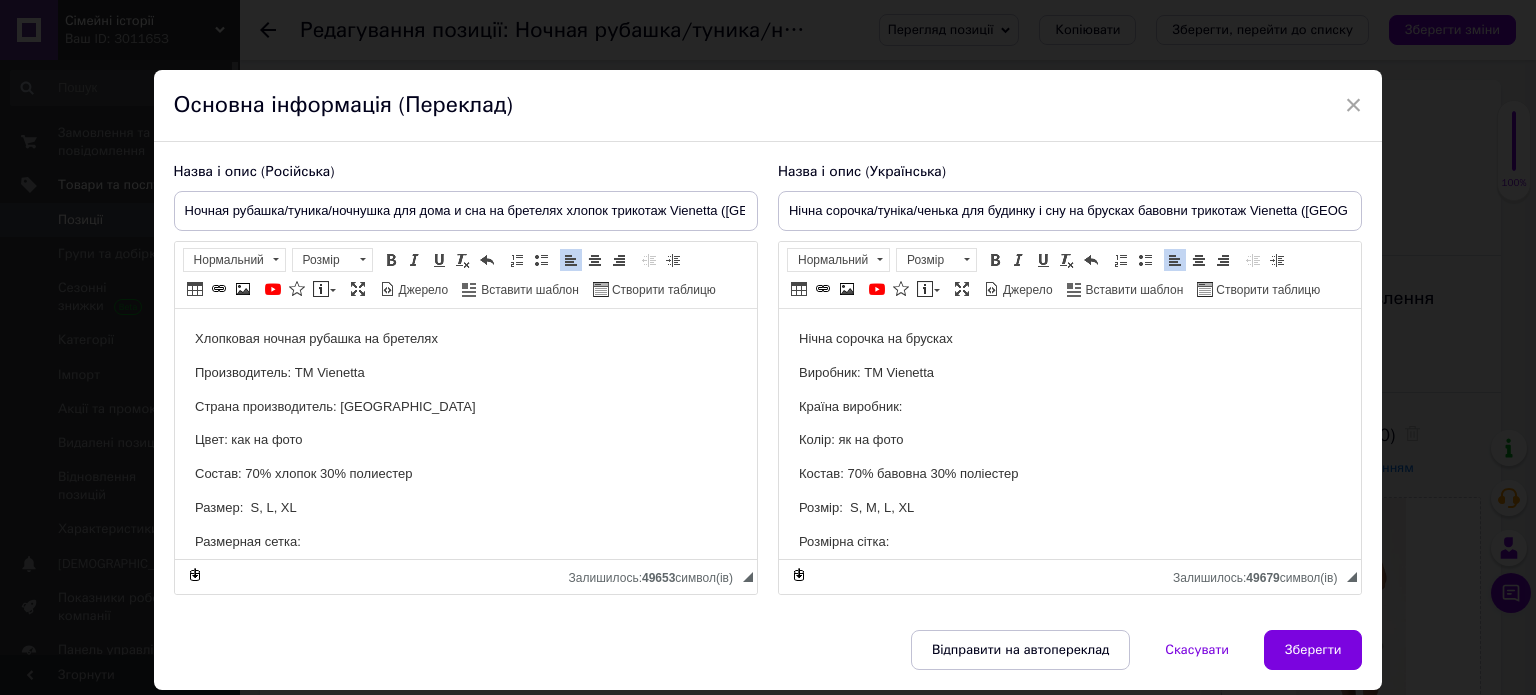 click on "Розмір:  S, M, L, XL" at bounding box center [1069, 508] 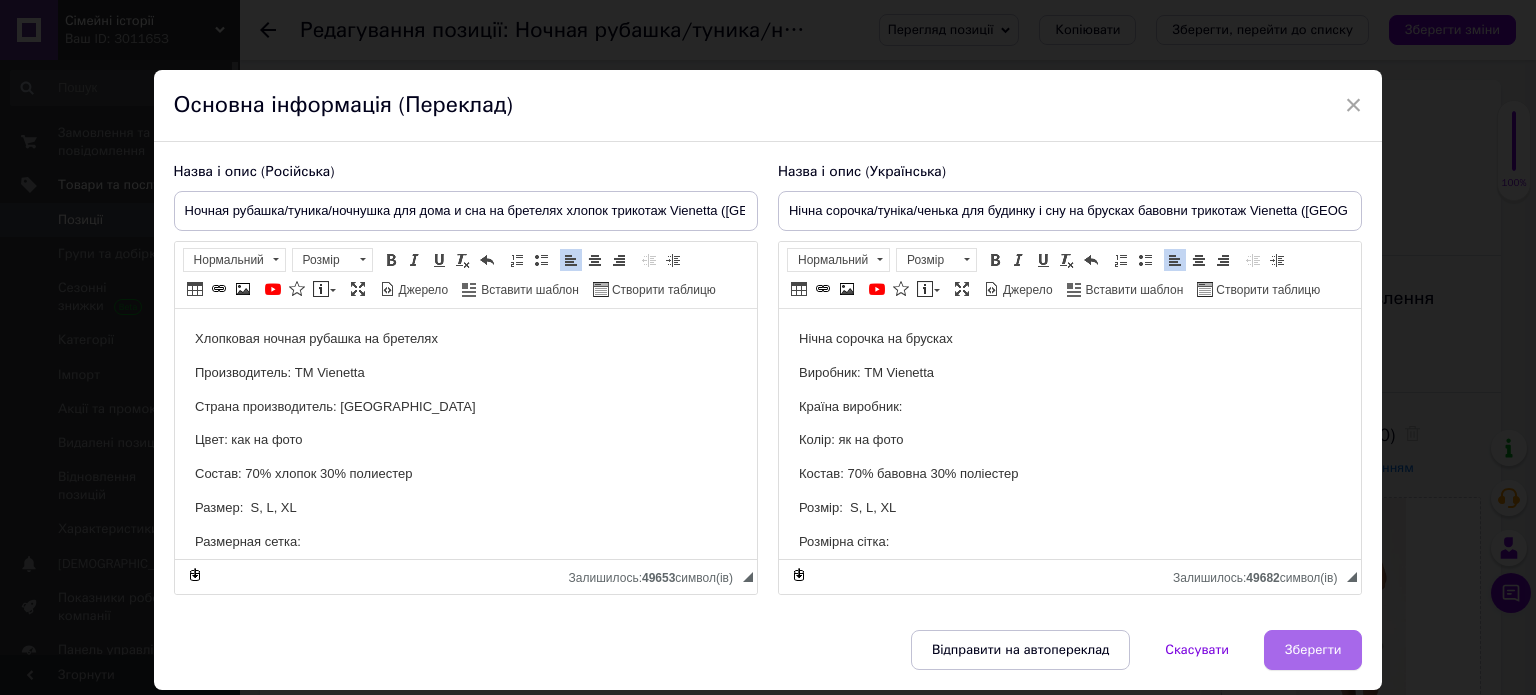 click on "Зберегти" at bounding box center (1313, 650) 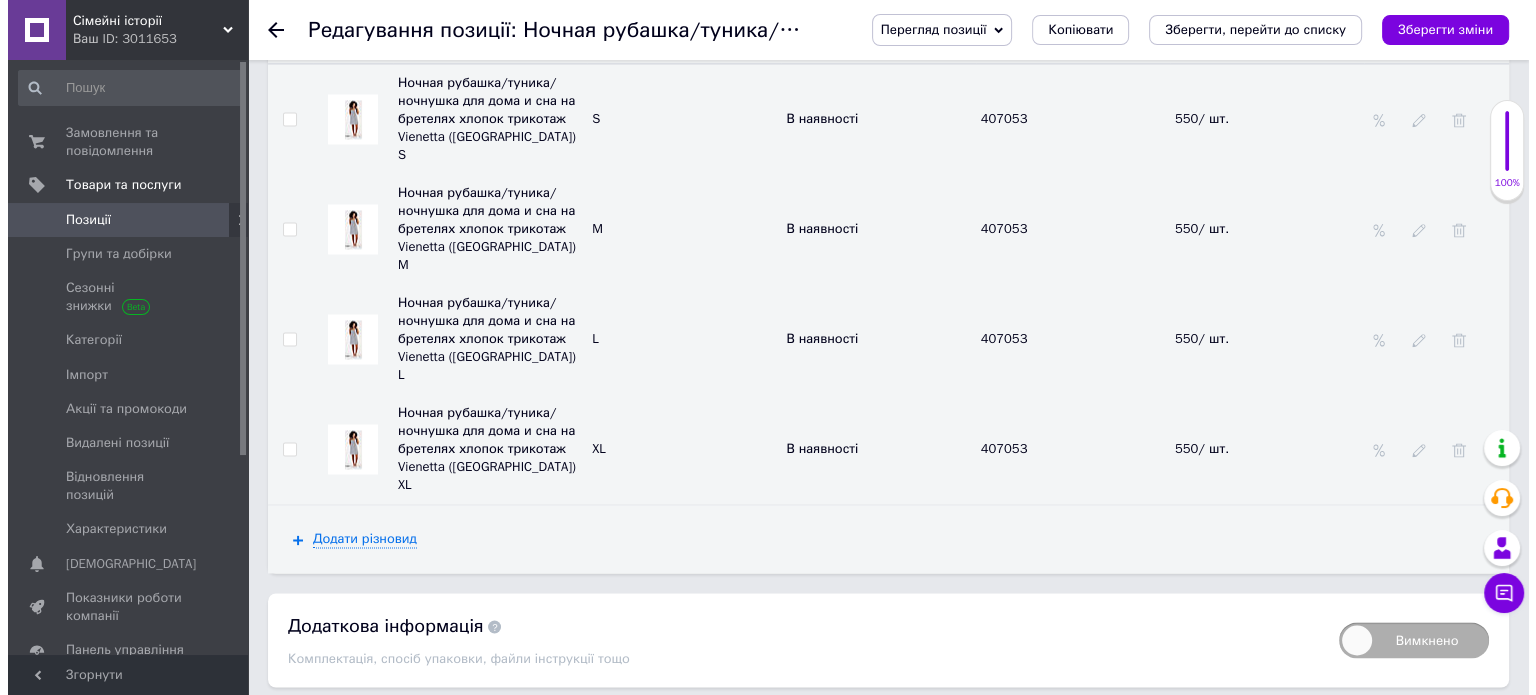scroll, scrollTop: 3193, scrollLeft: 0, axis: vertical 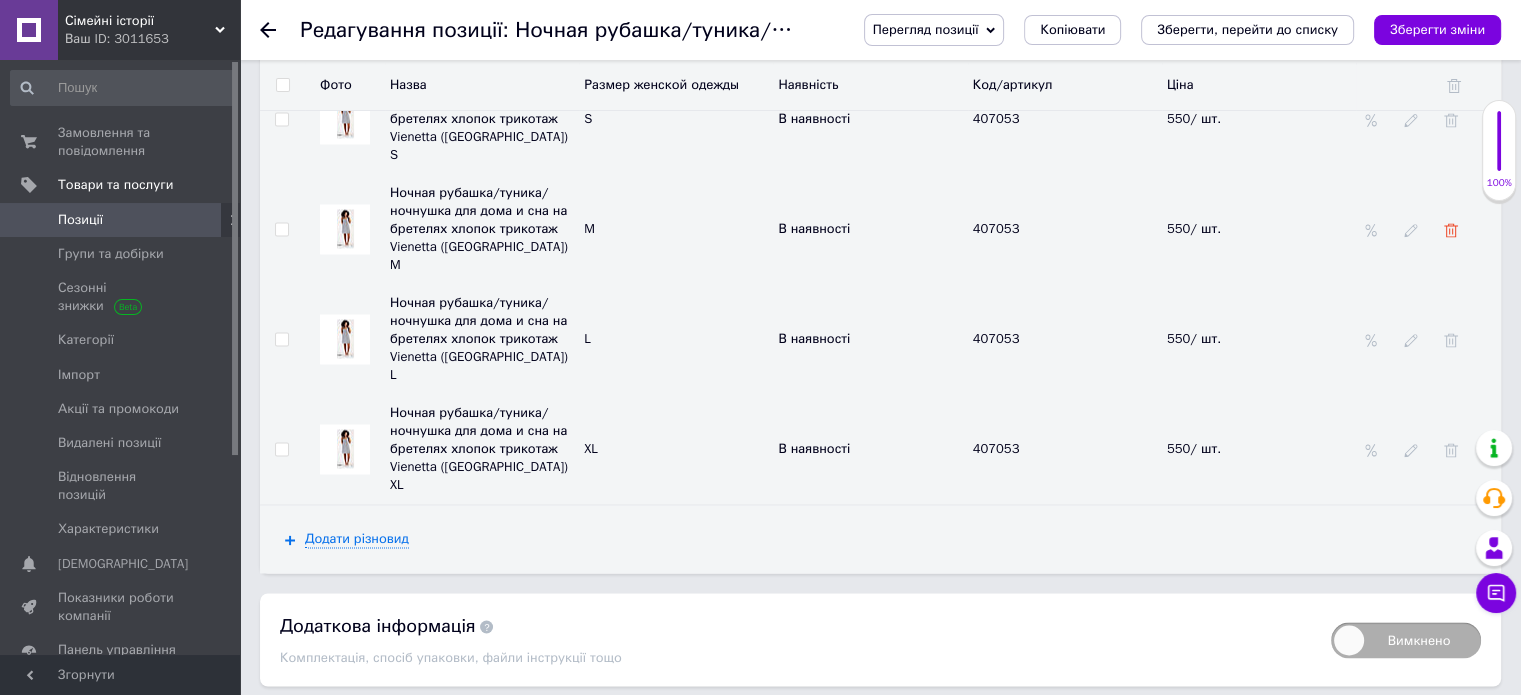 click 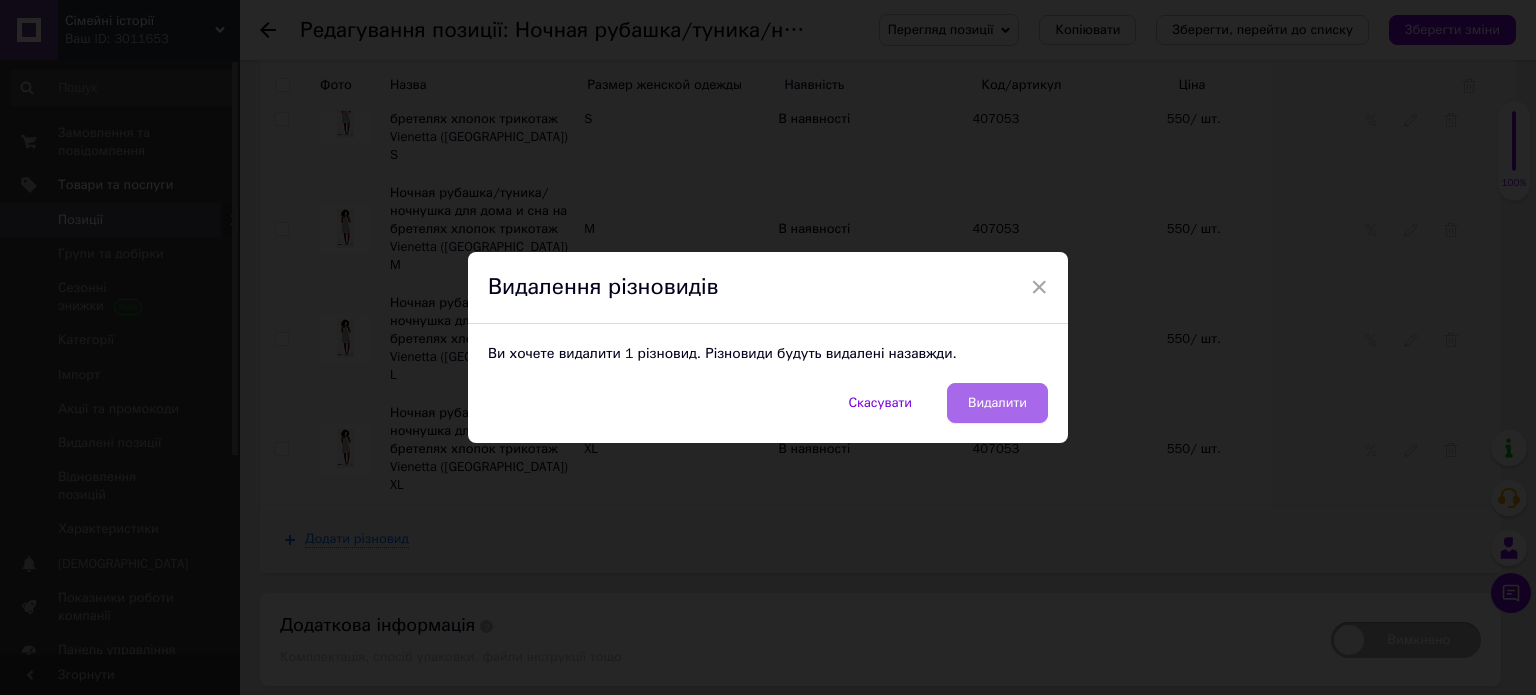 click on "Видалити" at bounding box center (997, 403) 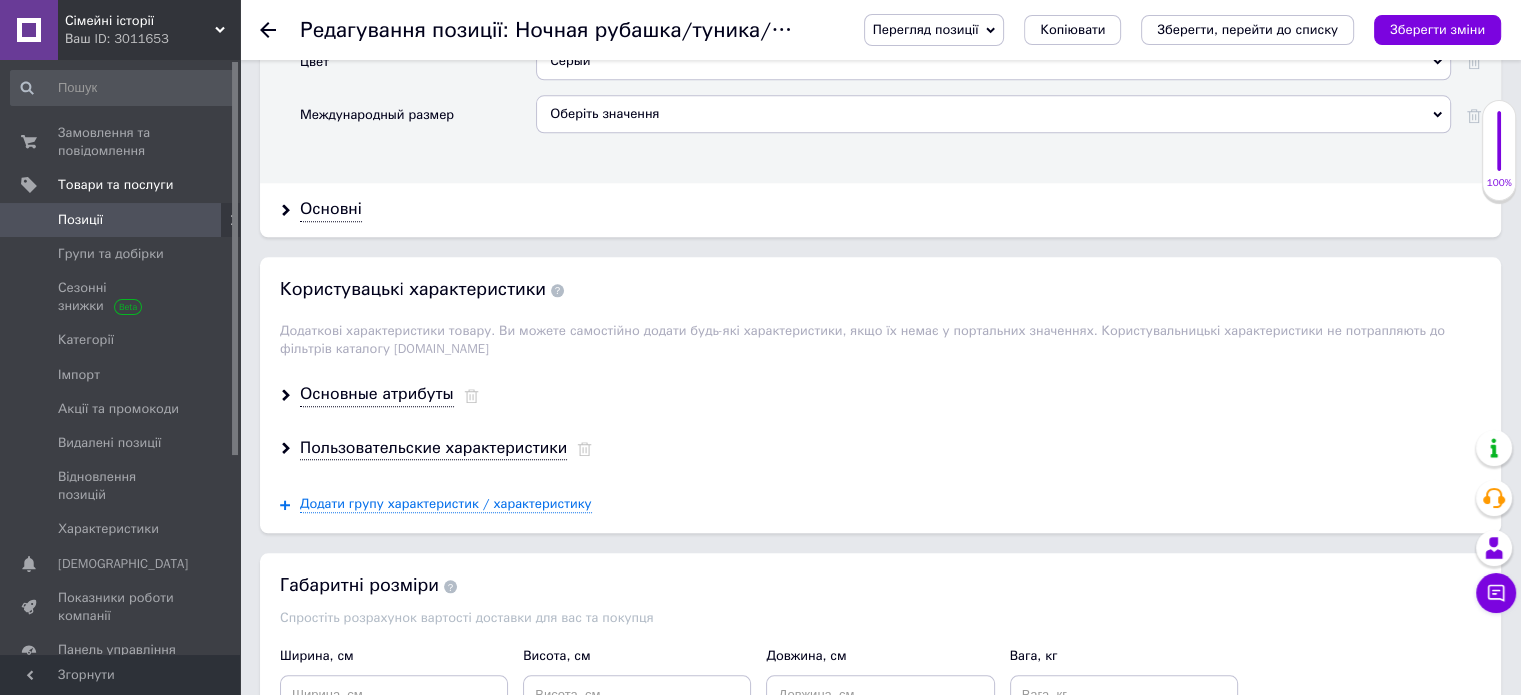 scroll, scrollTop: 2096, scrollLeft: 0, axis: vertical 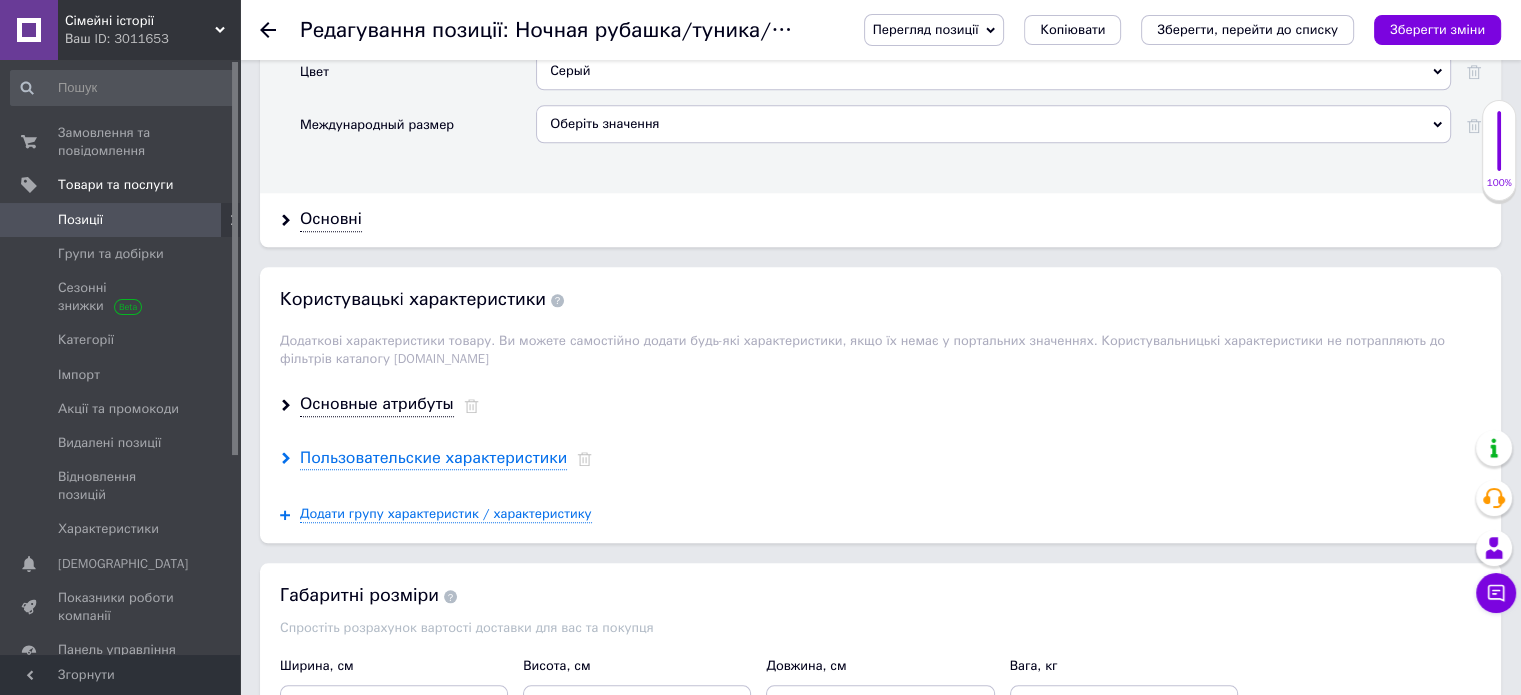 click on "Пользовательские характеристики" at bounding box center [433, 458] 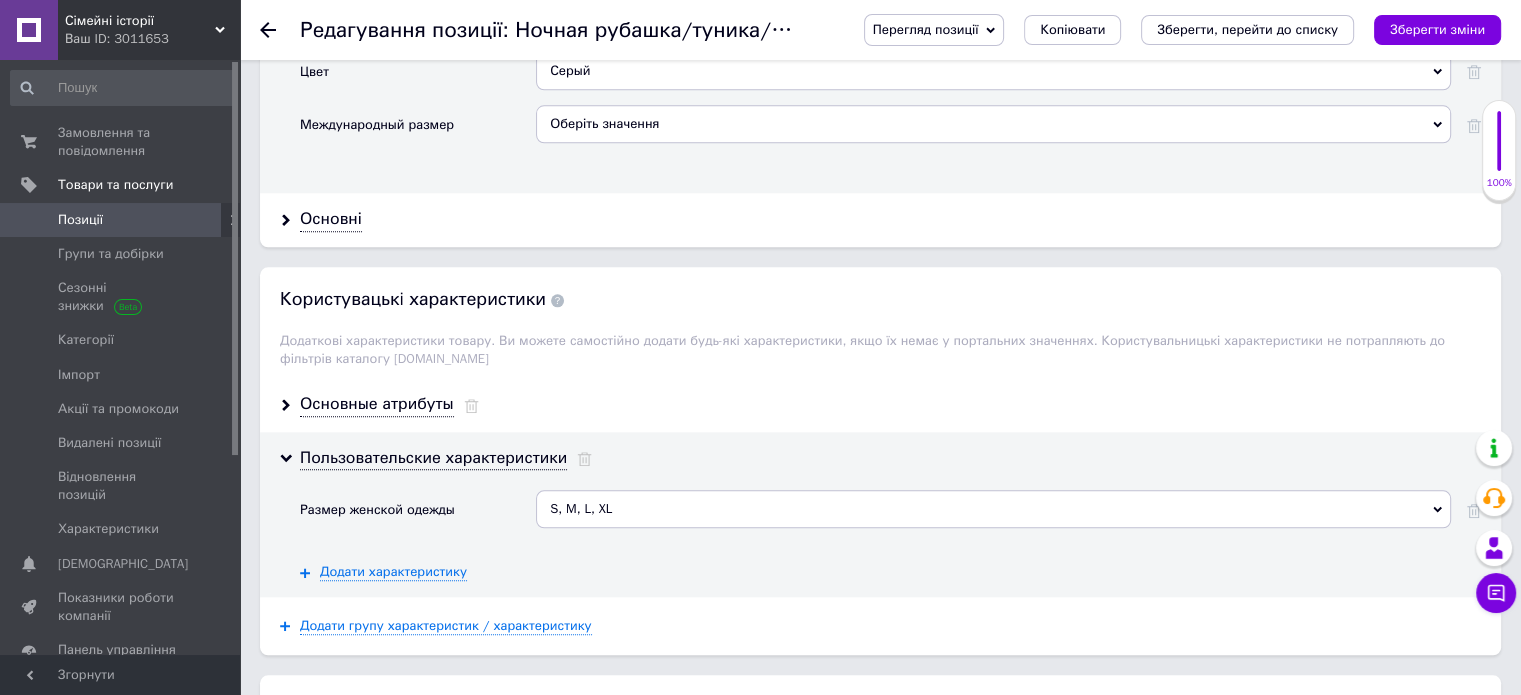click on "S, M, L, XL" at bounding box center [993, 509] 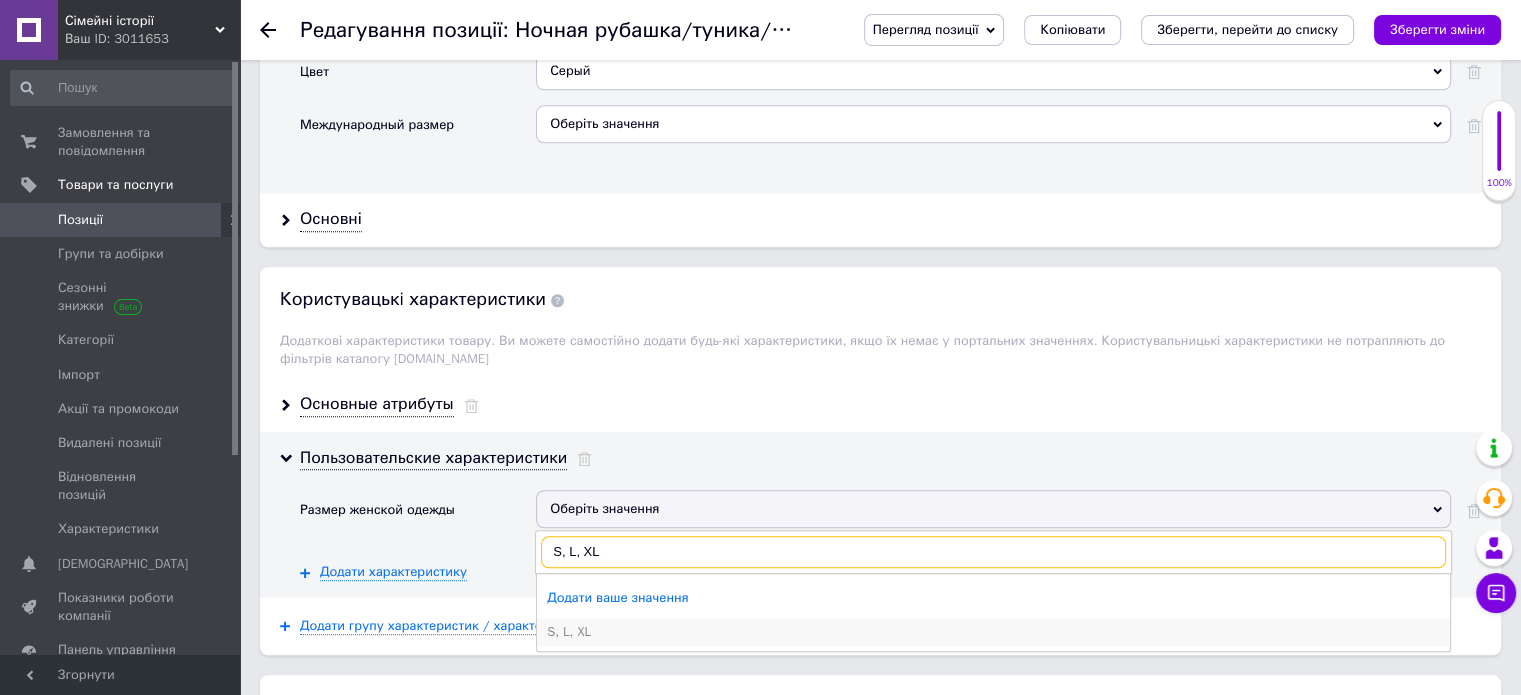 type on "S, L, XL" 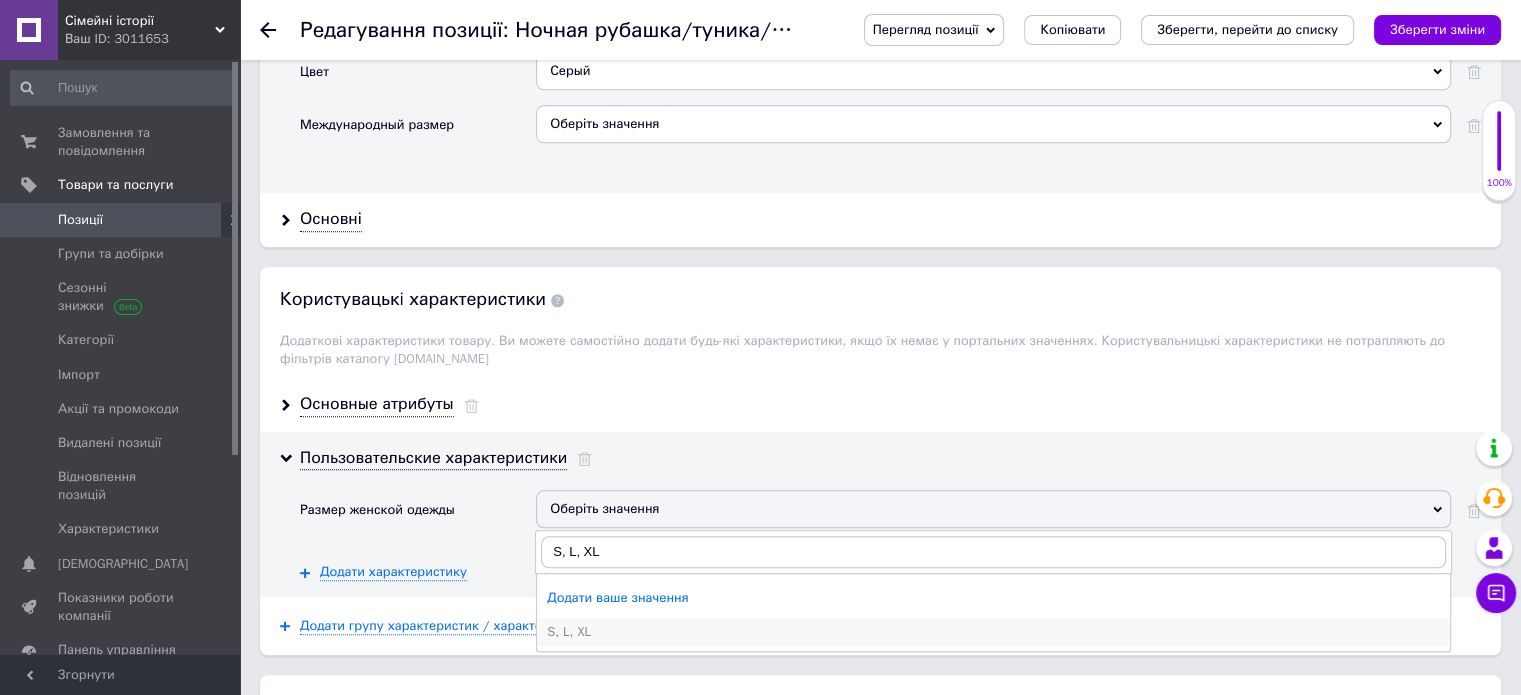 click on "S, L, XL" at bounding box center [993, 632] 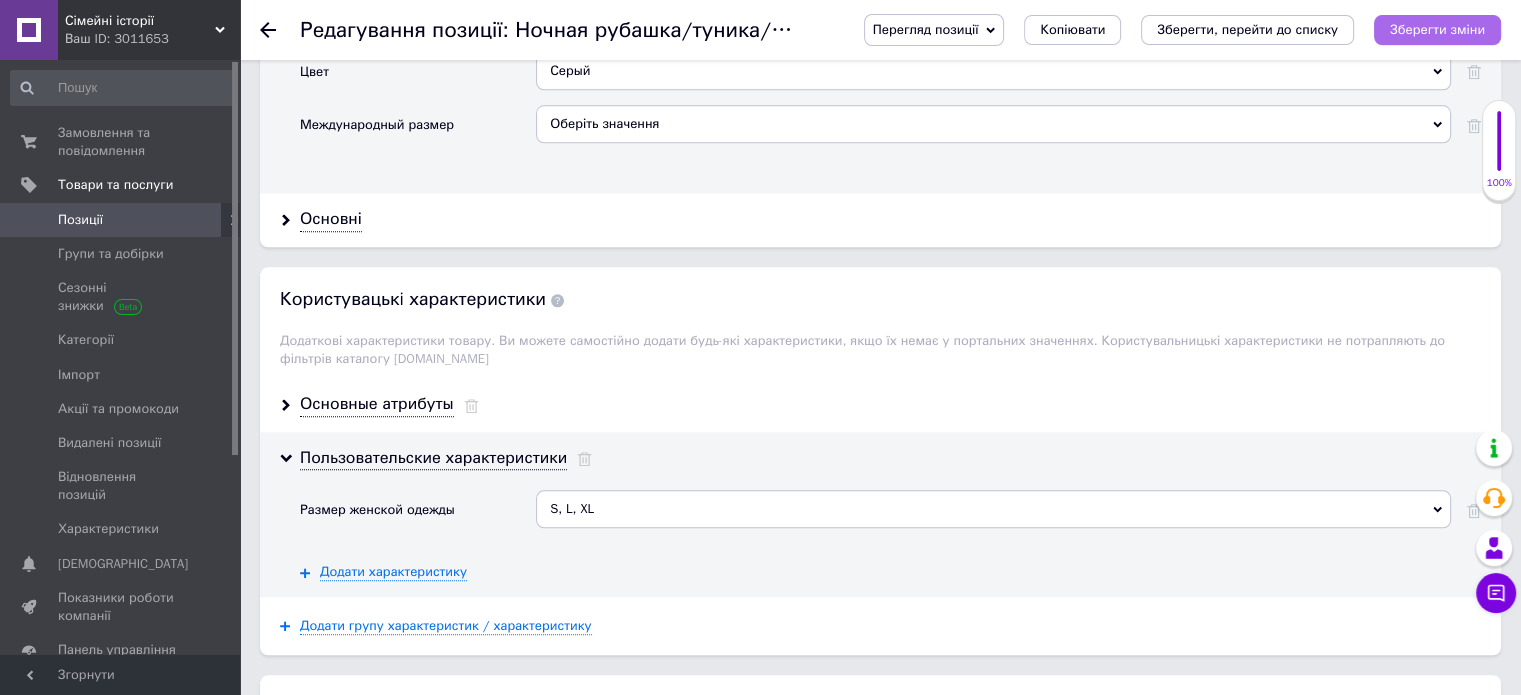 click on "Зберегти зміни" at bounding box center (1437, 29) 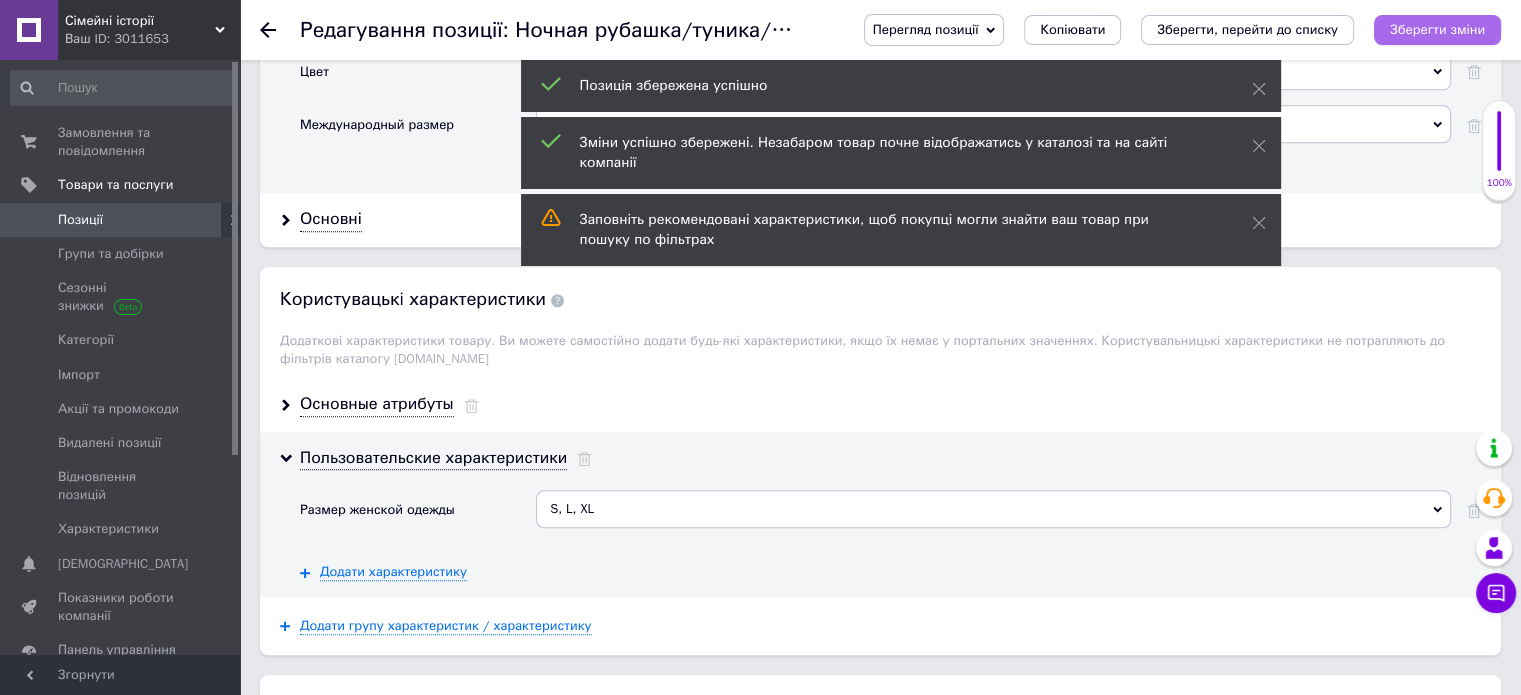 click on "Зберегти зміни" at bounding box center [1437, 29] 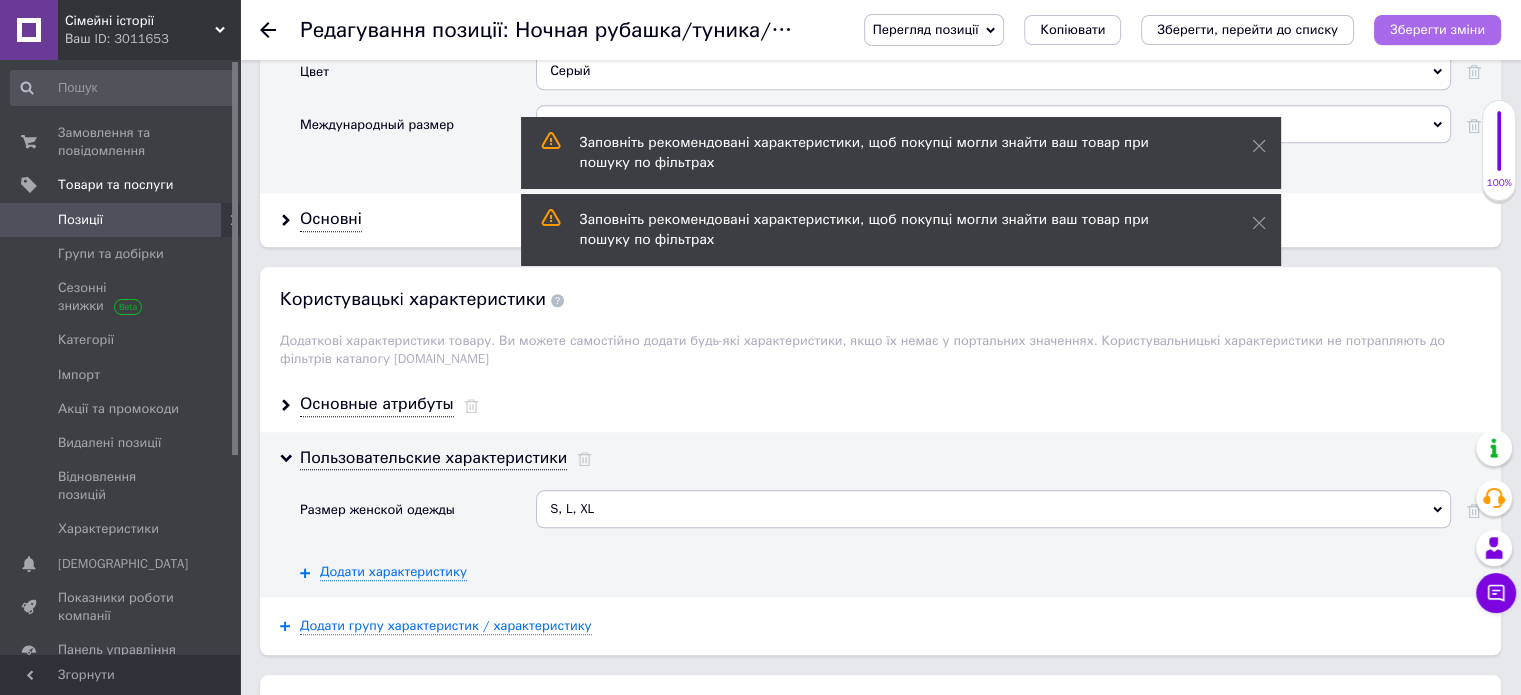 click on "Зберегти зміни" at bounding box center (1437, 29) 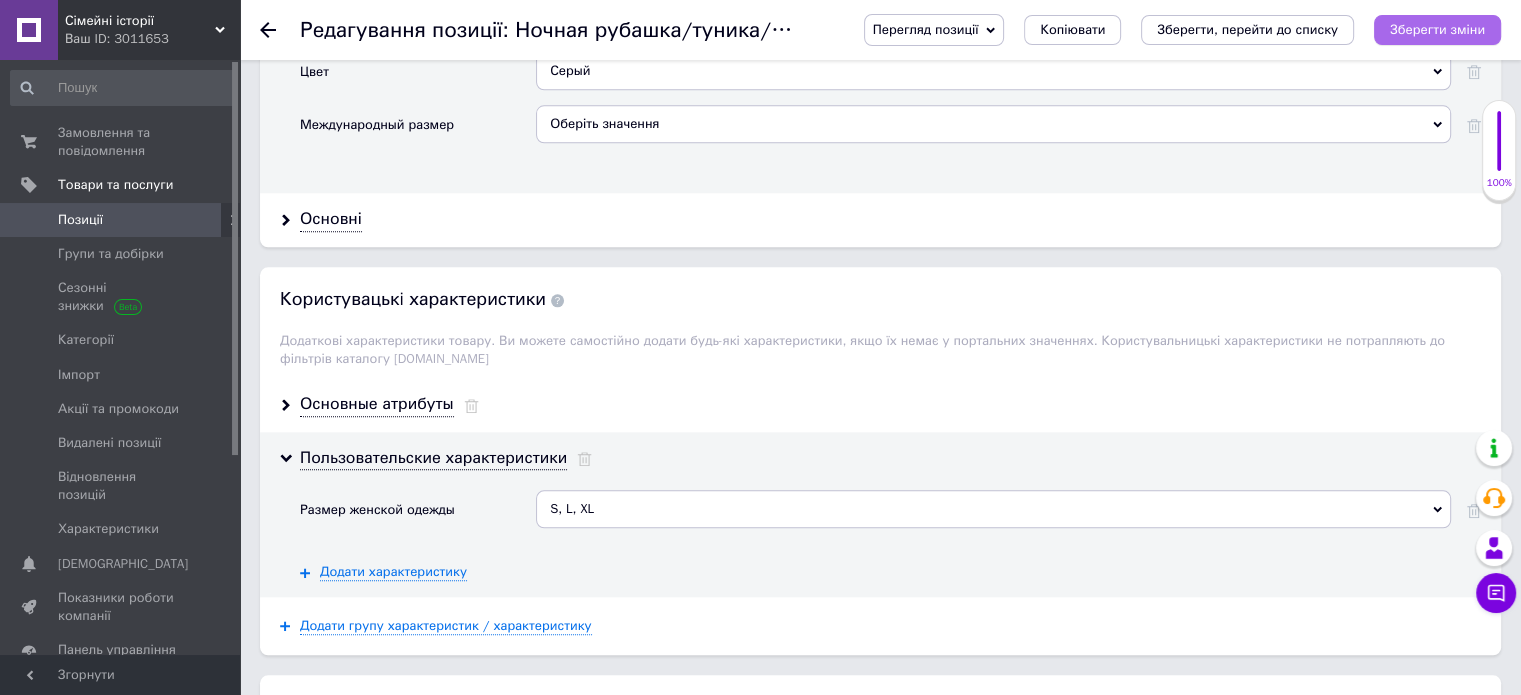 click on "Зберегти зміни" at bounding box center (1437, 29) 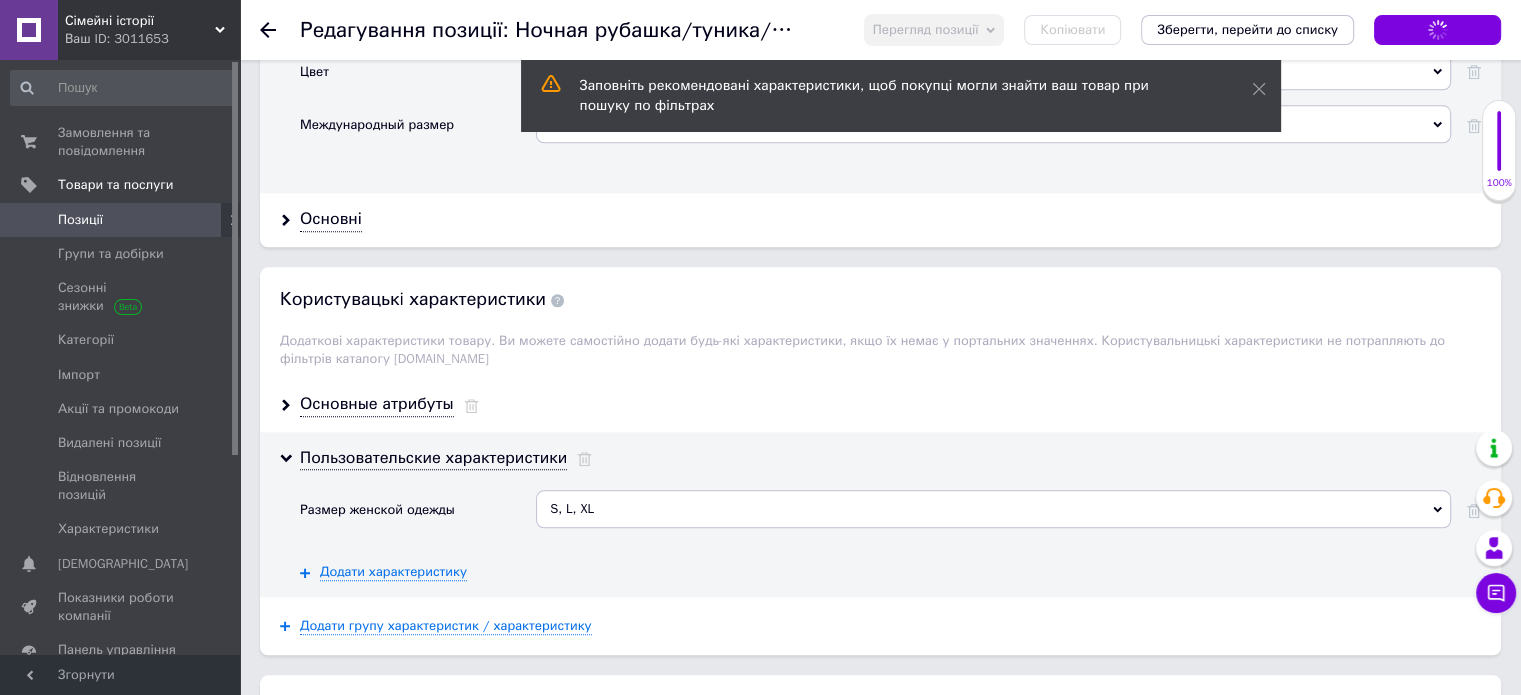 click on "Позиції" at bounding box center (123, 220) 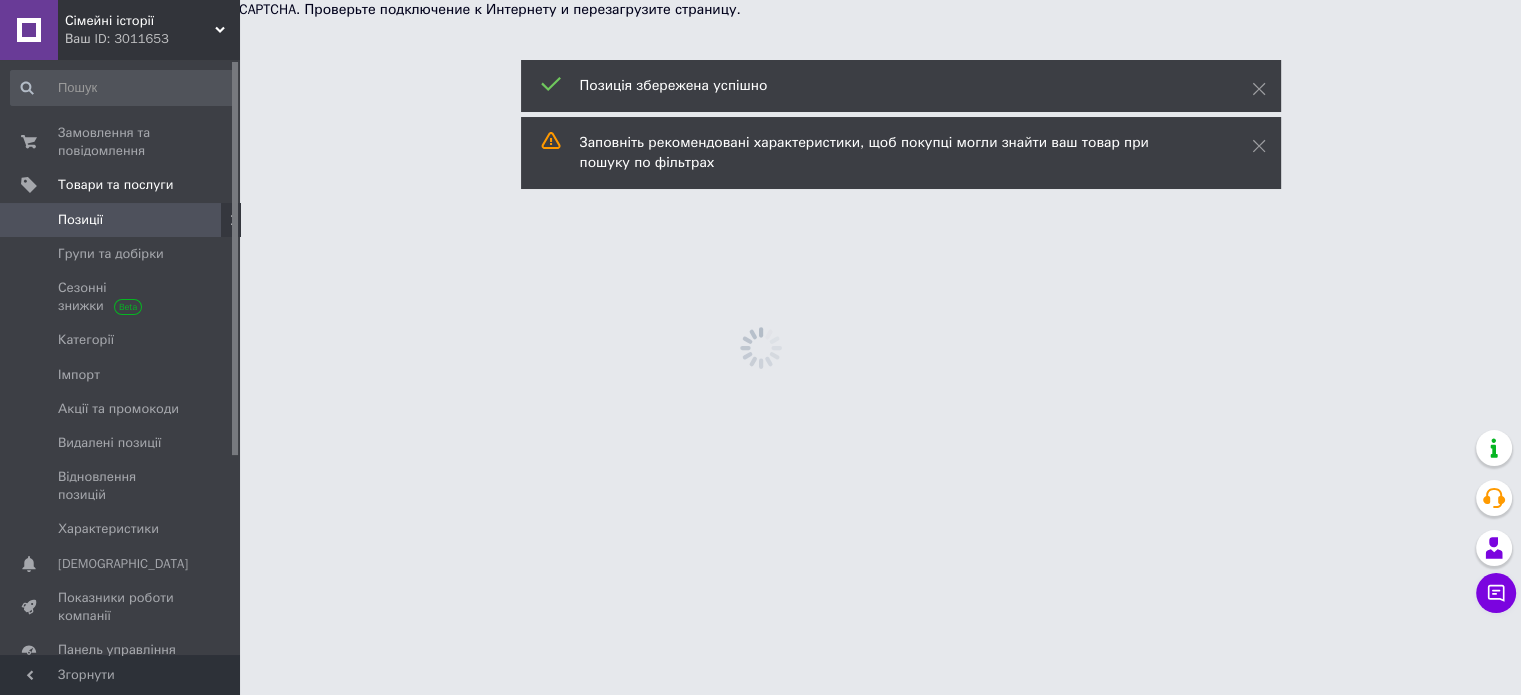 scroll, scrollTop: 0, scrollLeft: 0, axis: both 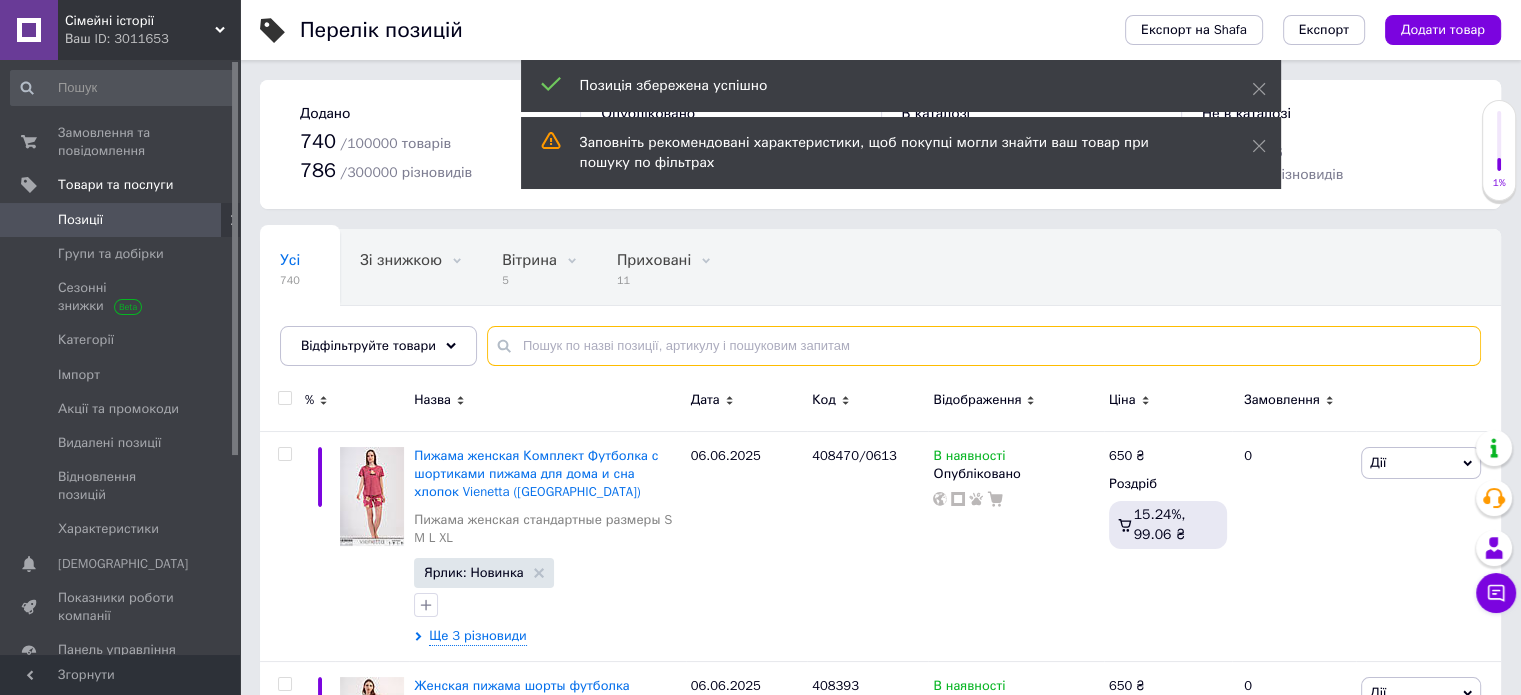 click at bounding box center (984, 346) 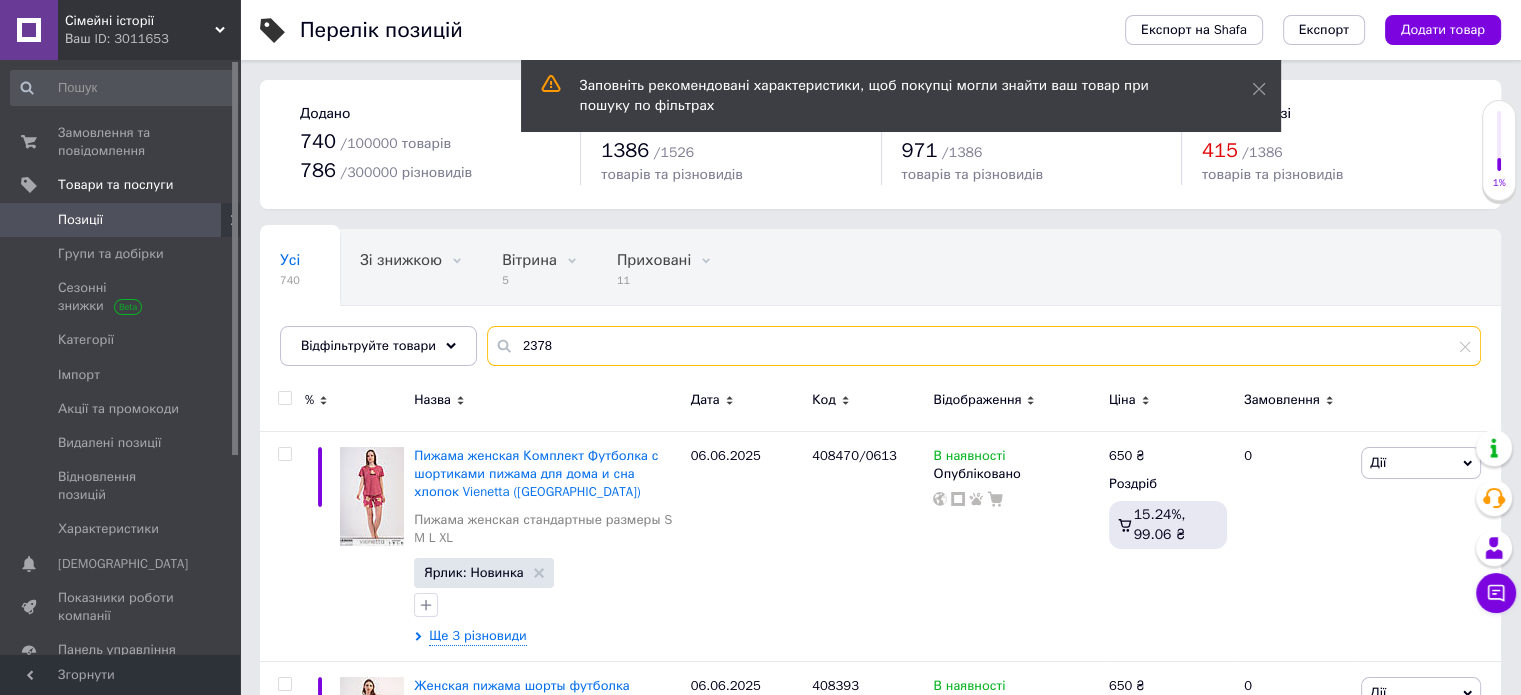 type on "2378" 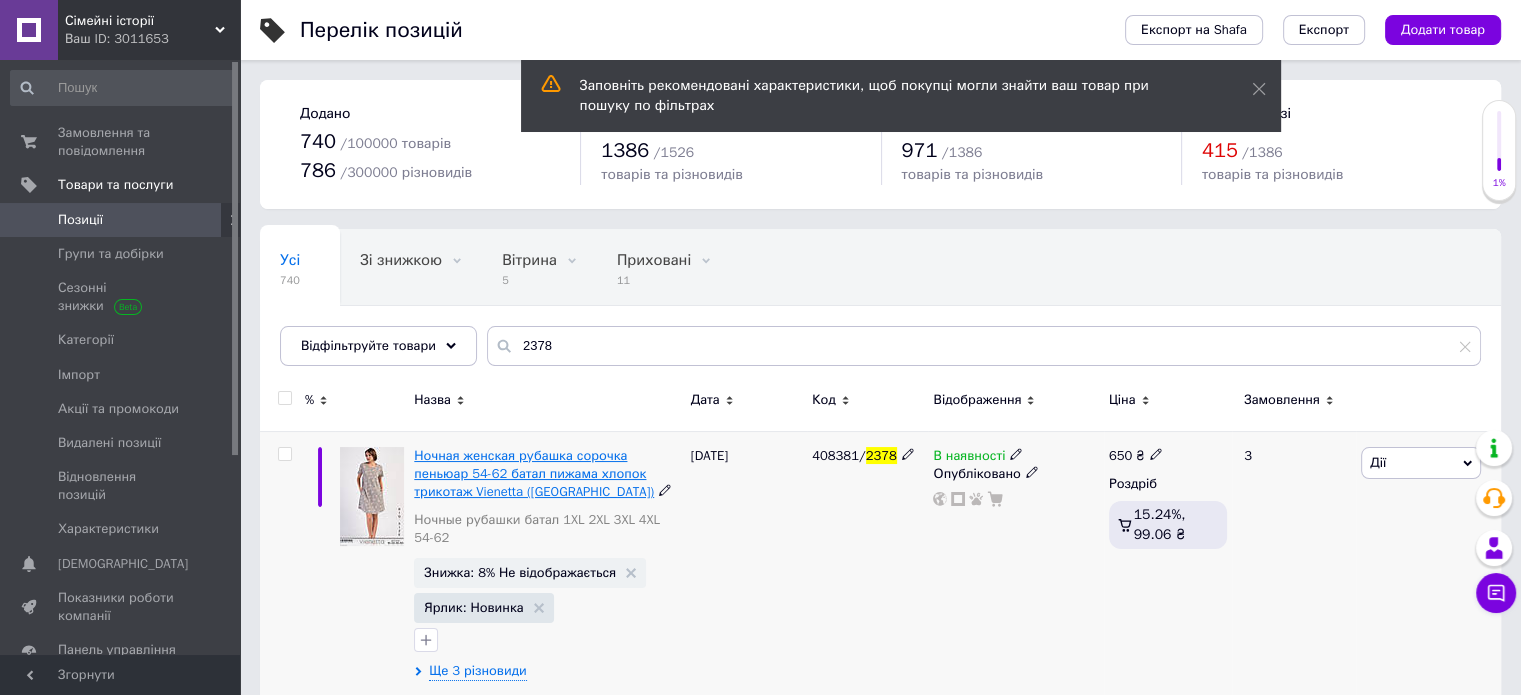 click on "Ночная женская рубашка сорочка пеньюар 54-62 батал пижама  хлопок трикотаж Vienetta  ([GEOGRAPHIC_DATA])" at bounding box center (534, 473) 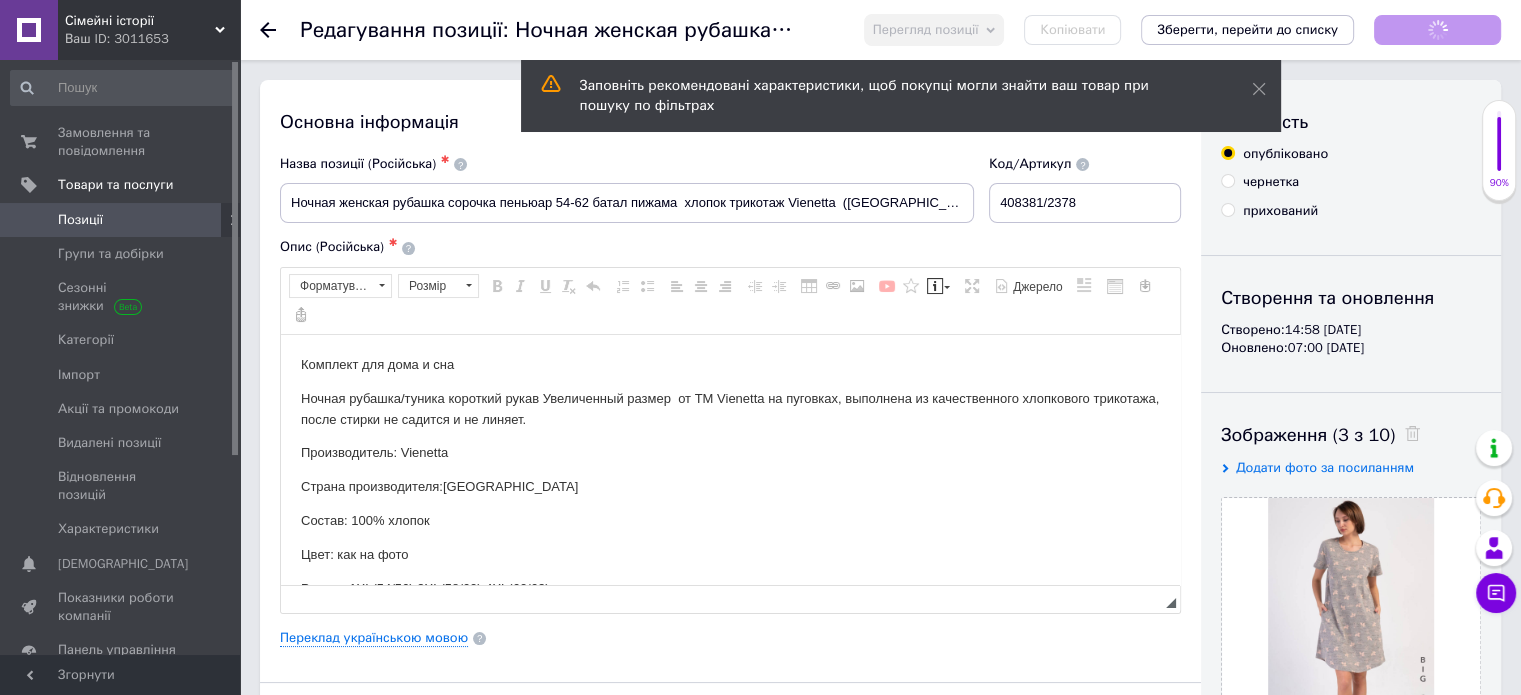 scroll, scrollTop: 0, scrollLeft: 0, axis: both 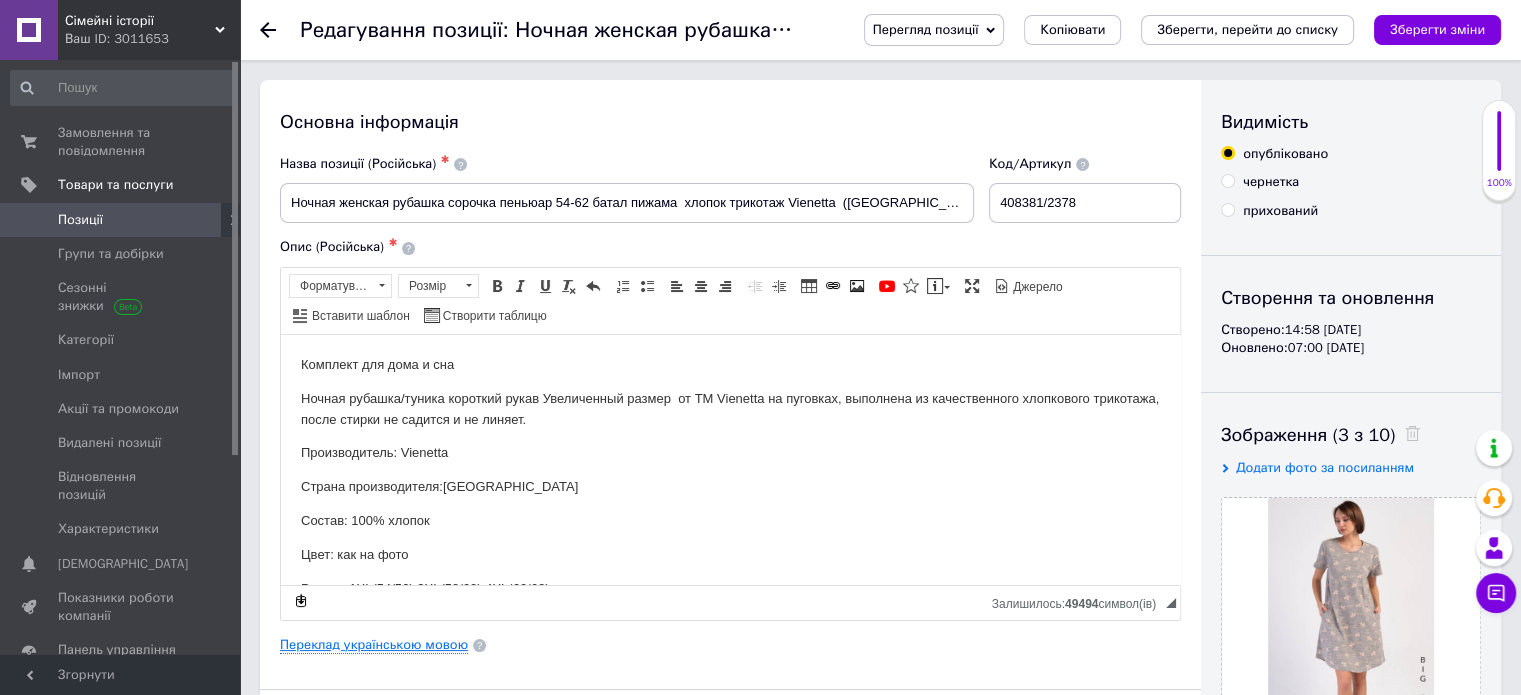 click on "Переклад українською мовою" at bounding box center (374, 645) 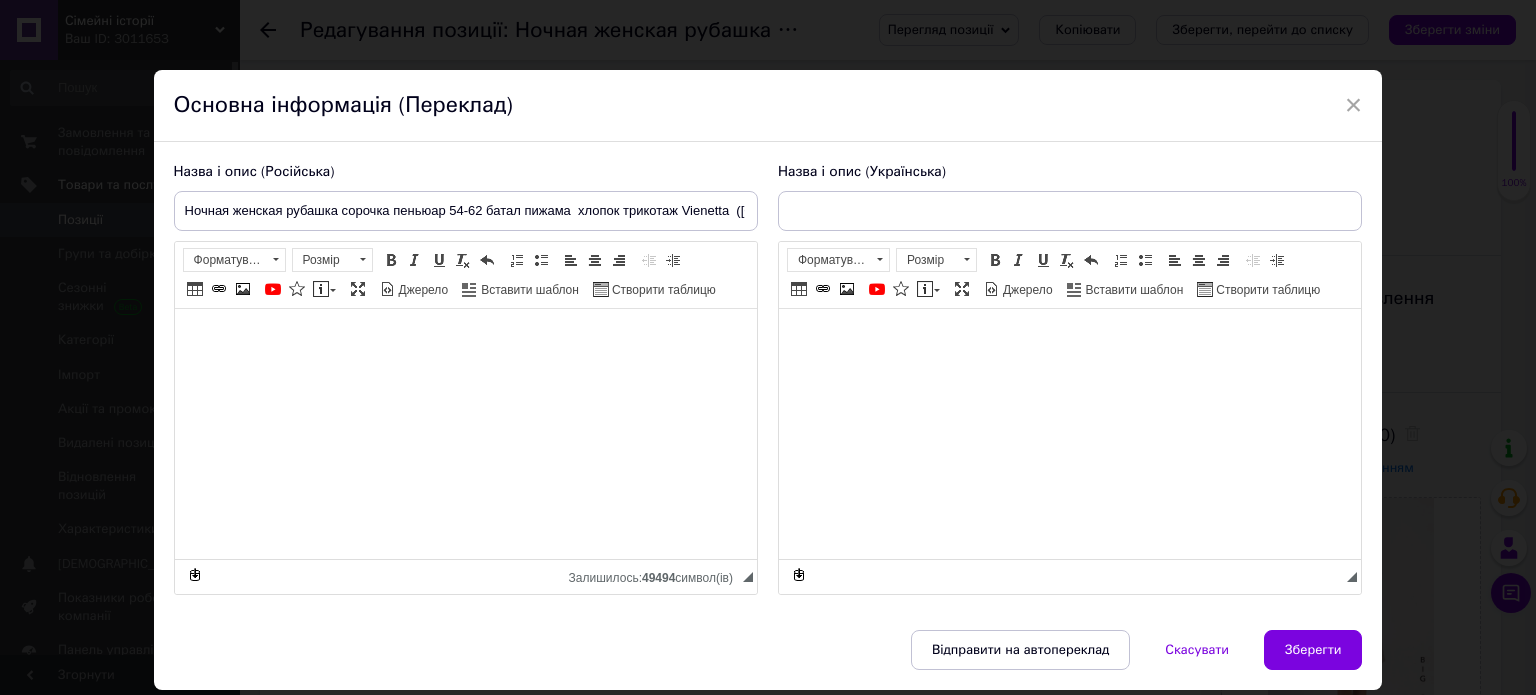 type on "Нічна жіноча сорочка сорочка пеньюар 54-62 батал піжама бавовна трикотаж Vienetta ([GEOGRAPHIC_DATA])" 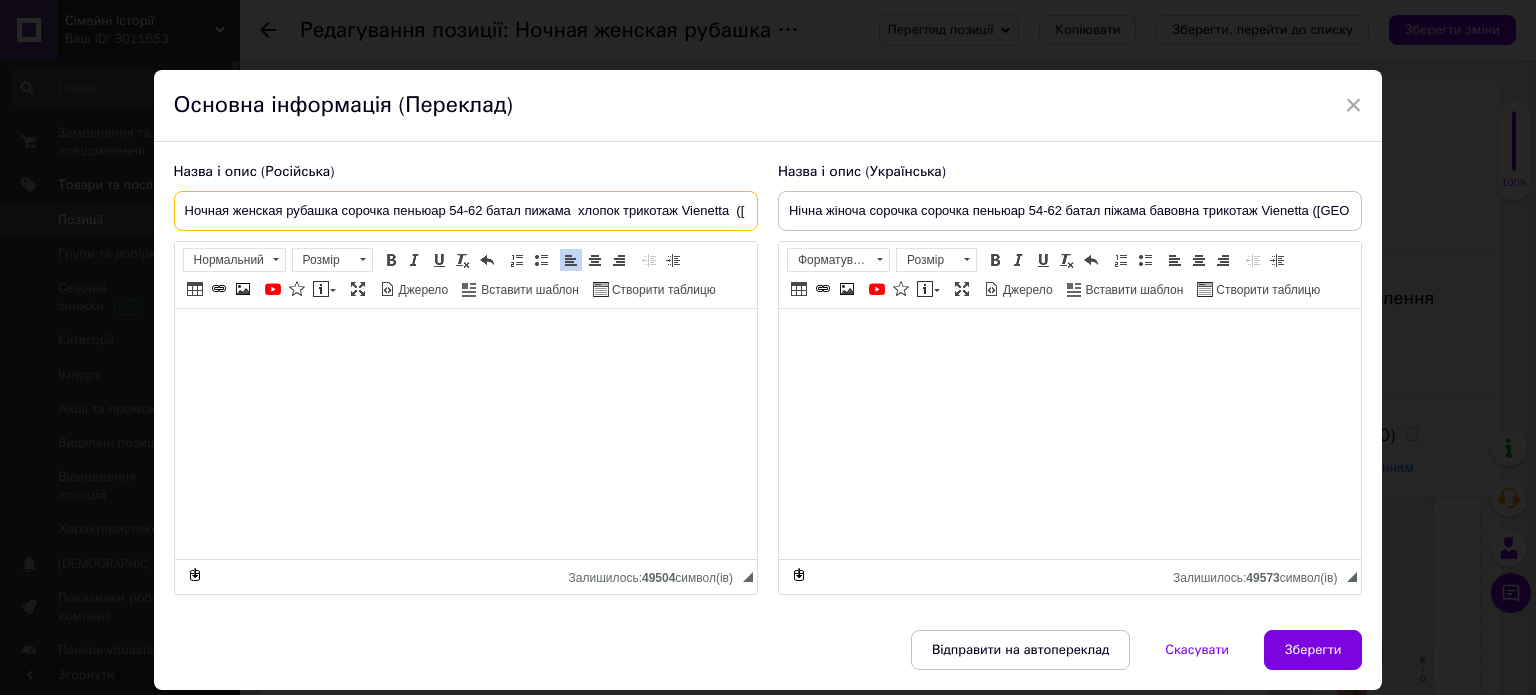 click on "Ночная женская рубашка сорочка пеньюар 54-62 батал пижама  хлопок трикотаж Vienetta  ([GEOGRAPHIC_DATA])" at bounding box center (466, 211) 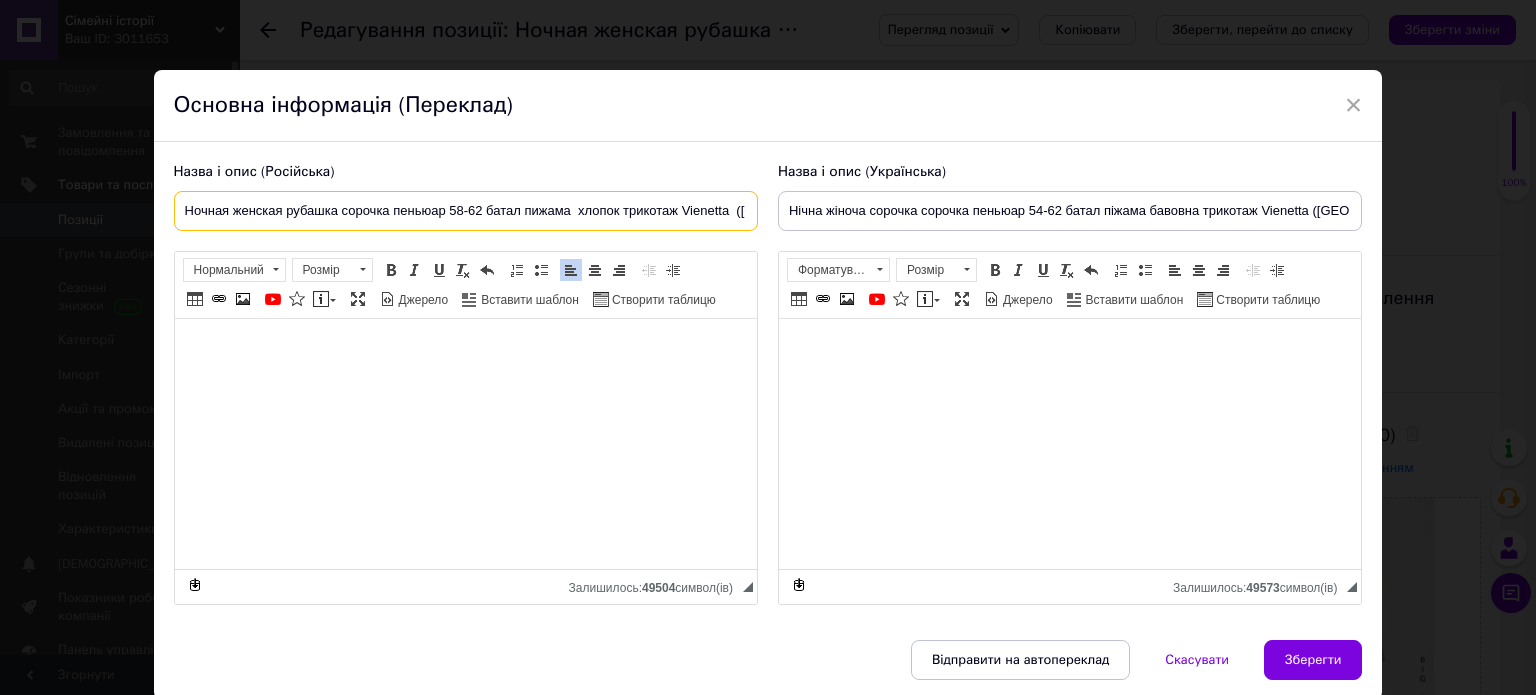 type on "Ночная женская рубашка сорочка пеньюар 58-62 батал пижама  хлопок трикотаж Vienetta  ([GEOGRAPHIC_DATA])" 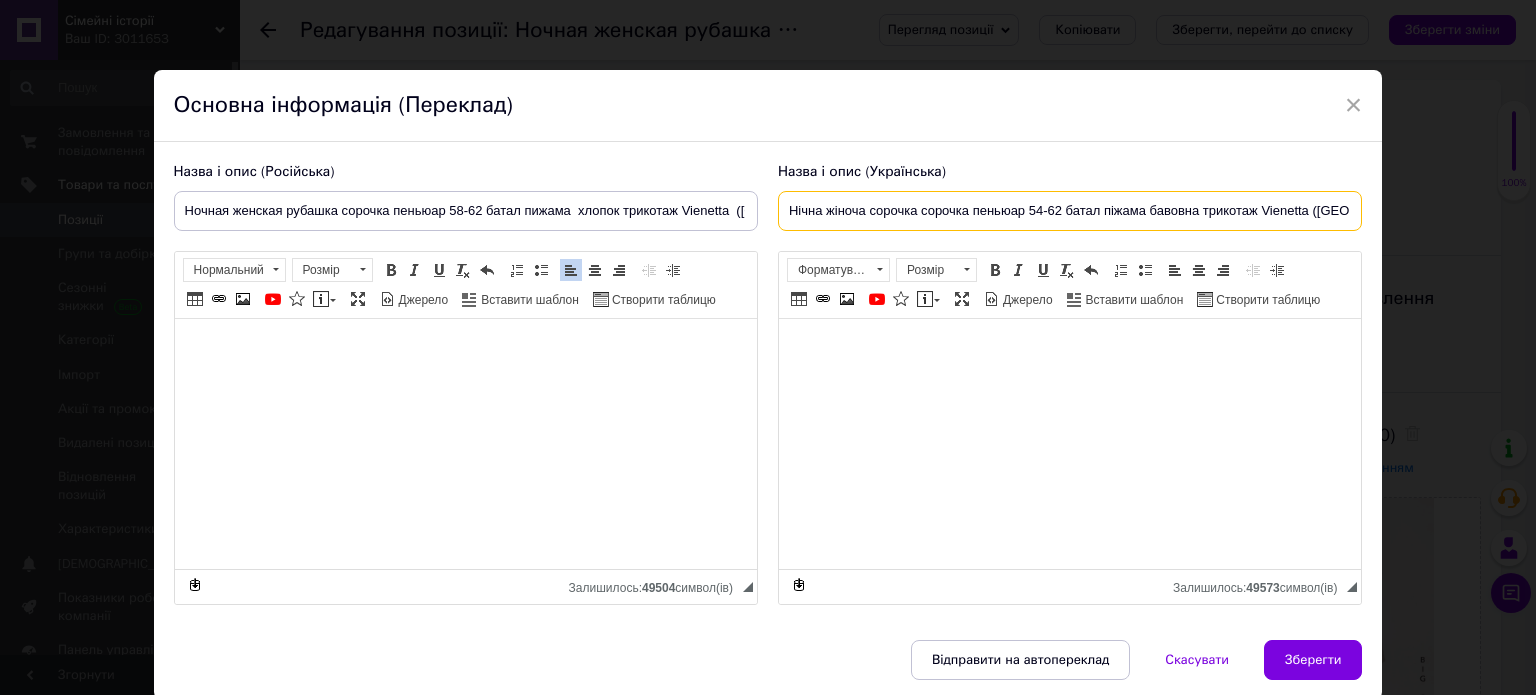 click on "Нічна жіноча сорочка сорочка пеньюар 54-62 батал піжама бавовна трикотаж Vienetta ([GEOGRAPHIC_DATA])" at bounding box center (1070, 211) 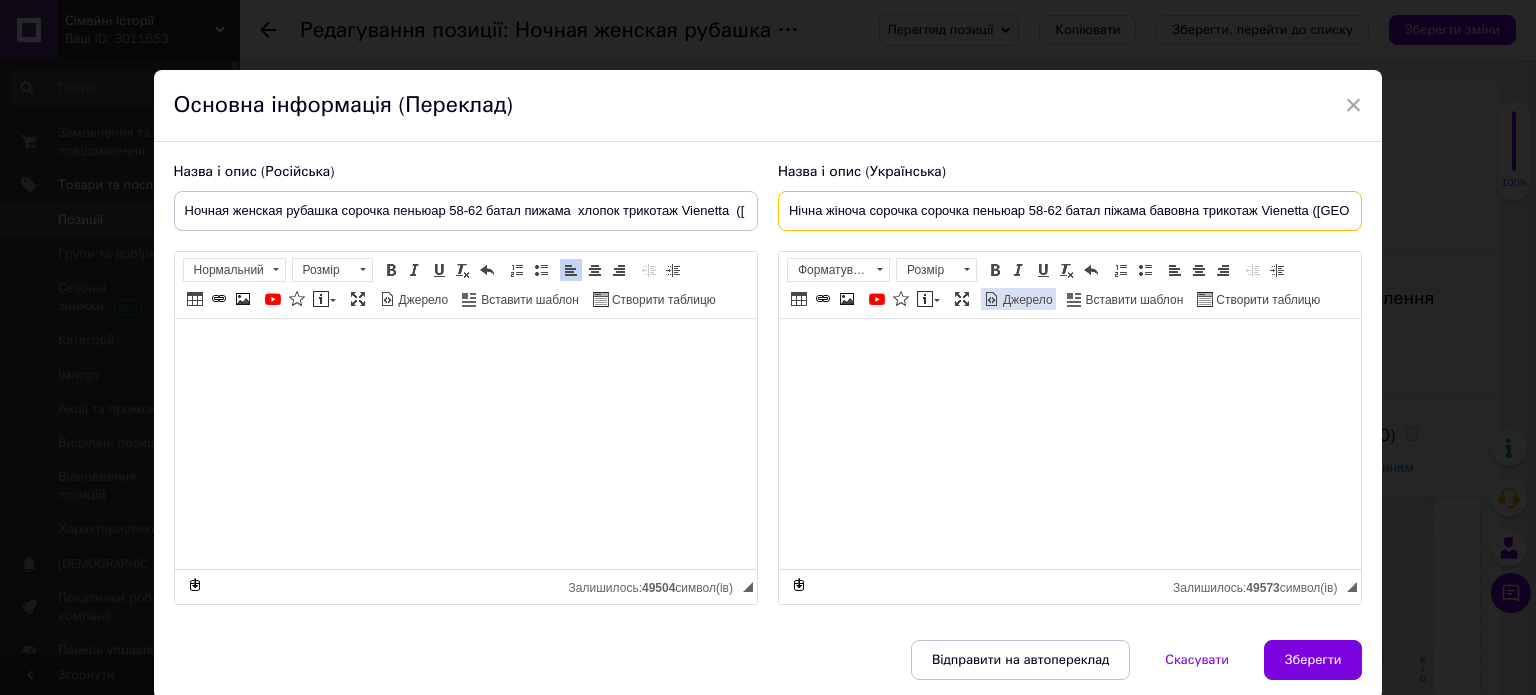 type on "Нічна жіноча сорочка сорочка пеньюар 58-62 батал піжама бавовна трикотаж Vienetta ([GEOGRAPHIC_DATA])" 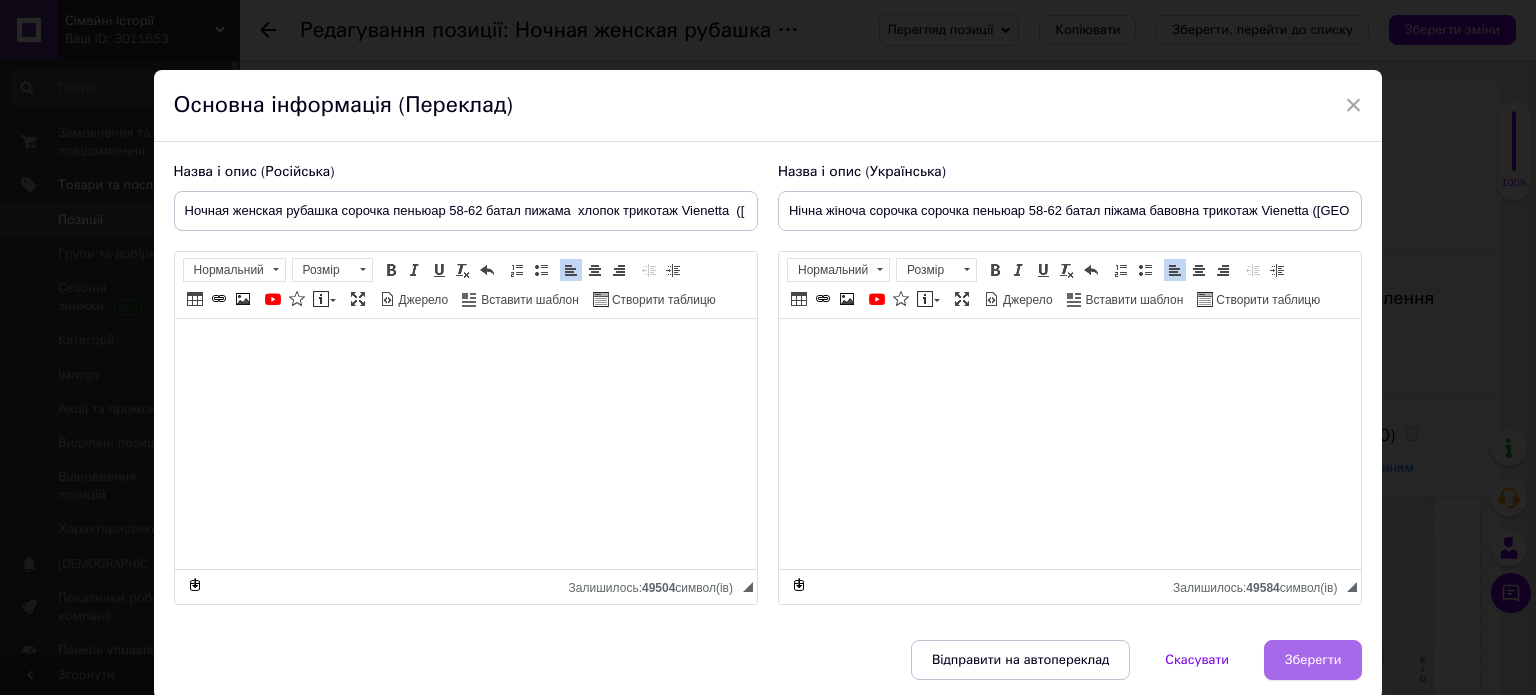 click on "Зберегти" at bounding box center [1313, 660] 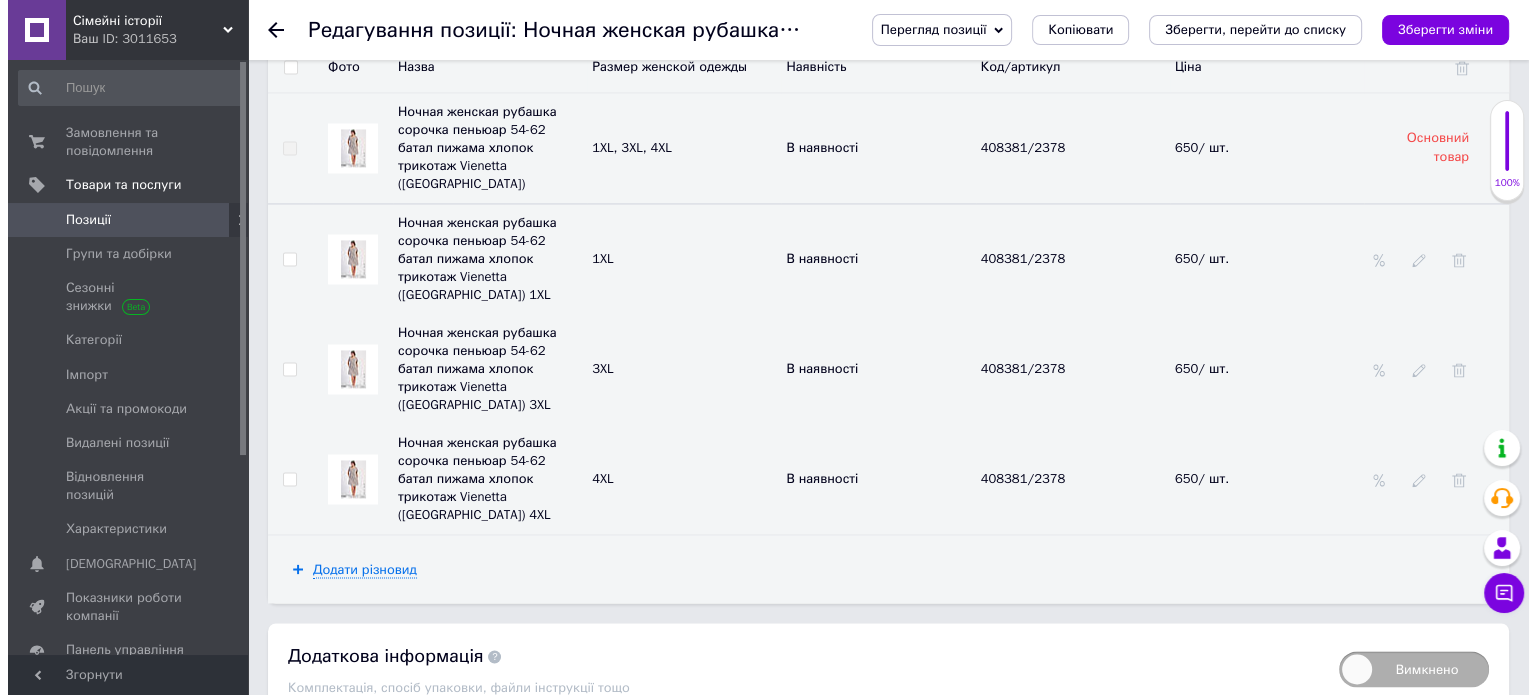 scroll, scrollTop: 3192, scrollLeft: 0, axis: vertical 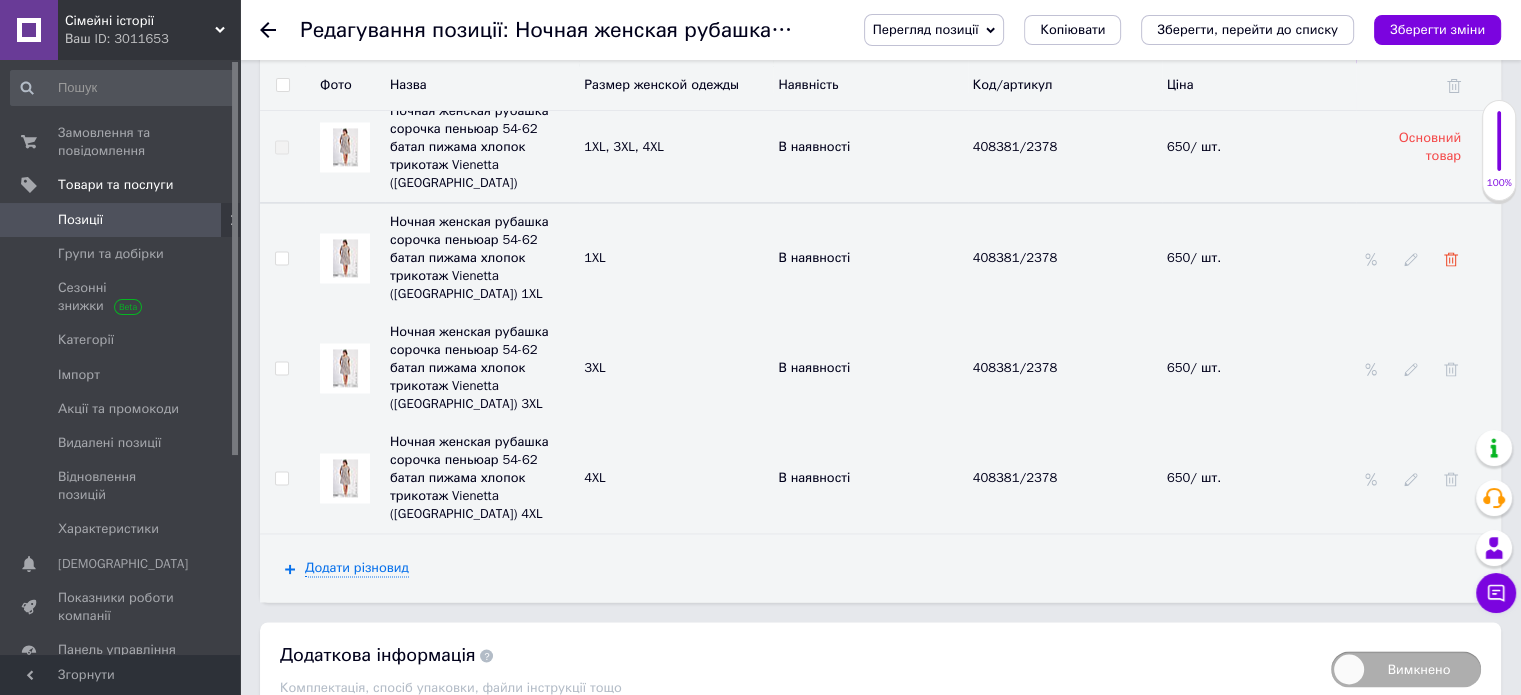 click 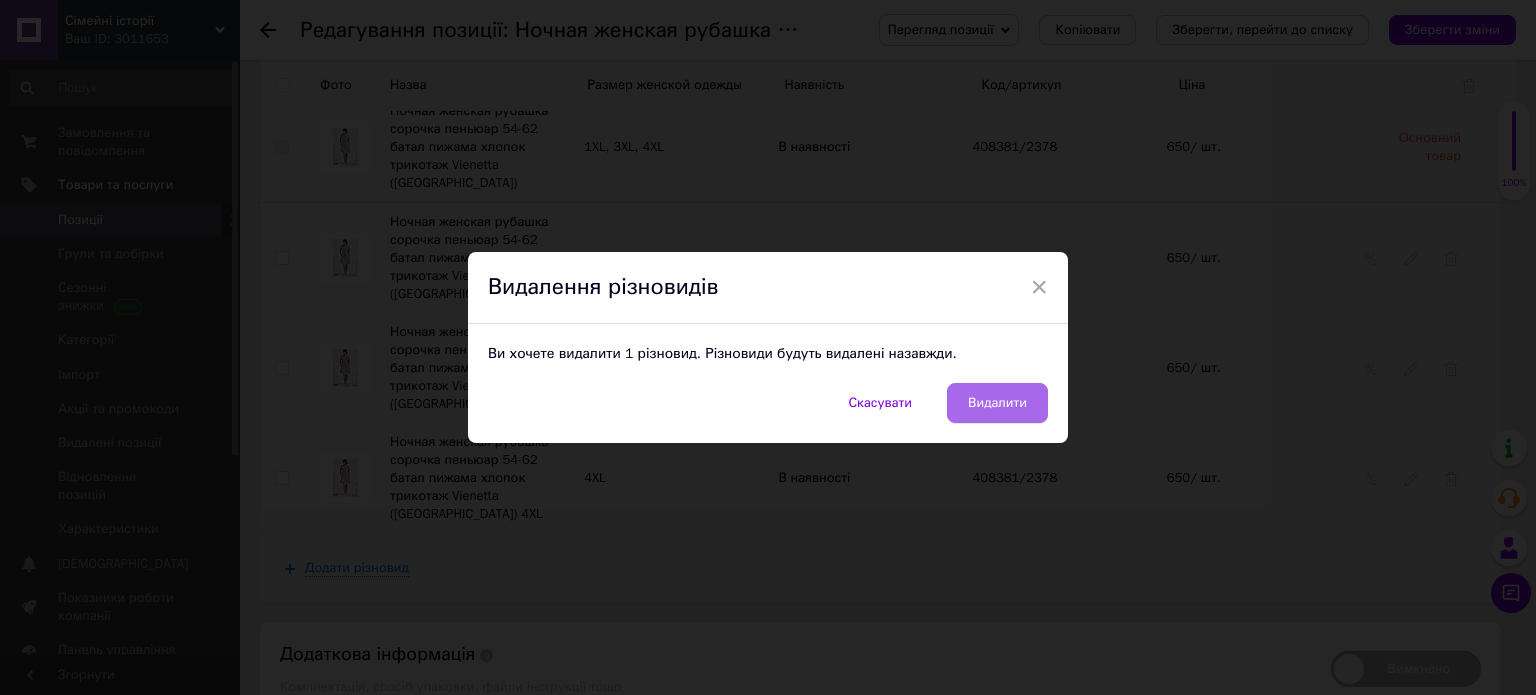 click on "Видалити" at bounding box center [997, 403] 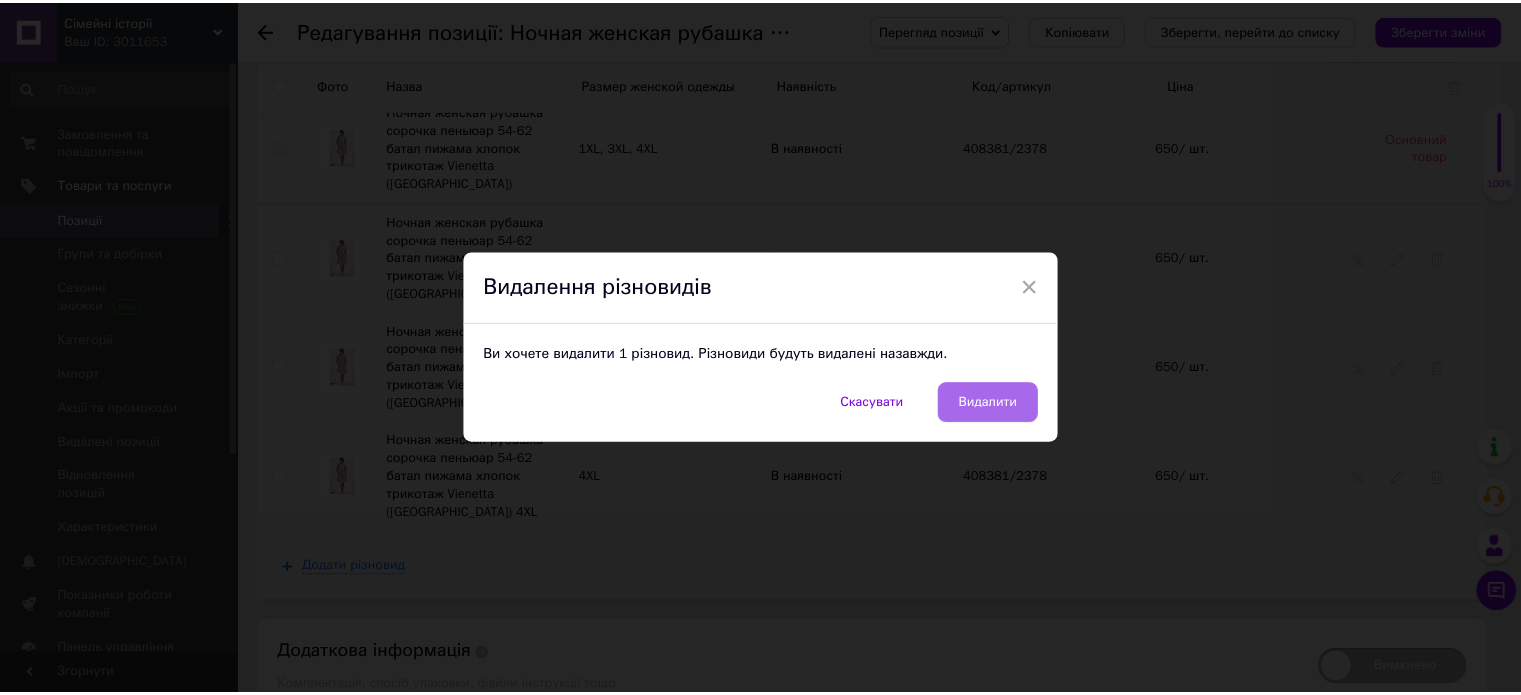 scroll, scrollTop: 3101, scrollLeft: 0, axis: vertical 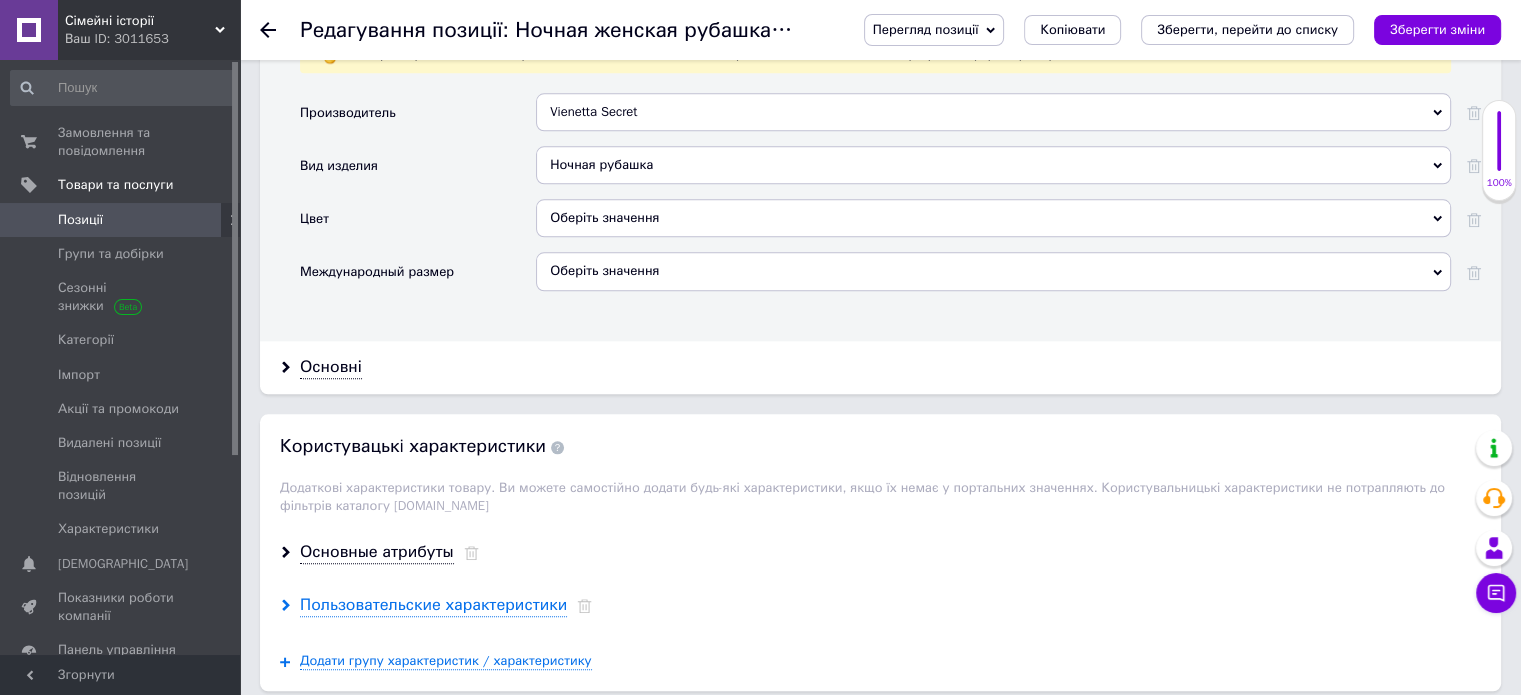 click on "Пользовательские характеристики" at bounding box center (433, 605) 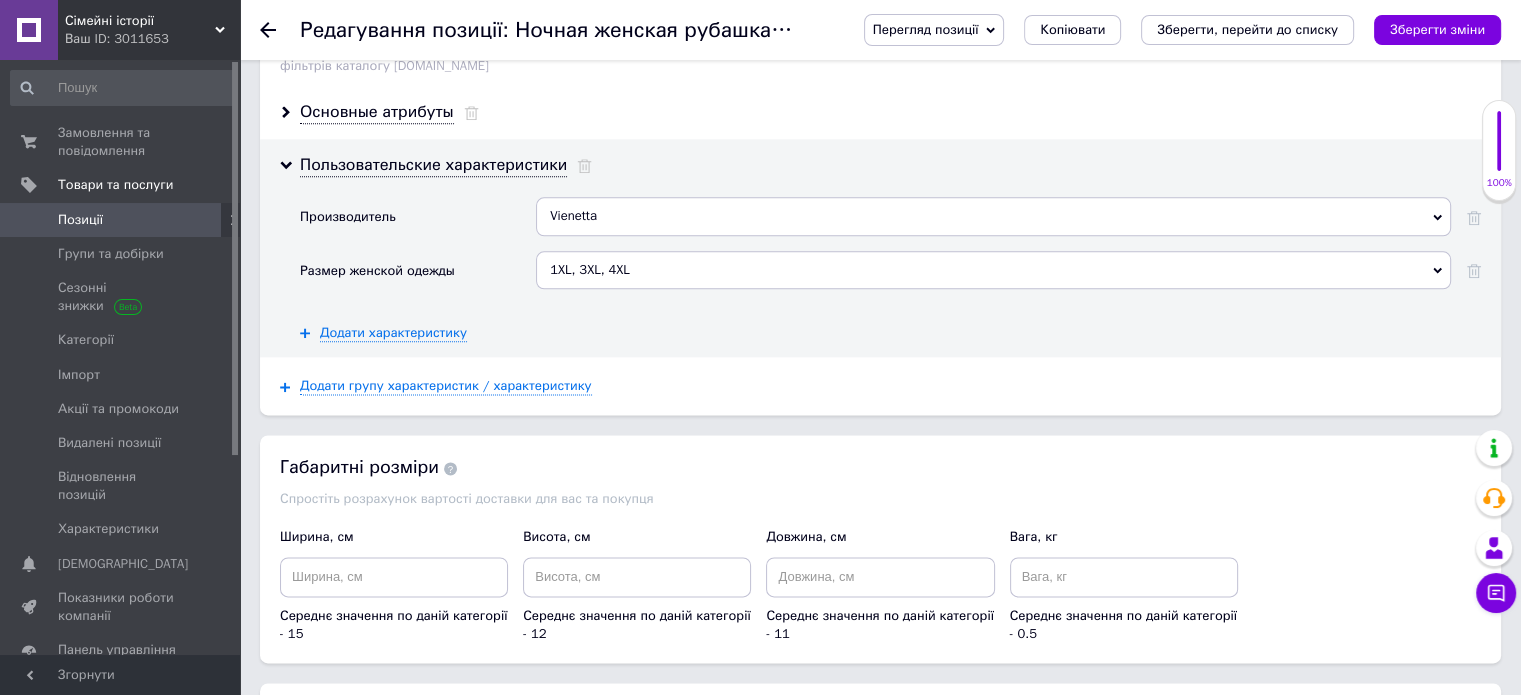 scroll, scrollTop: 2519, scrollLeft: 0, axis: vertical 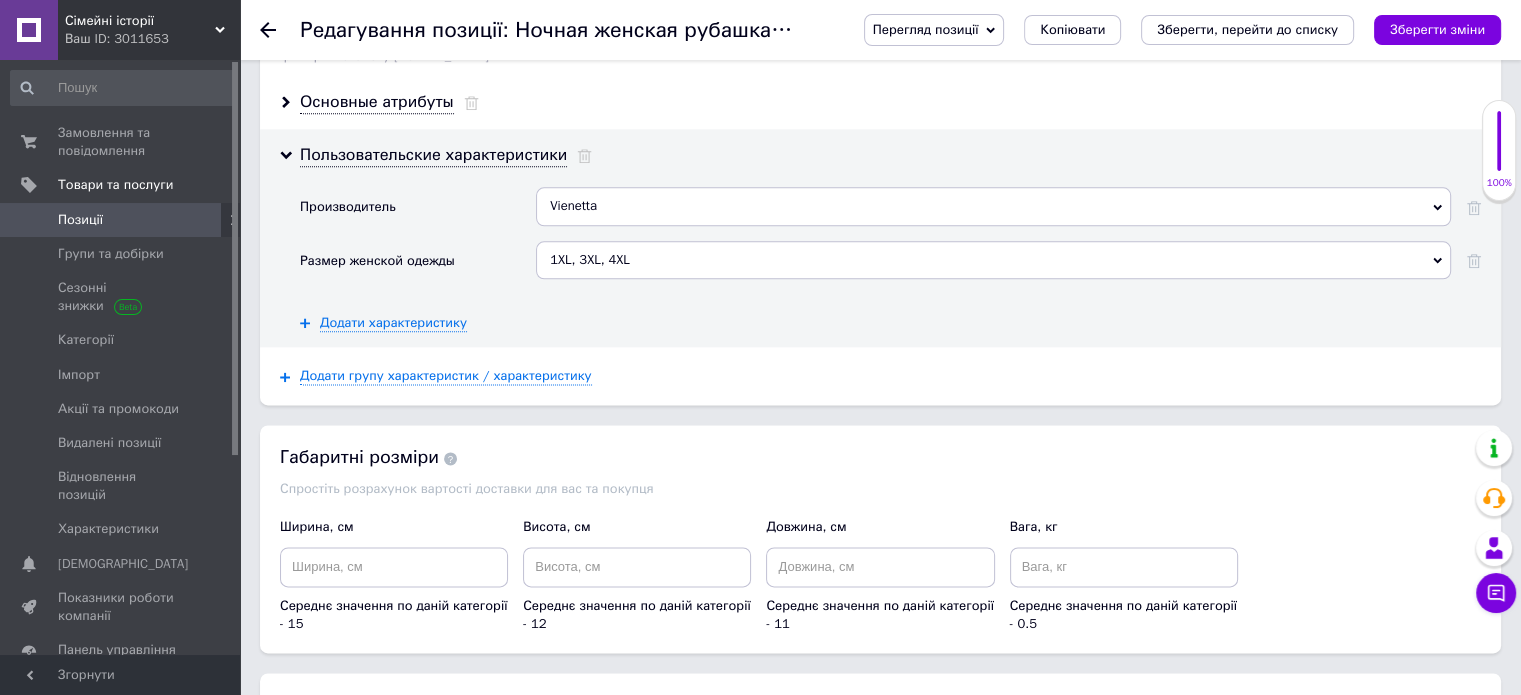 click on "1XL, 3XL, 4XL" at bounding box center (993, 260) 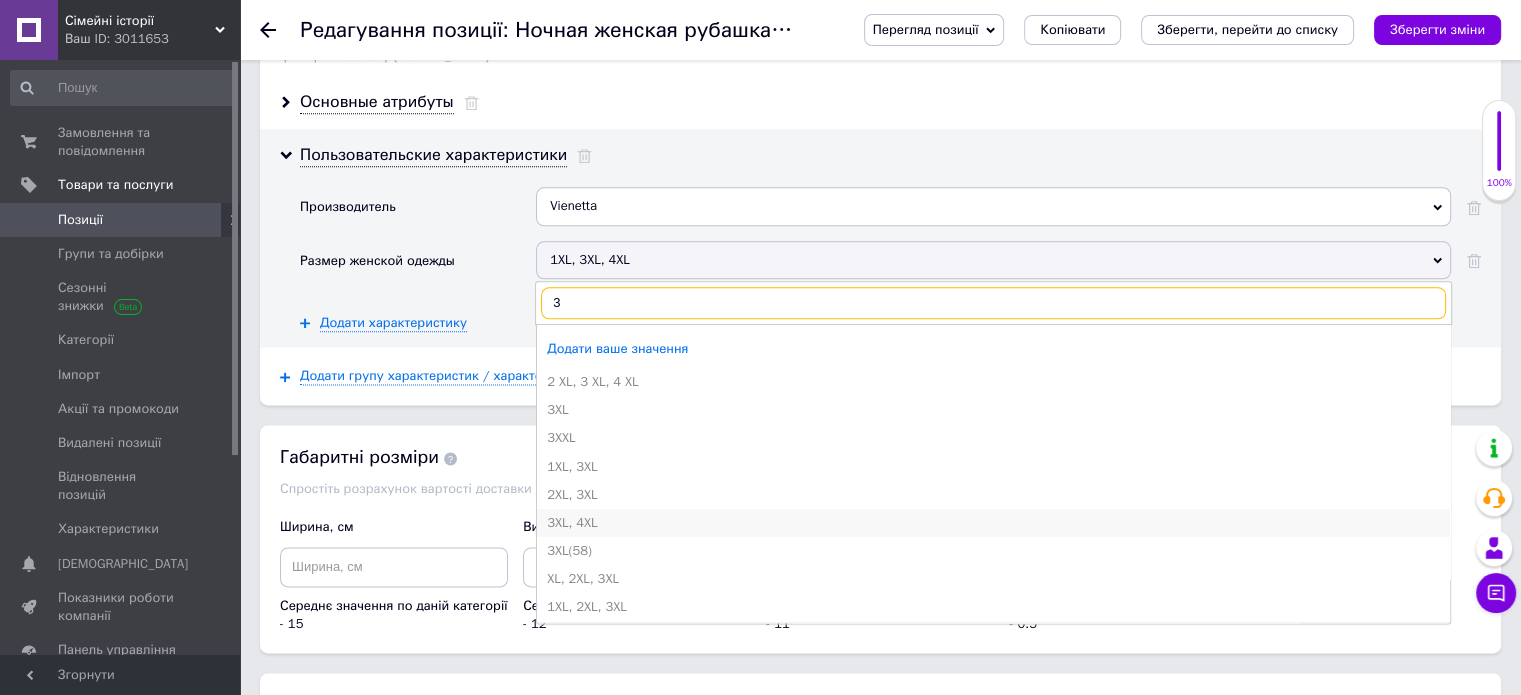 type on "3" 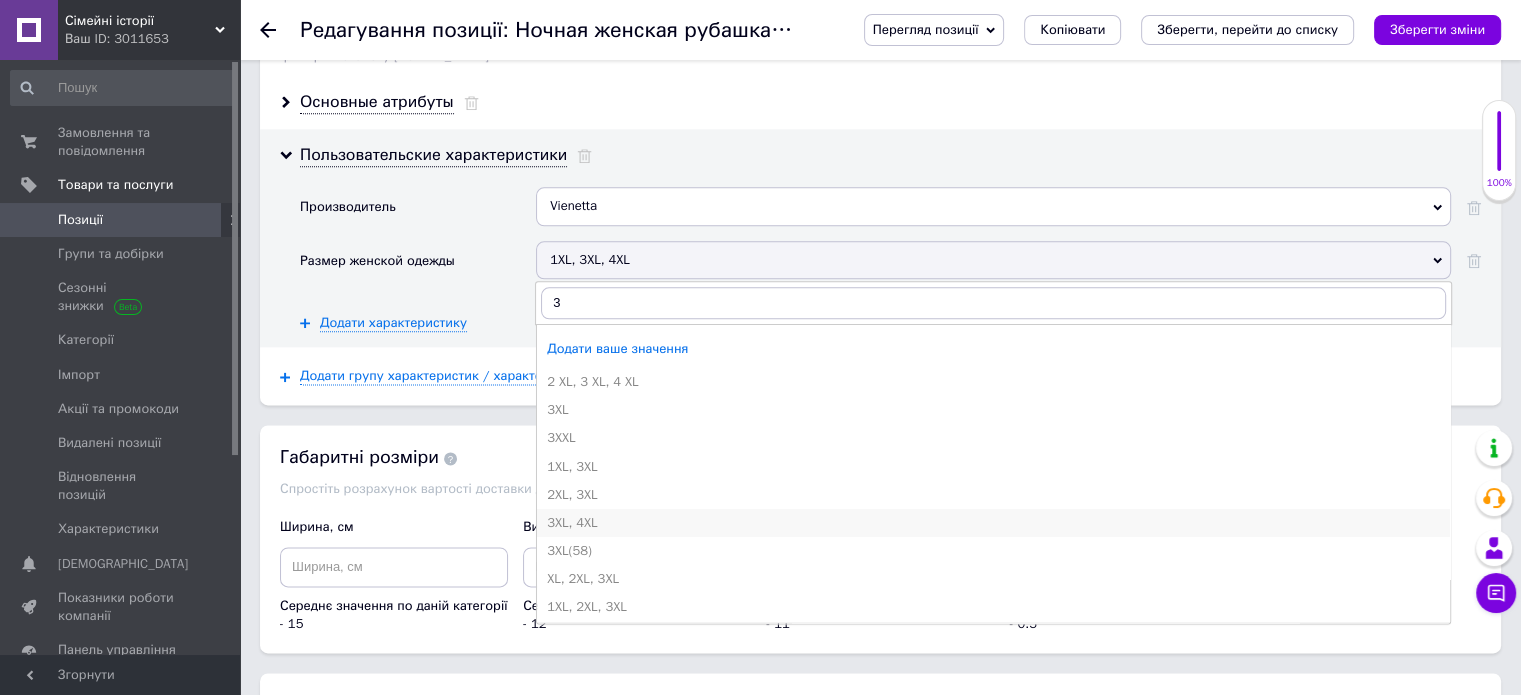 click on "3XL, 4XL" at bounding box center (993, 523) 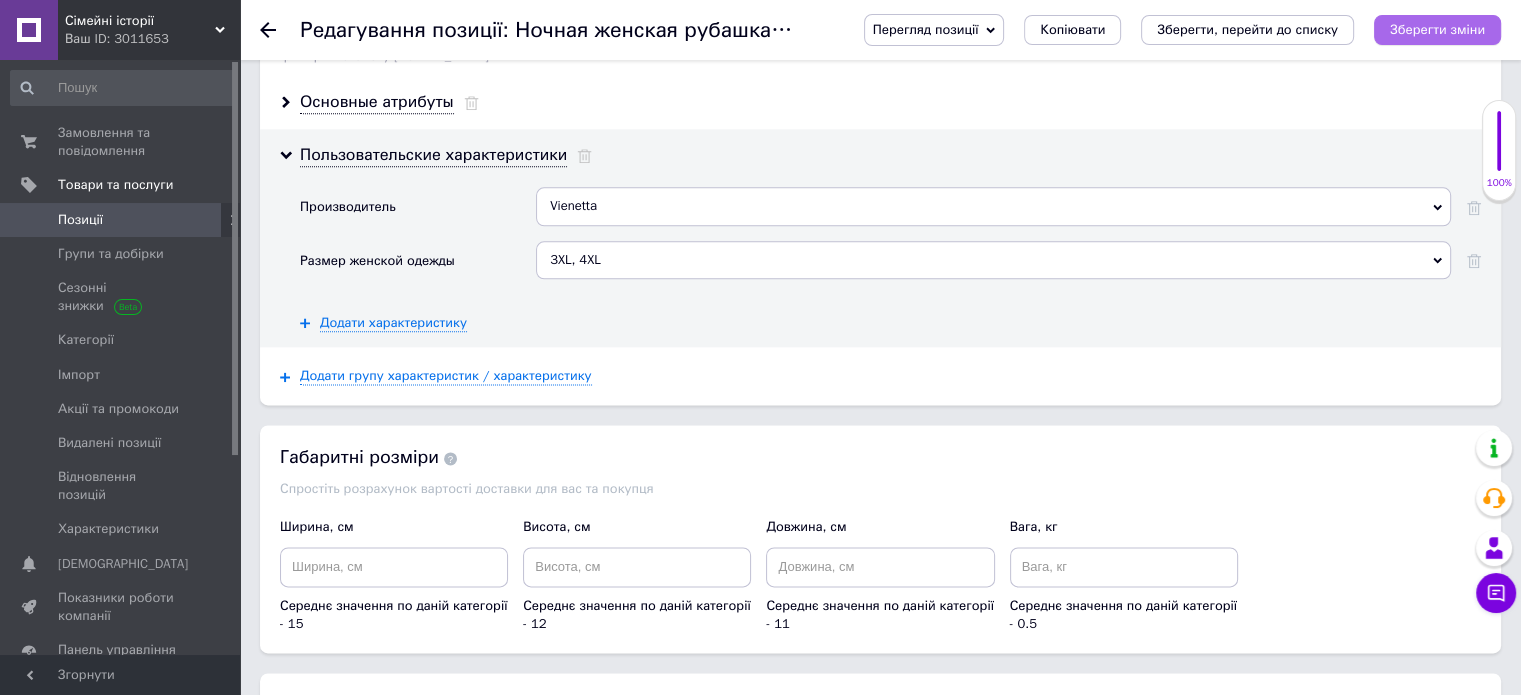click on "Зберегти зміни" at bounding box center [1437, 29] 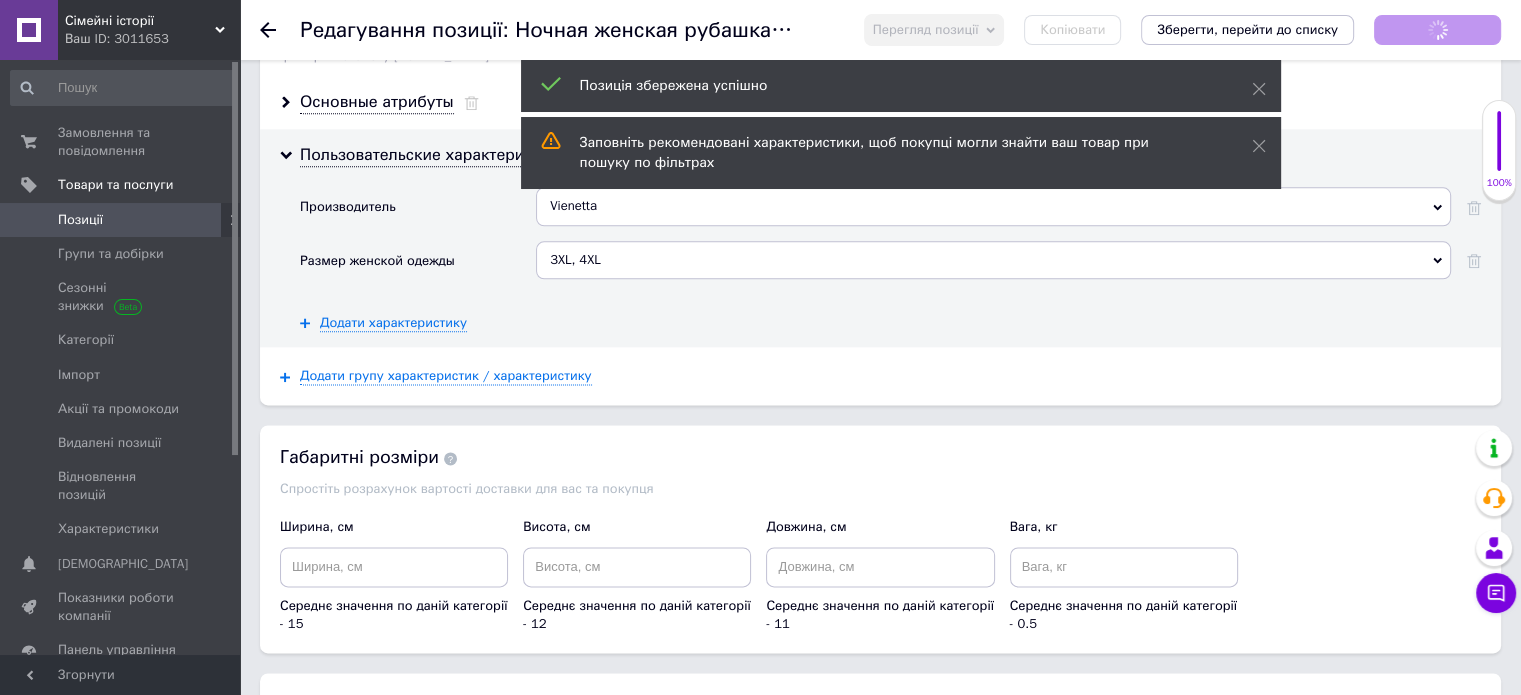 click on "Позиції" at bounding box center [123, 220] 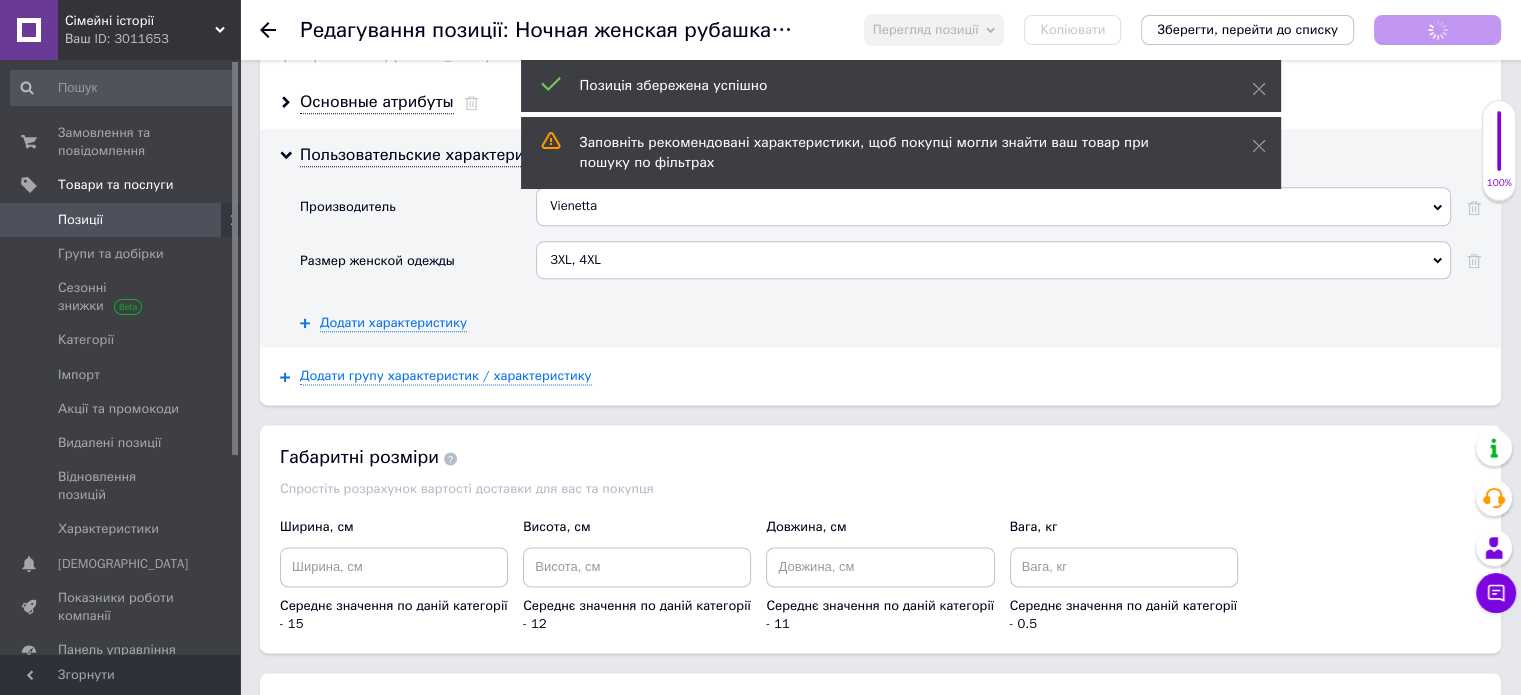 scroll, scrollTop: 0, scrollLeft: 0, axis: both 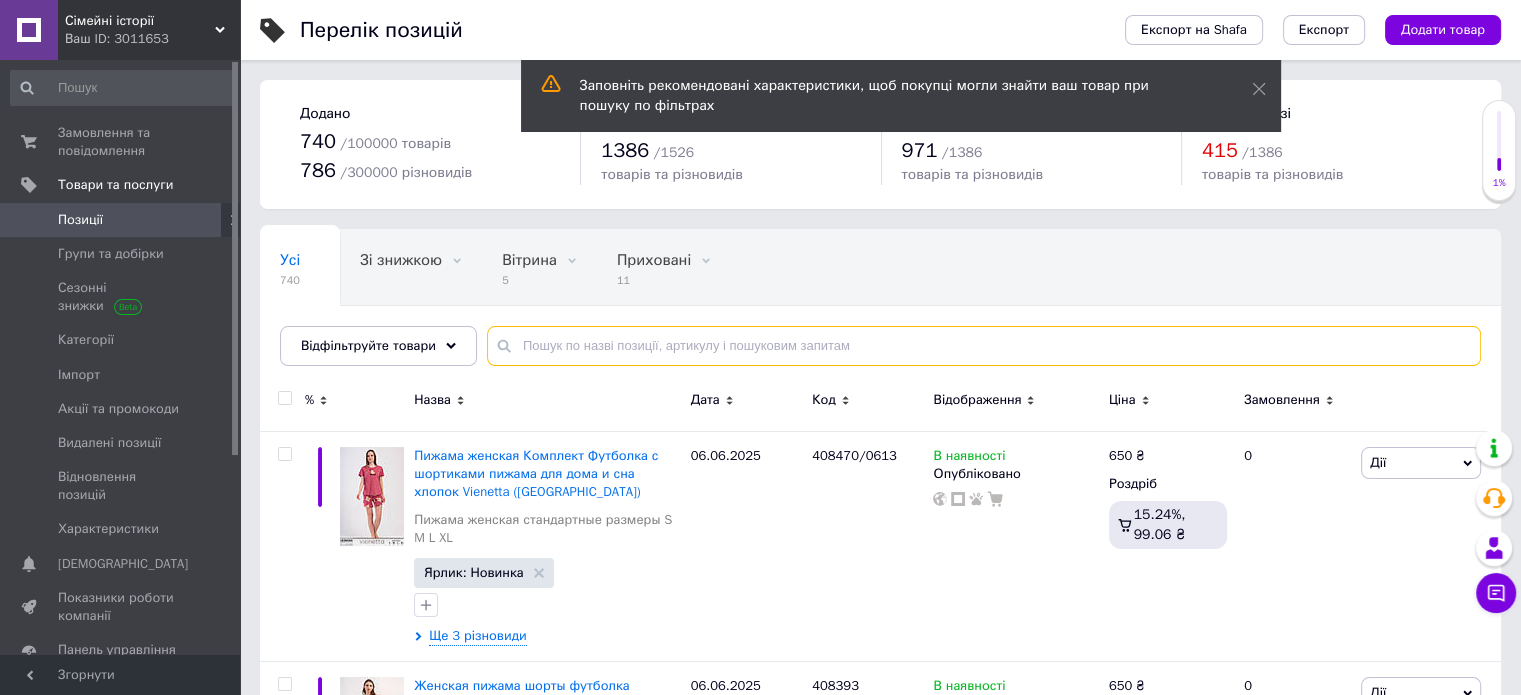 click at bounding box center (984, 346) 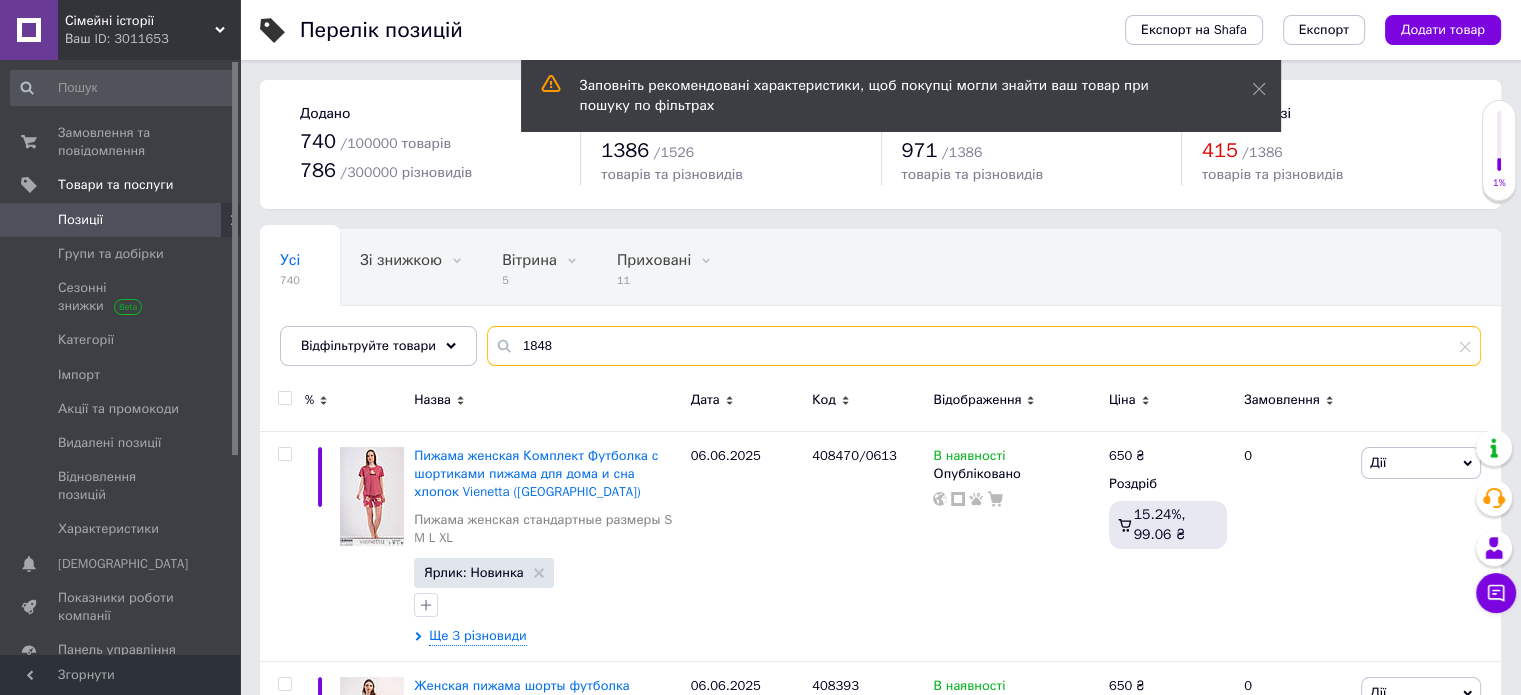 type on "1848" 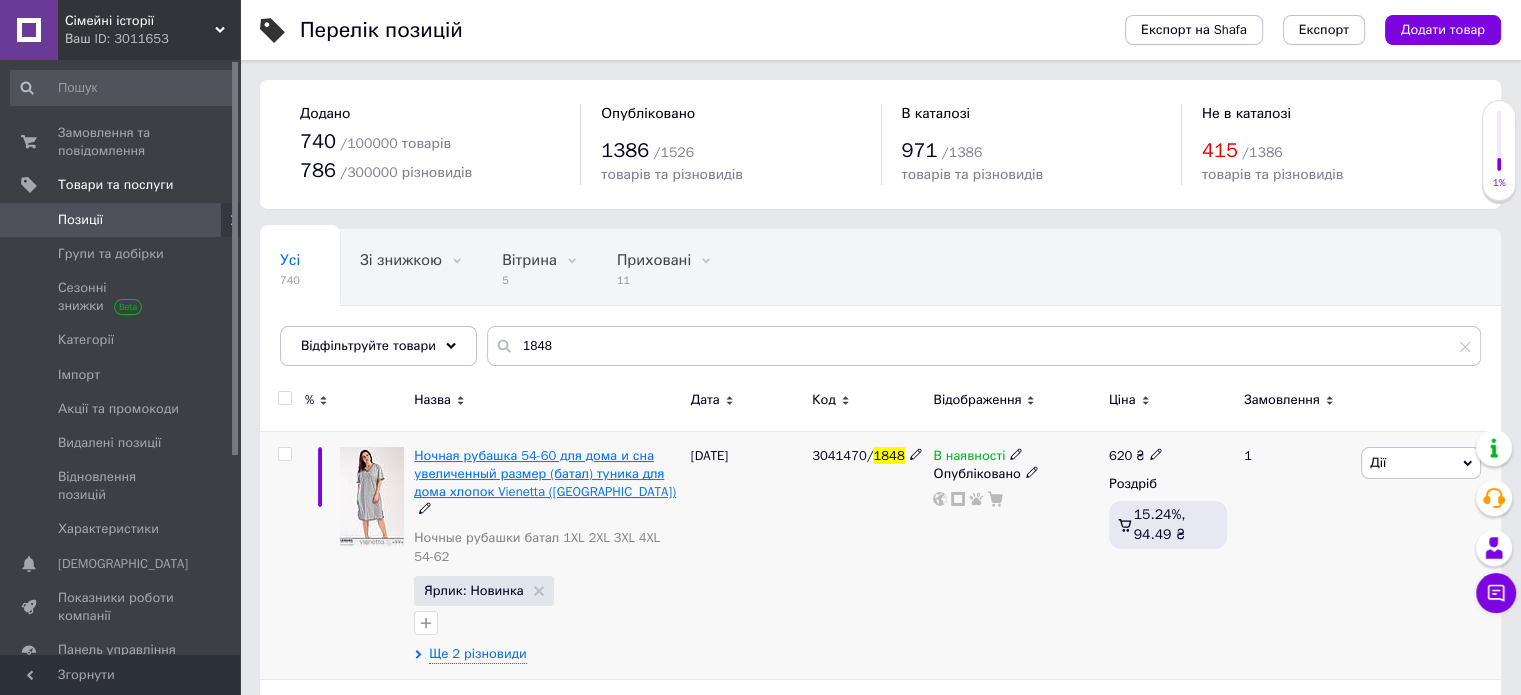 click on "Ночная рубашка 54-60 для дома и сна увеличенный  размер (батал) туника для дома хлопок Vienetta ([GEOGRAPHIC_DATA])" at bounding box center [545, 473] 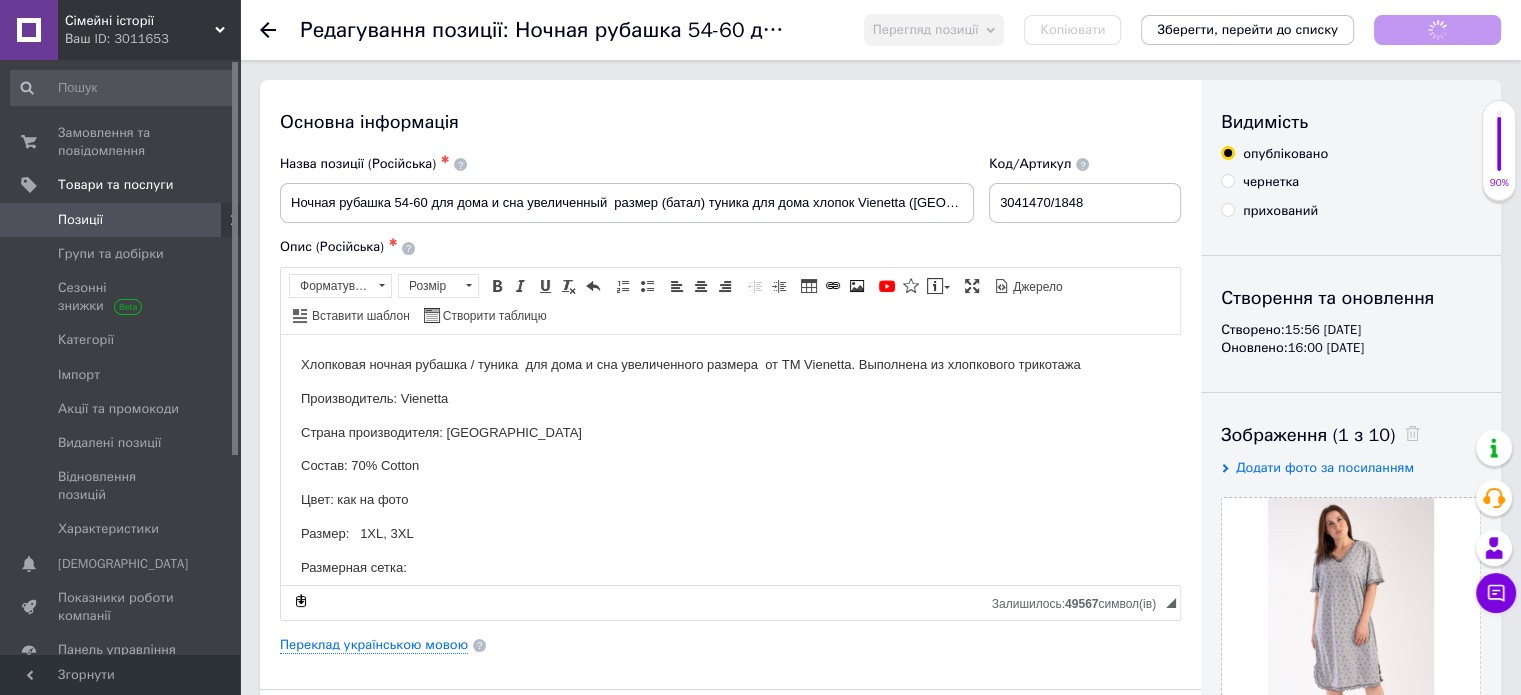 scroll, scrollTop: 0, scrollLeft: 0, axis: both 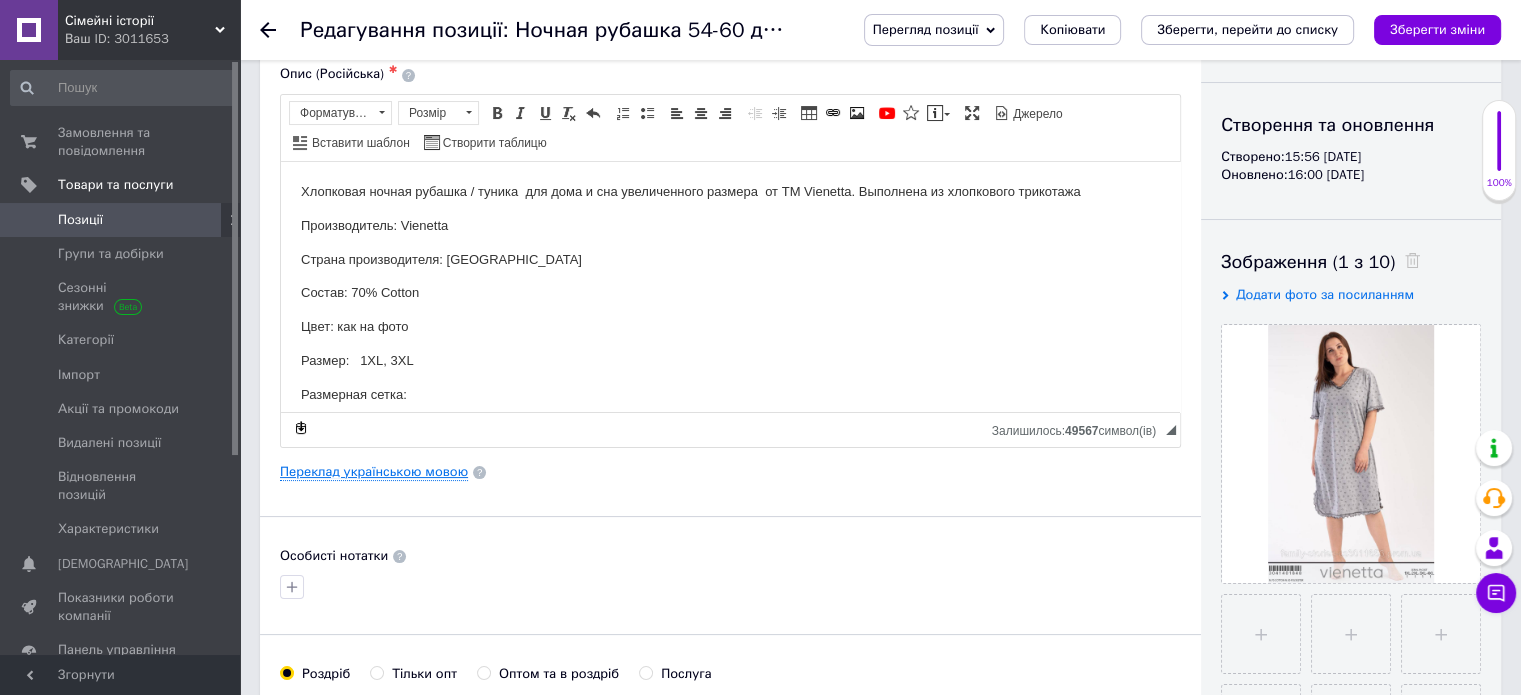 click on "Переклад українською мовою" at bounding box center [374, 472] 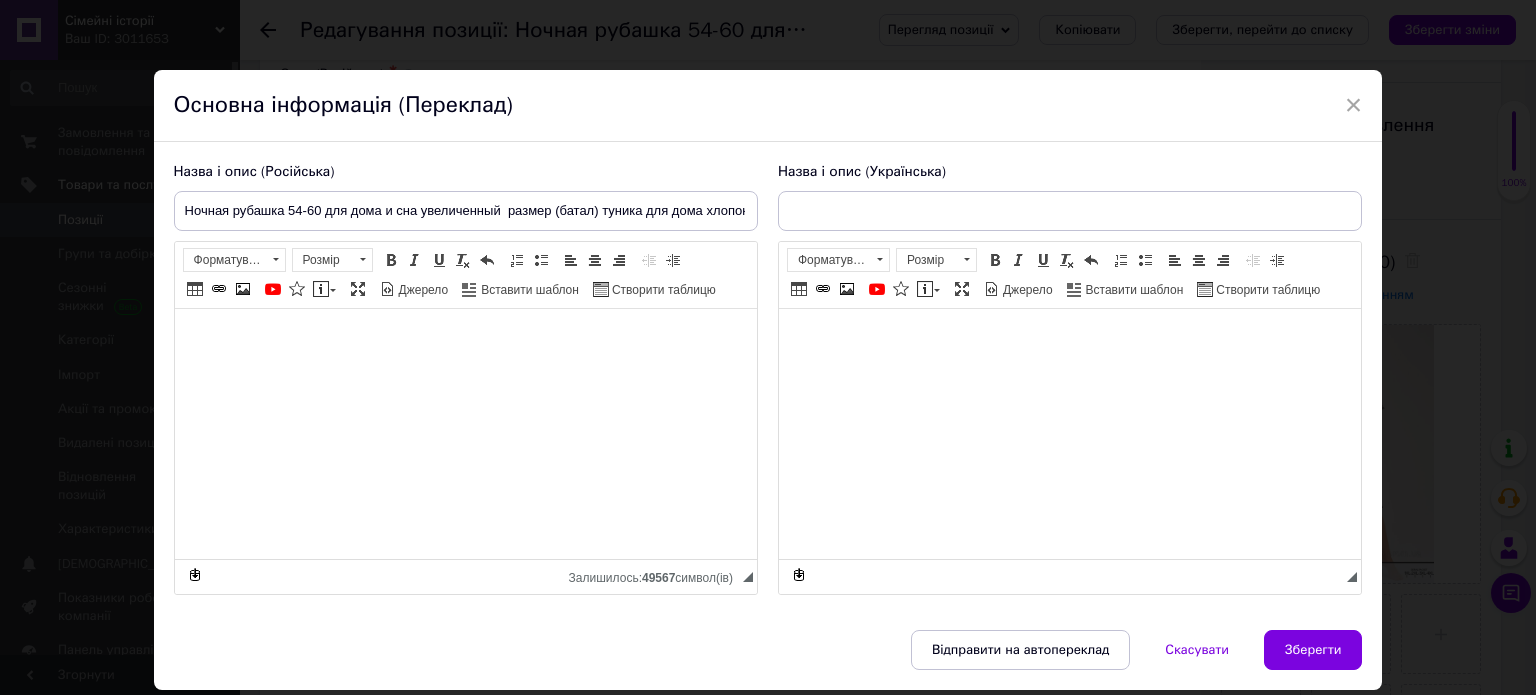 type on "Нічна сорочка 54-60 для будинку і сну збільшений розмір (батал) туніка для будинку бавовни Vienetta ([GEOGRAPHIC_DATA])" 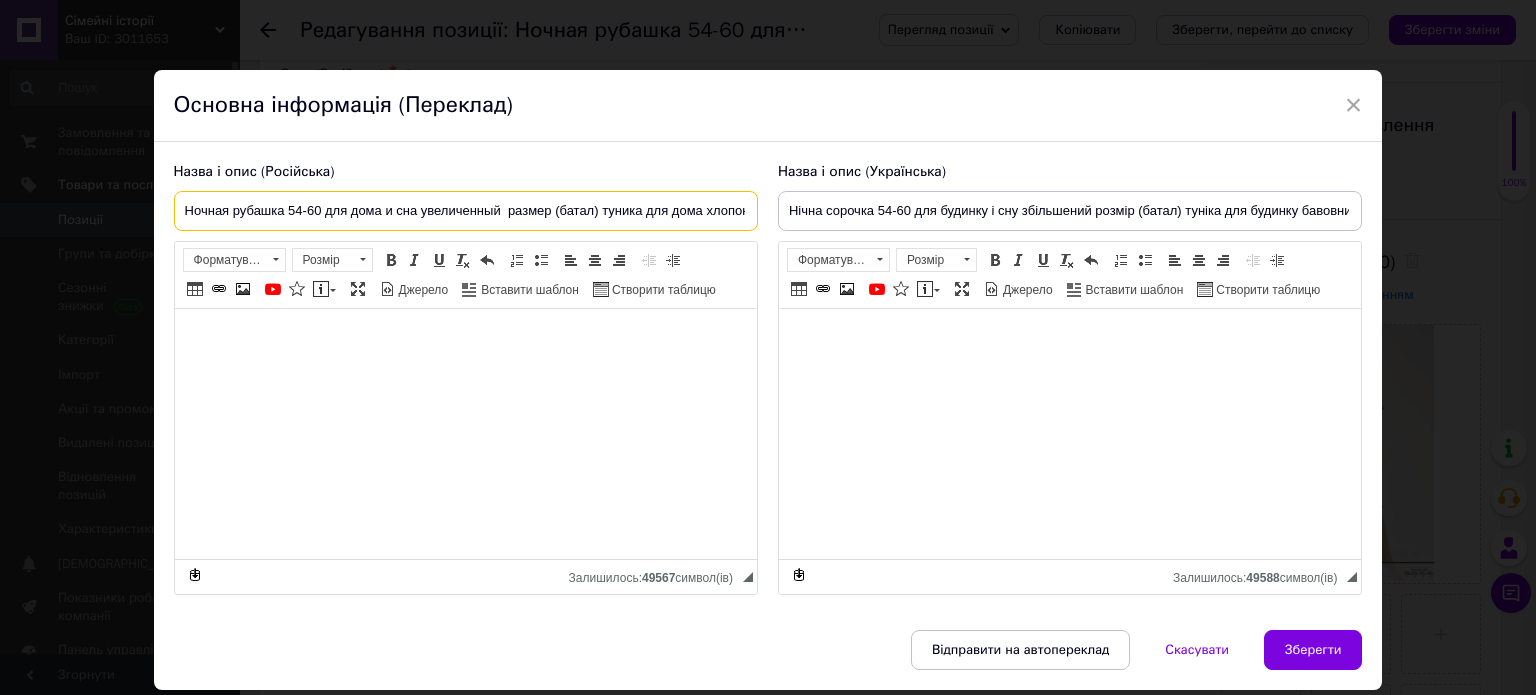 click on "Ночная рубашка 54-60 для дома и сна увеличенный  размер (батал) туника для дома хлопок Vienetta ([GEOGRAPHIC_DATA])" at bounding box center [466, 211] 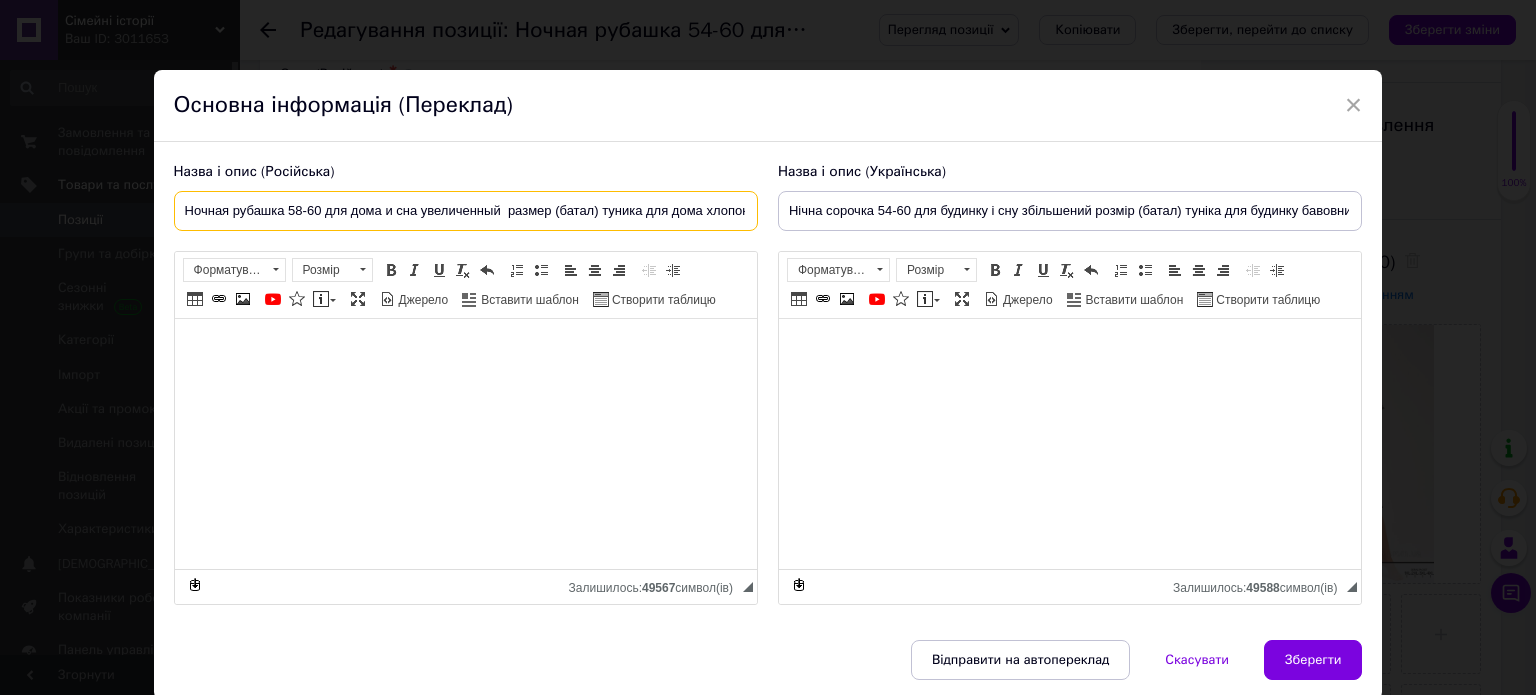 type on "Ночная рубашка 58-60 для дома и сна увеличенный  размер (батал) туника для дома хлопок Vienetta ([GEOGRAPHIC_DATA])" 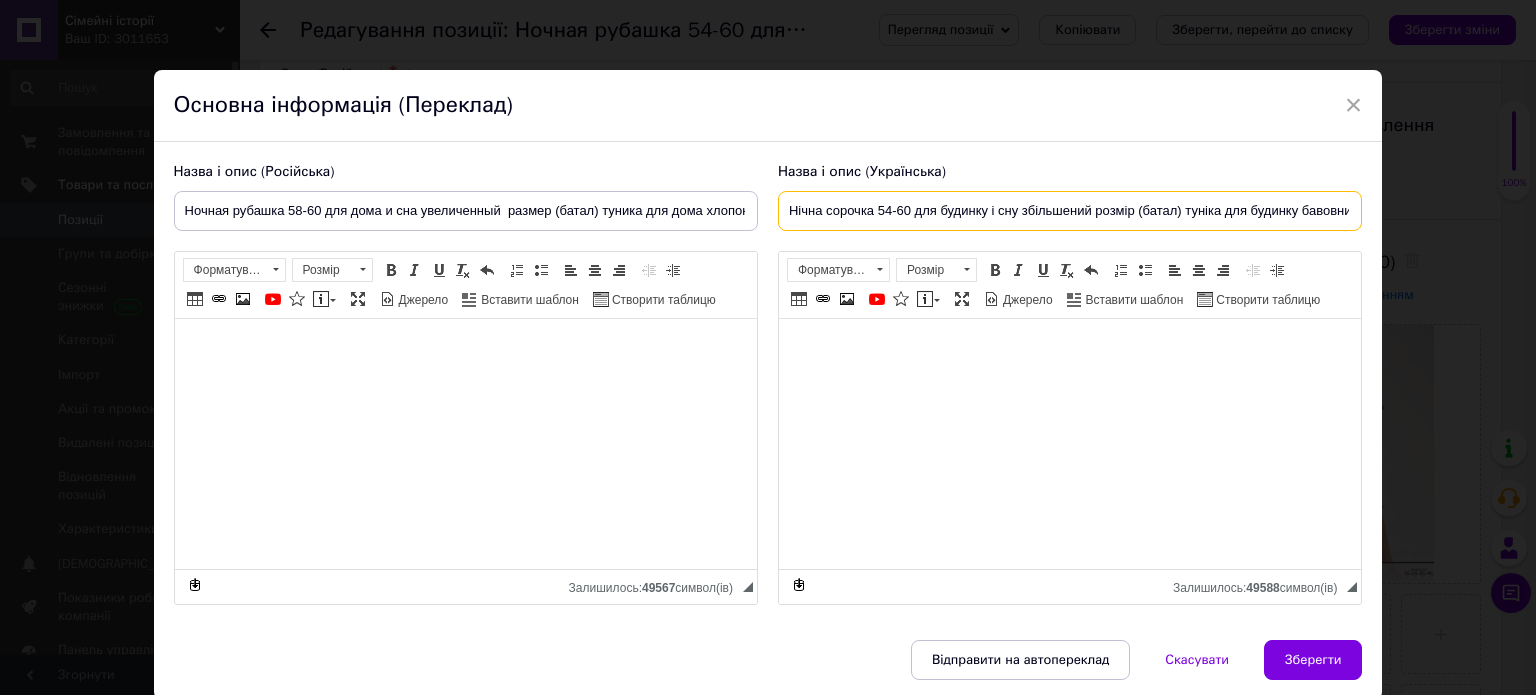 click on "Нічна сорочка 54-60 для будинку і сну збільшений розмір (батал) туніка для будинку бавовни Vienetta ([GEOGRAPHIC_DATA])" at bounding box center [1070, 211] 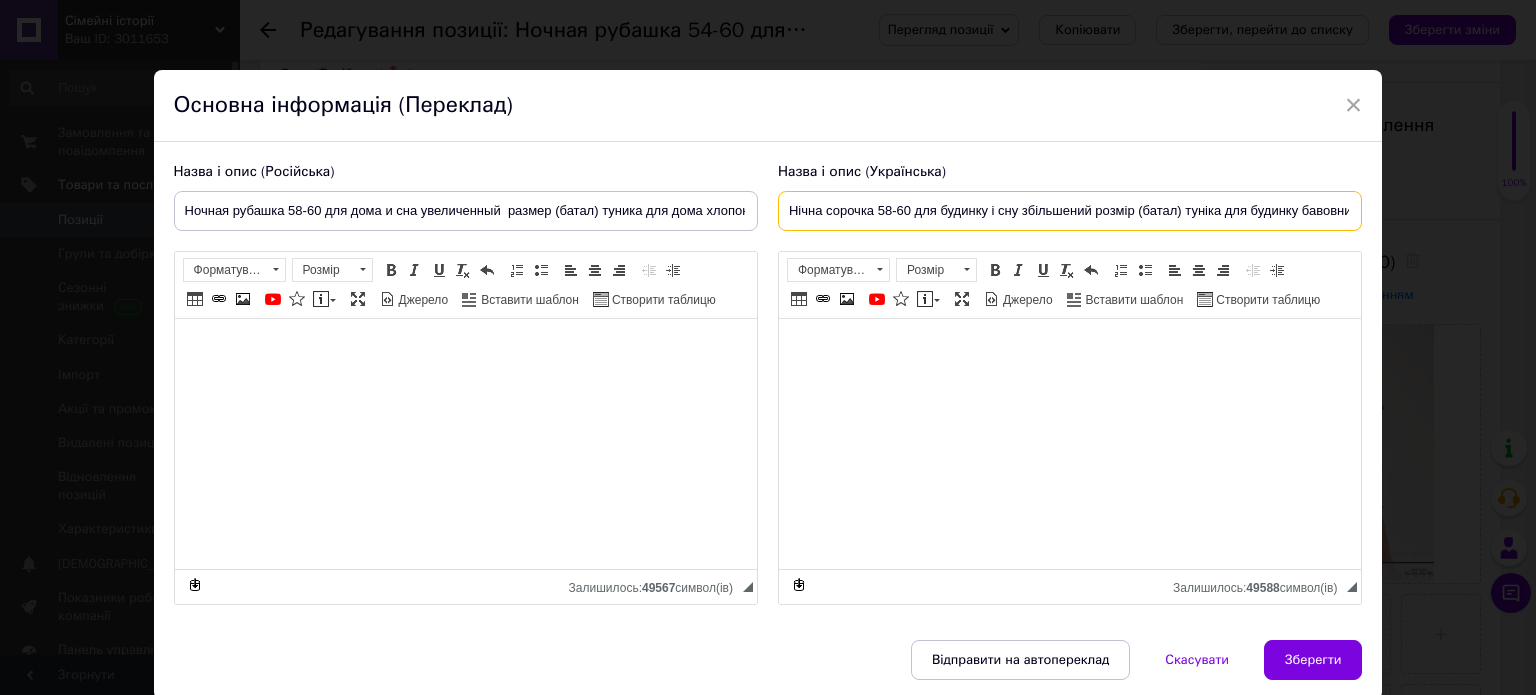 type on "Нічна сорочка 58-60 для будинку і сну збільшений розмір (батал) туніка для будинку бавовни Vienetta ([GEOGRAPHIC_DATA])" 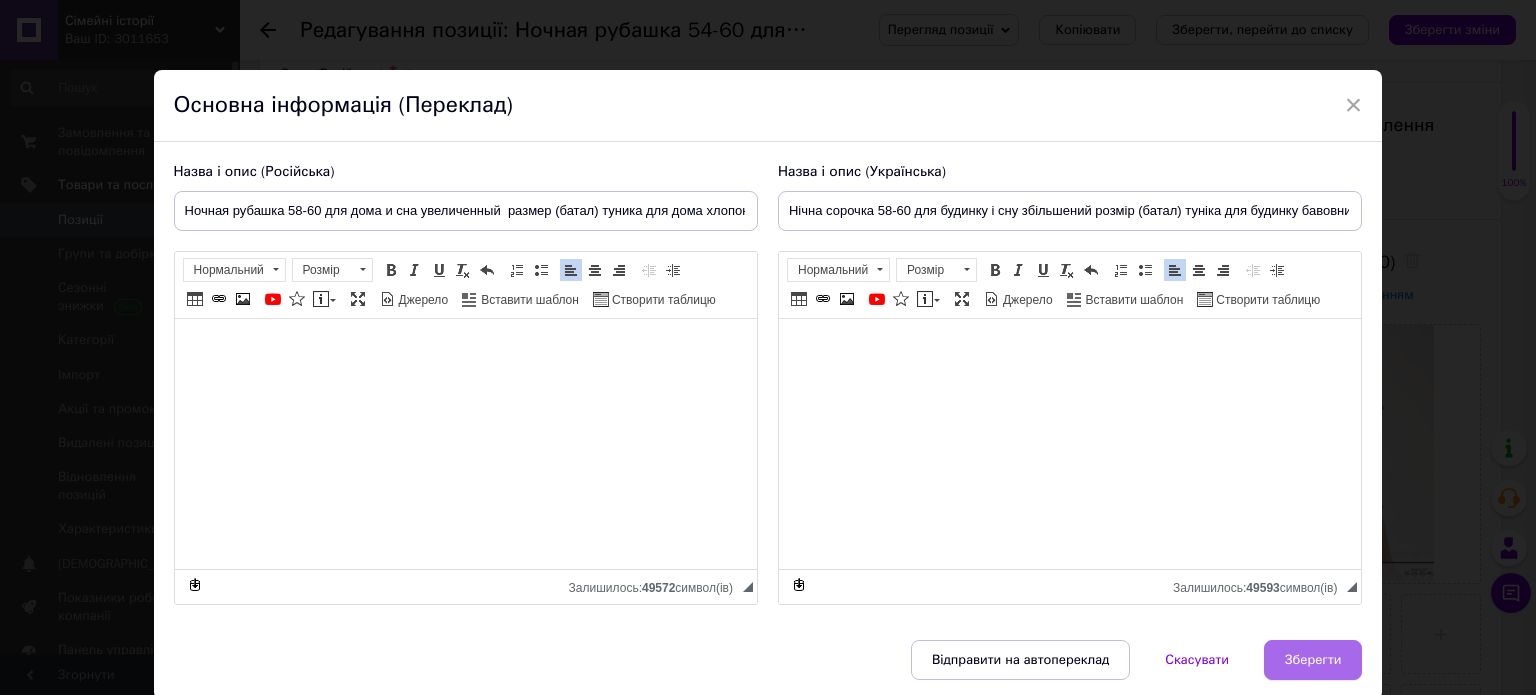 click on "Зберегти" at bounding box center [1313, 660] 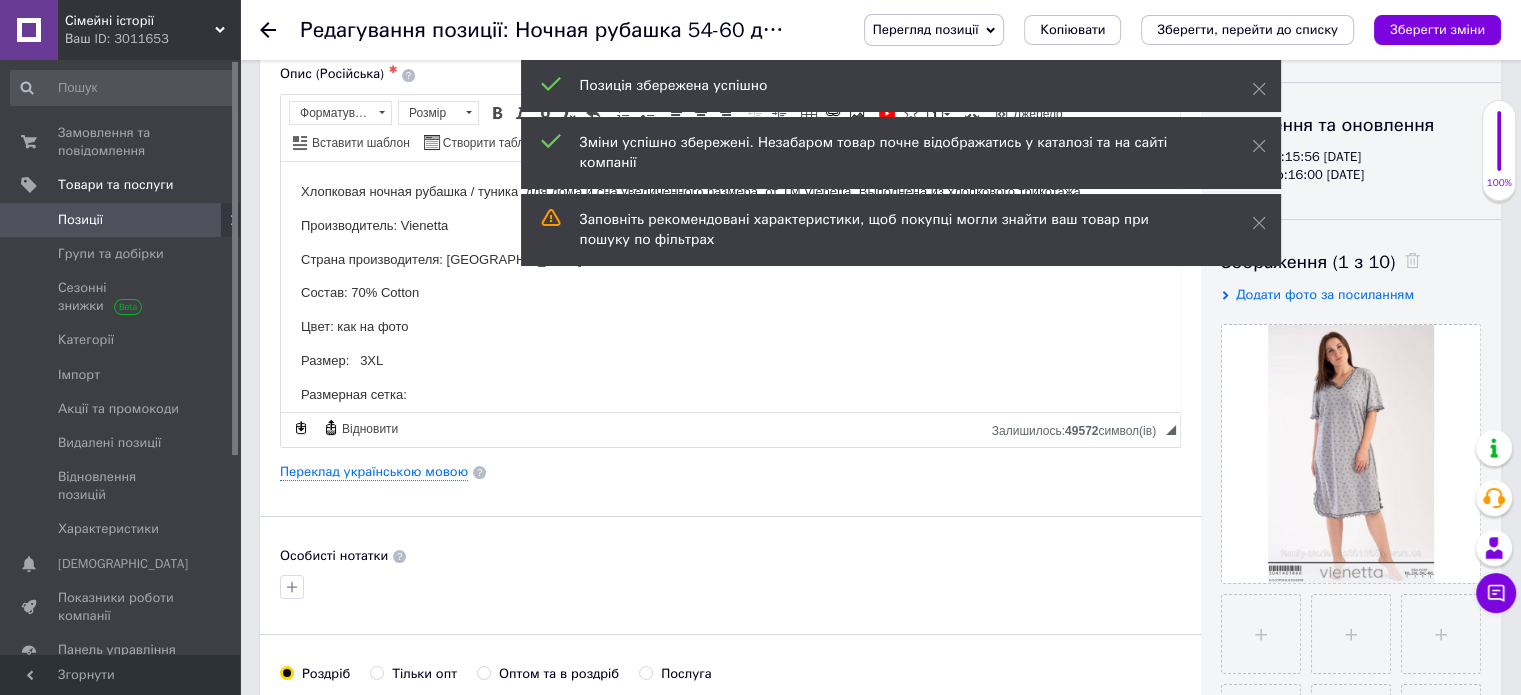 click on "Позиції" at bounding box center (80, 220) 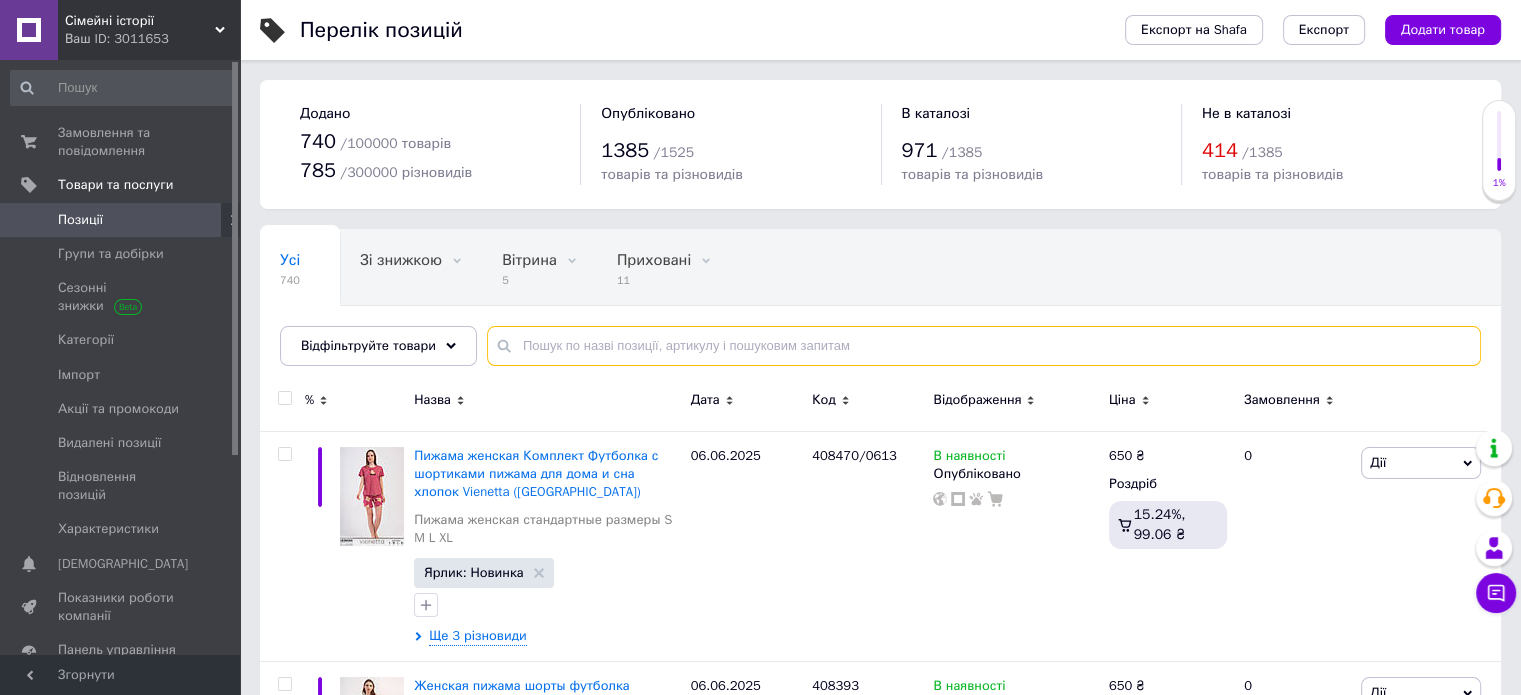 click at bounding box center [984, 346] 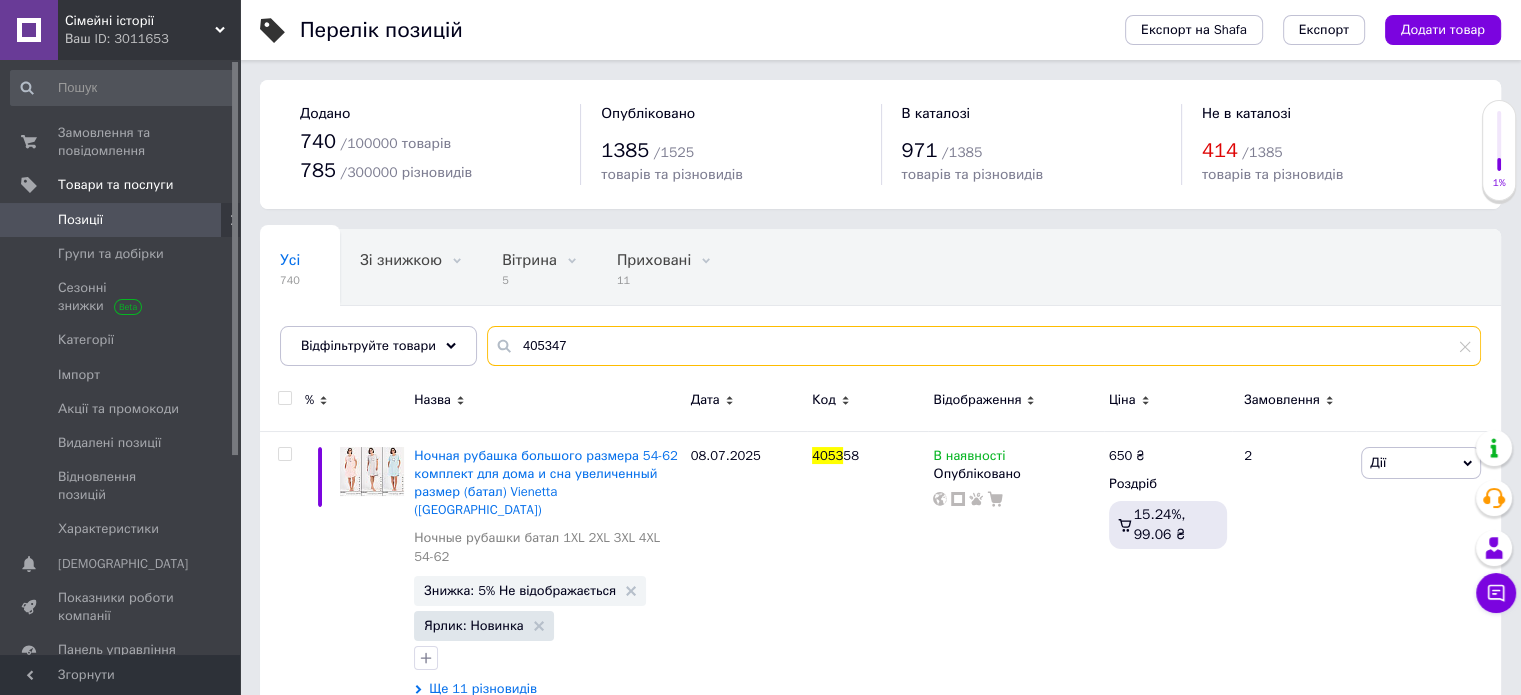 type on "405347" 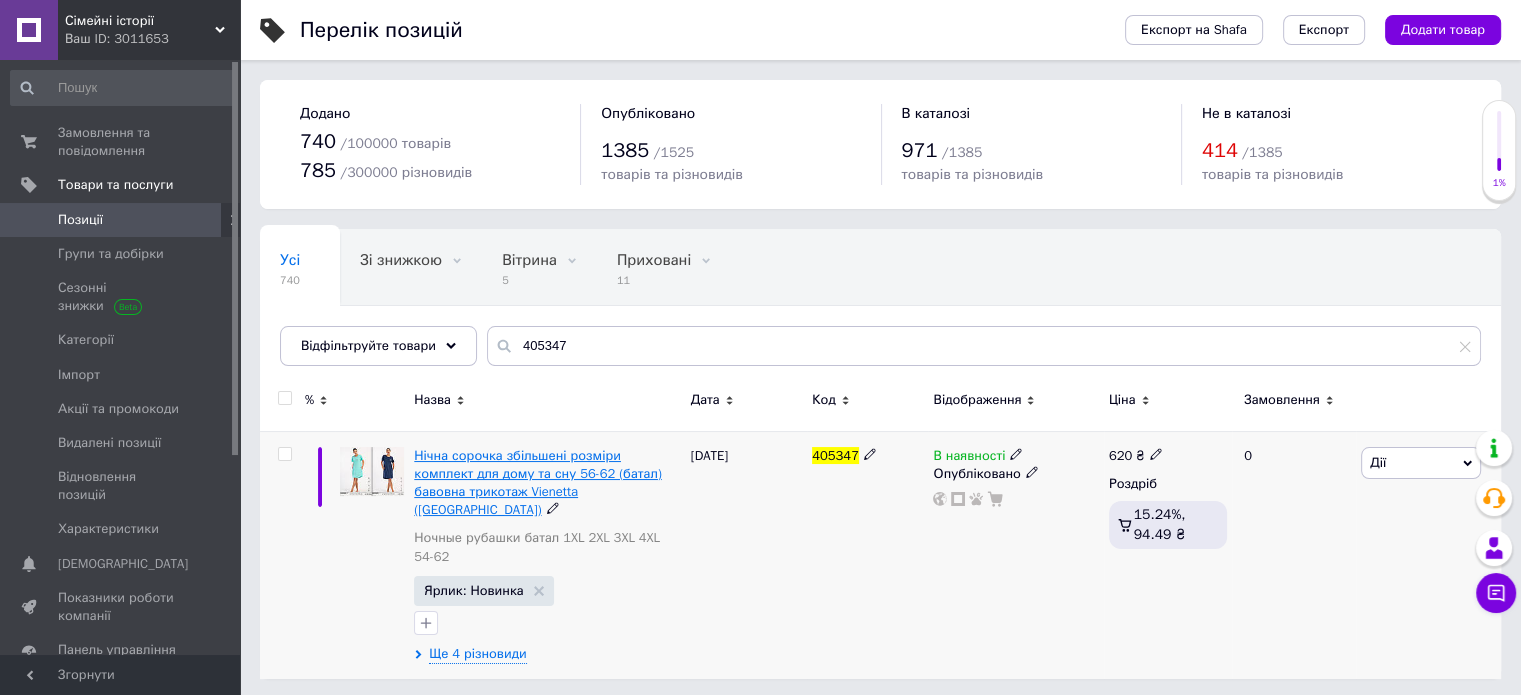 click on "Нічна сорочка збільшені розміри комплект для дому та сну 56-62 (батал) бавовна трикотаж  Vienetta ([GEOGRAPHIC_DATA])" at bounding box center (537, 483) 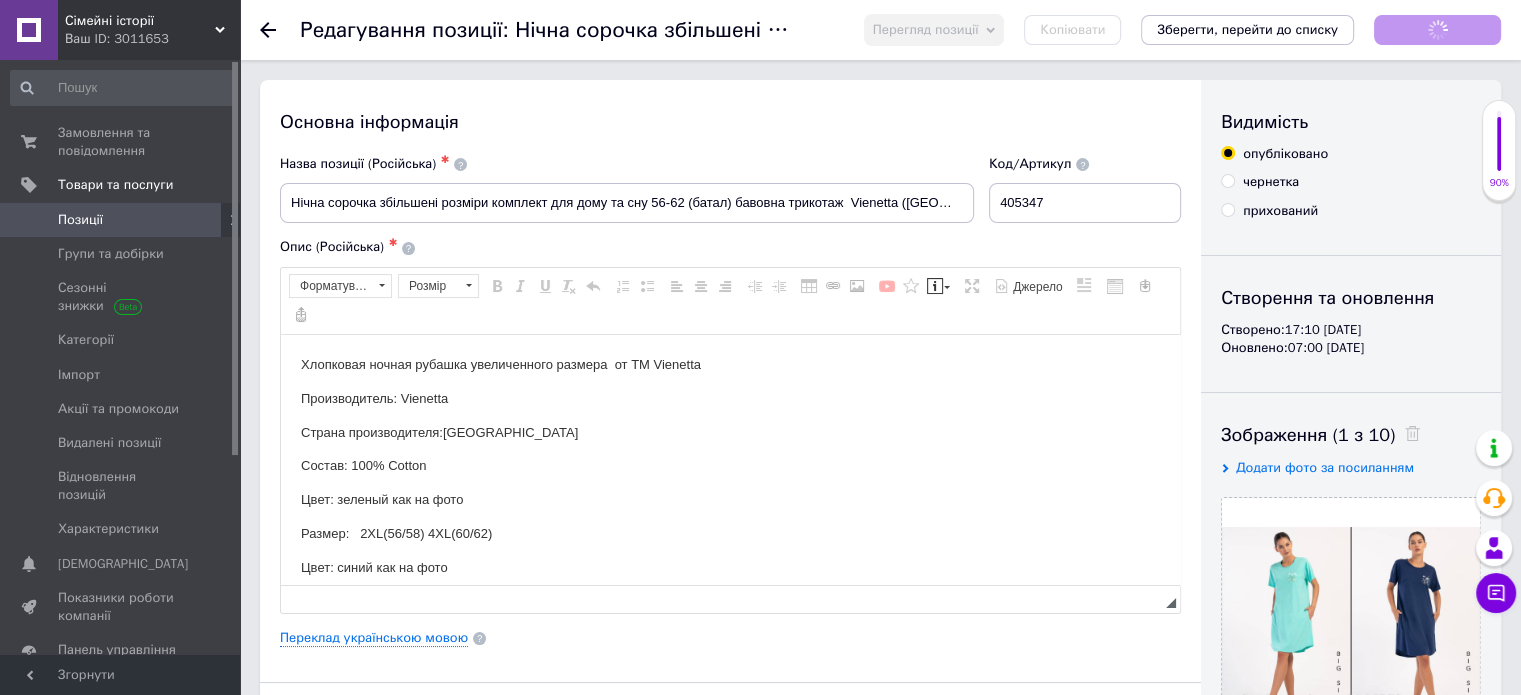 scroll, scrollTop: 0, scrollLeft: 0, axis: both 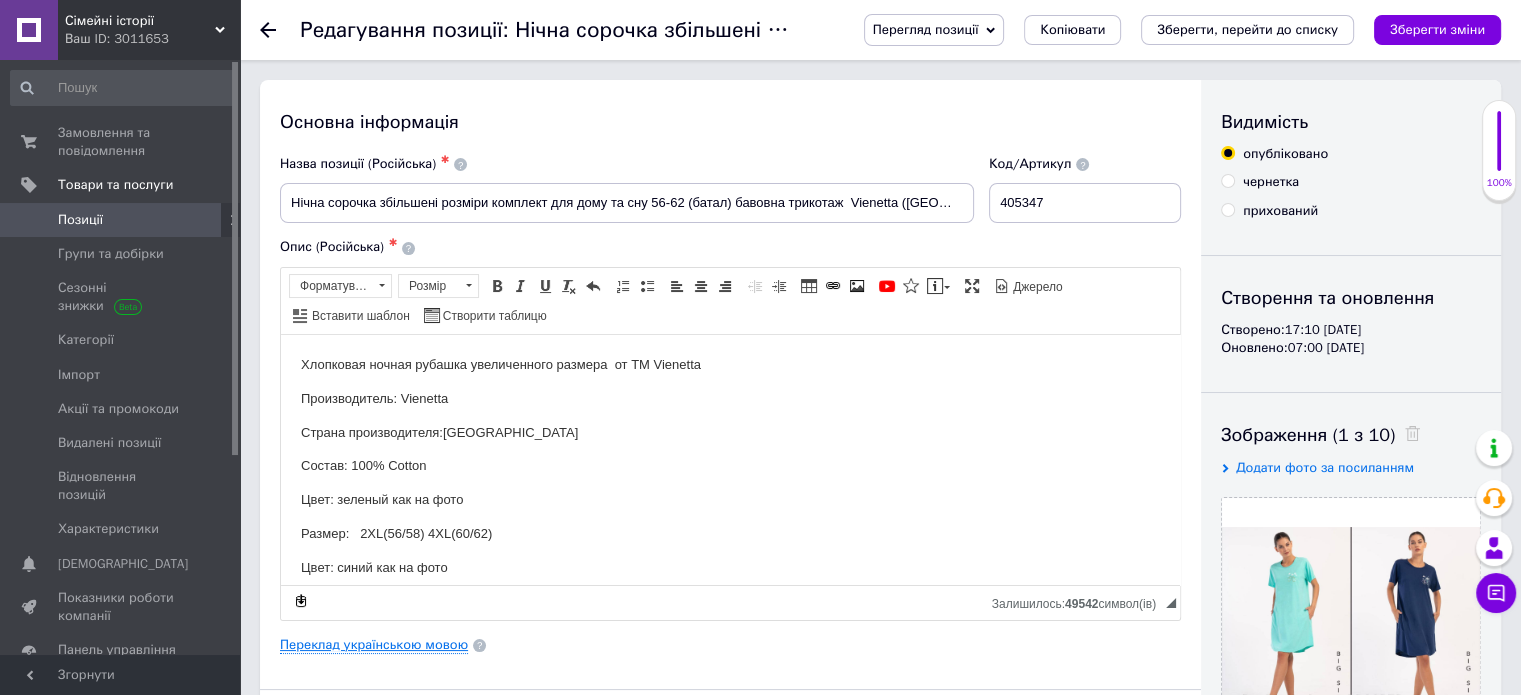 click on "Переклад українською мовою" at bounding box center [374, 645] 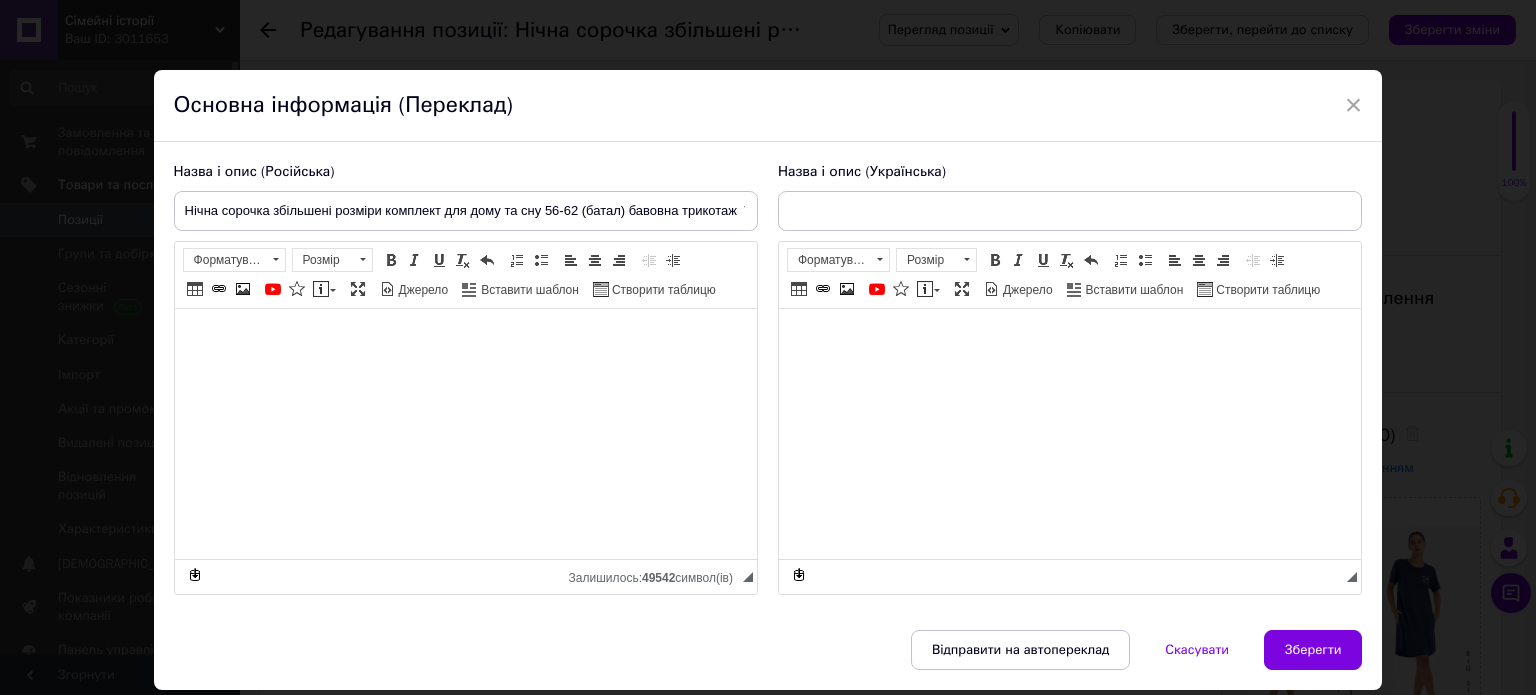 type on "Нічна сорочка збільшені розміри комплект для дому та сну 56-60 (батал) бавовна трикотаж  Vienetta ([GEOGRAPHIC_DATA])" 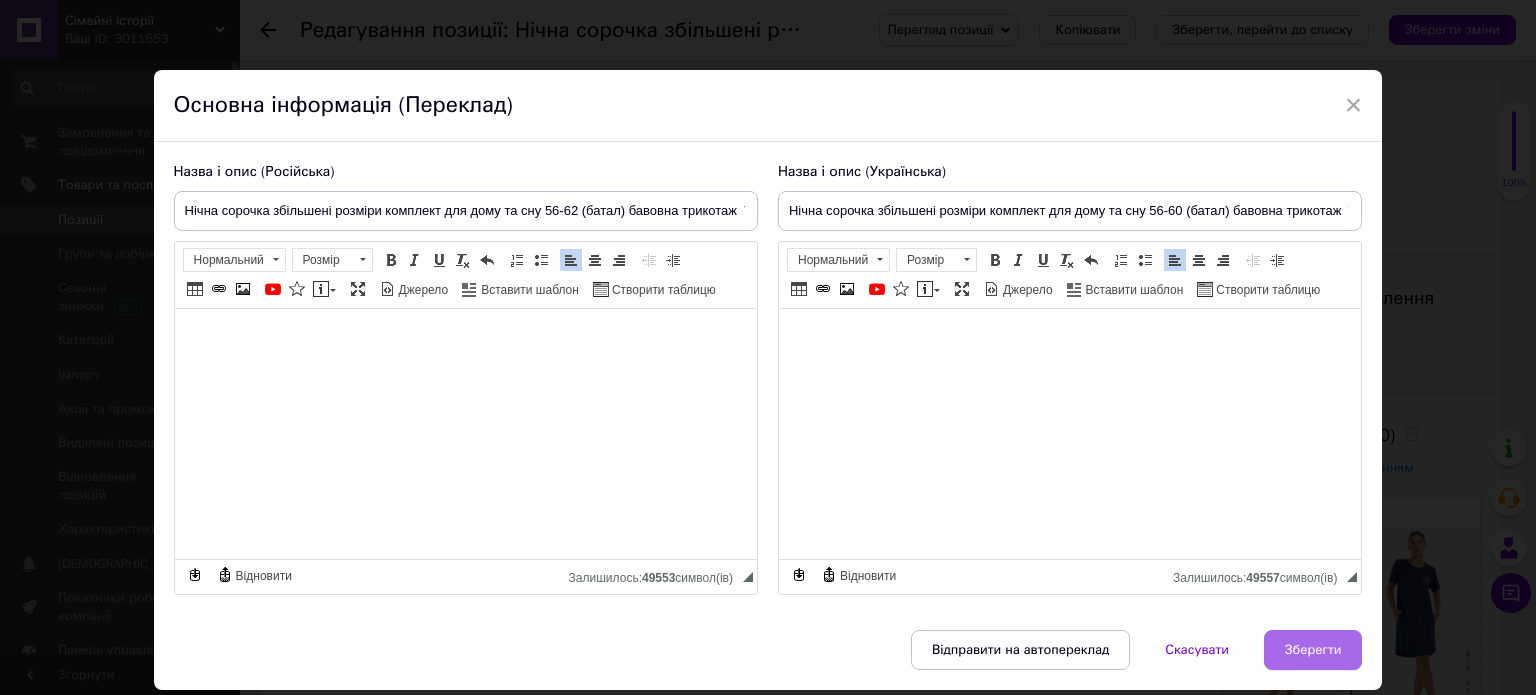 click on "Зберегти" at bounding box center (1313, 650) 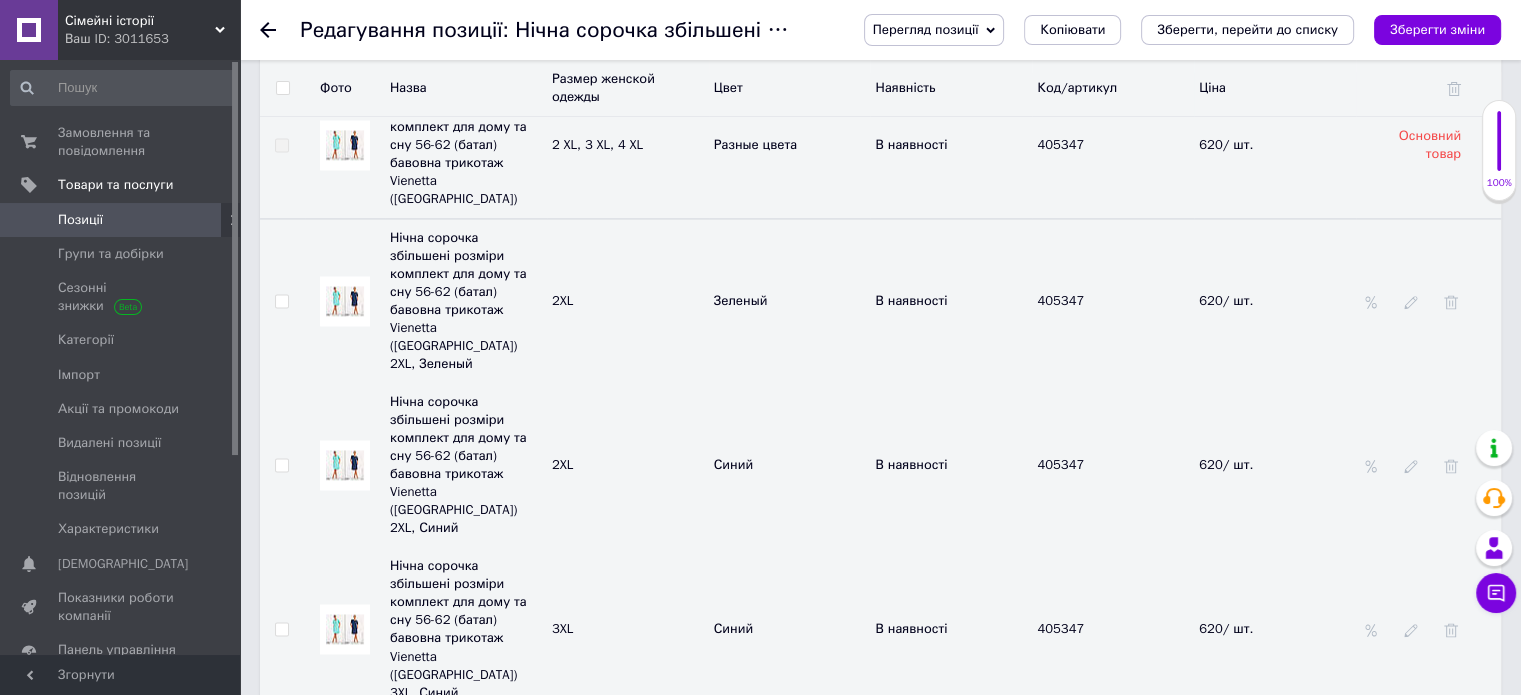 scroll, scrollTop: 3141, scrollLeft: 0, axis: vertical 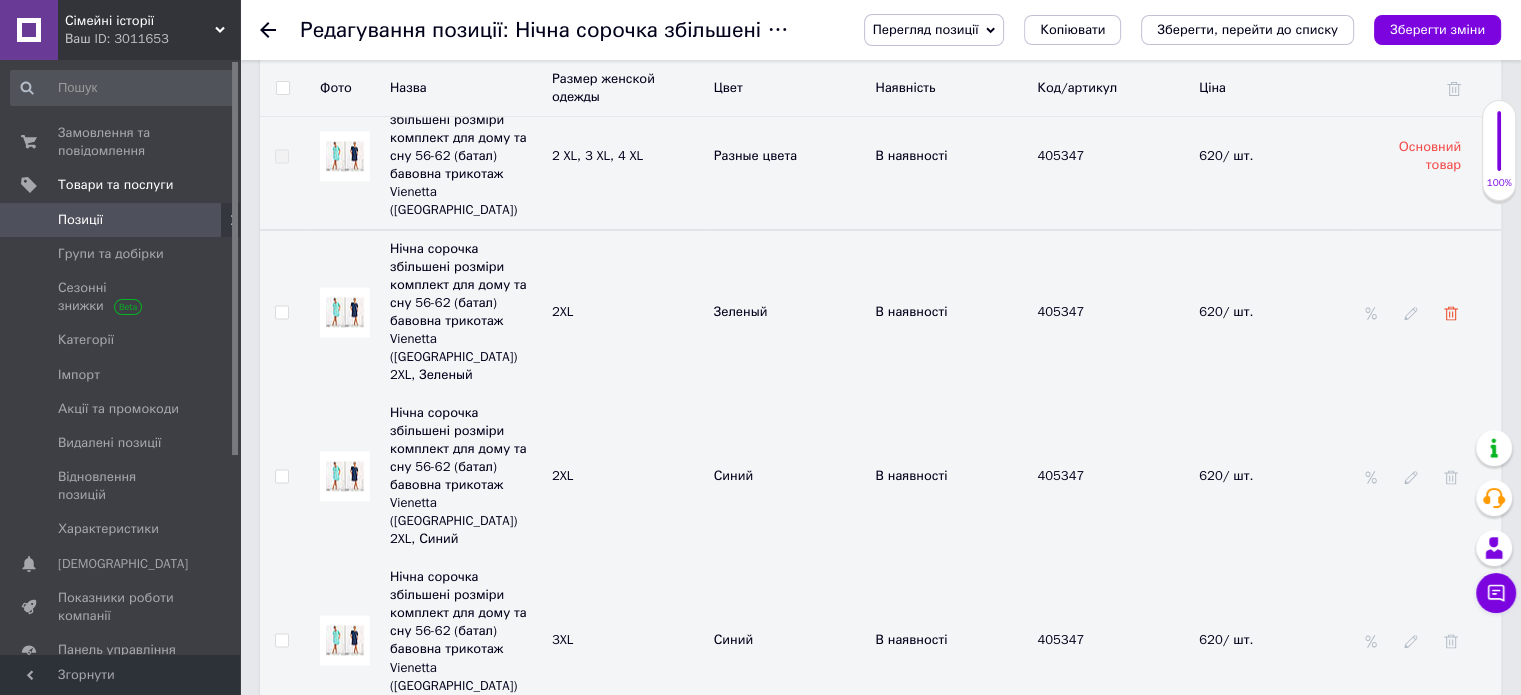 click 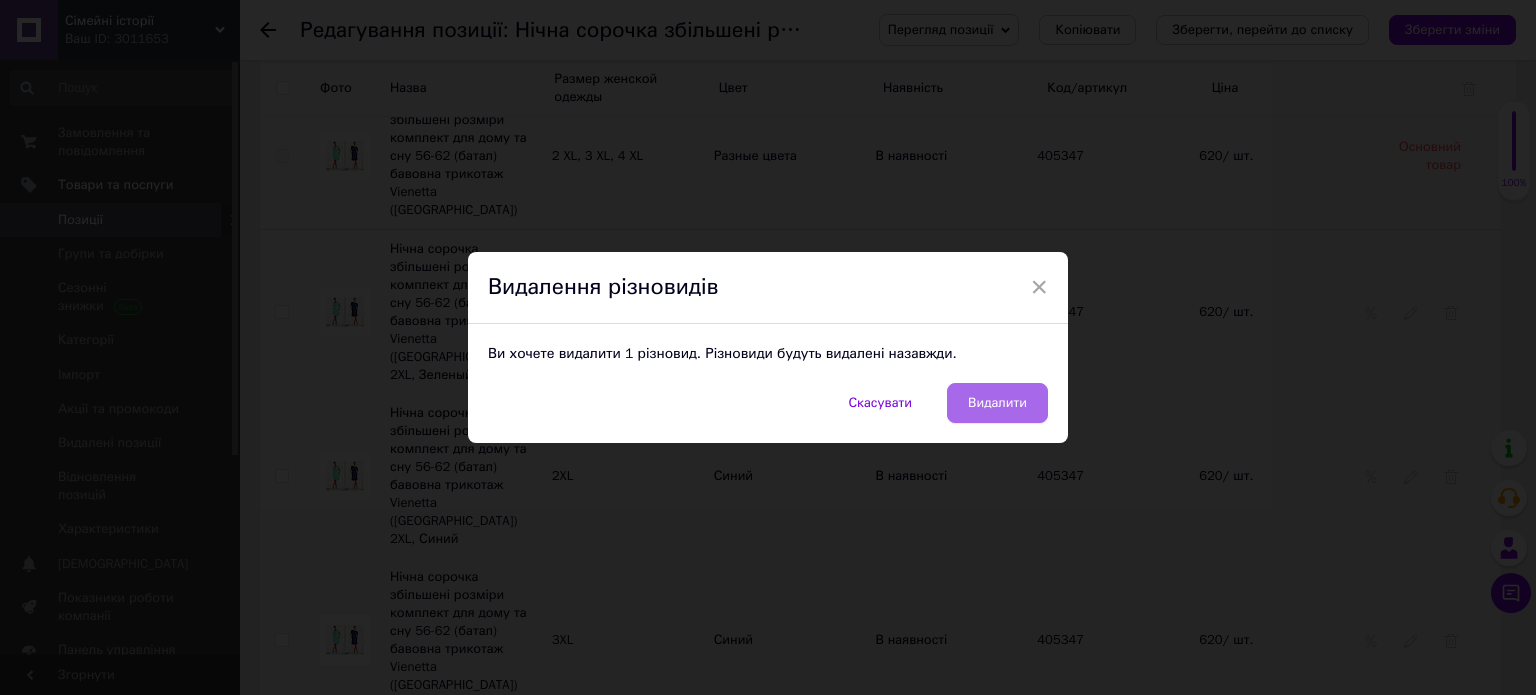 click on "Видалити" at bounding box center [997, 403] 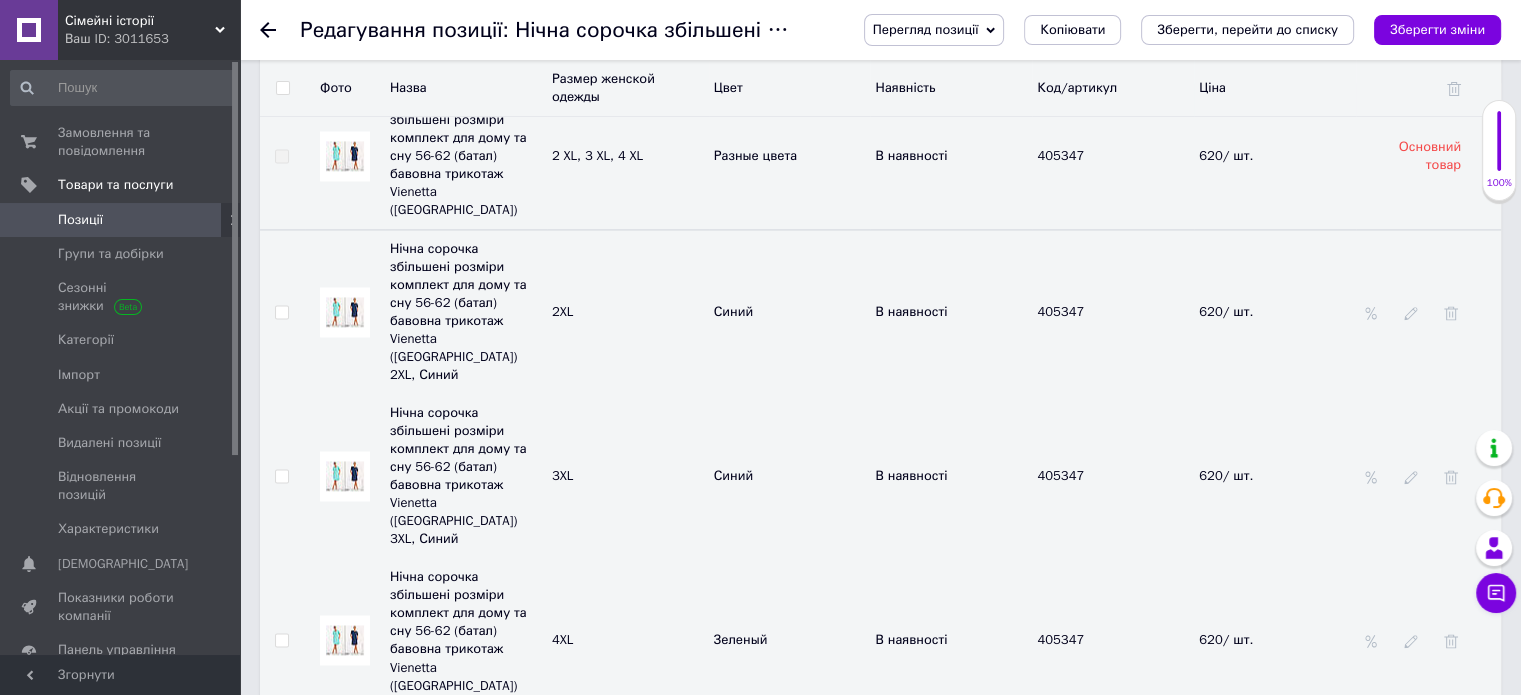 scroll, scrollTop: 0, scrollLeft: 0, axis: both 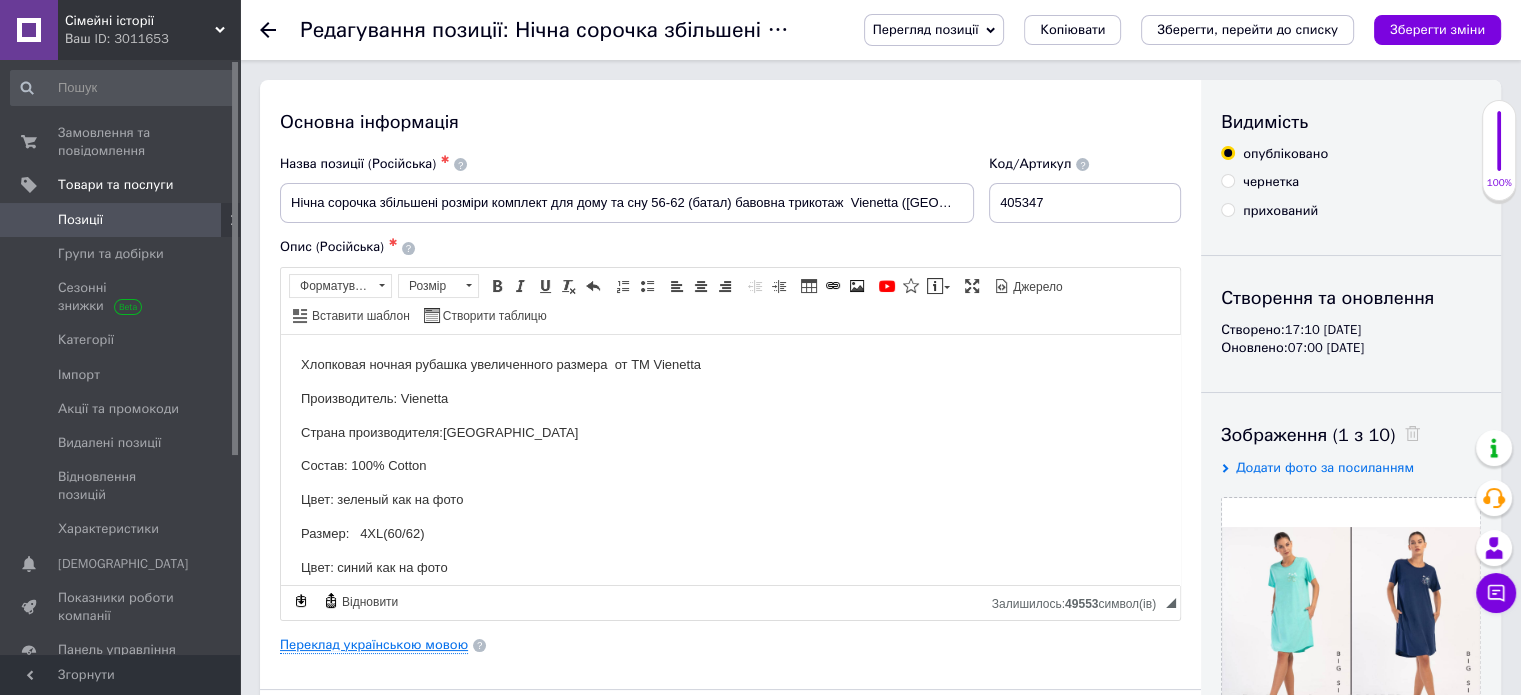 click on "Переклад українською мовою" at bounding box center (374, 645) 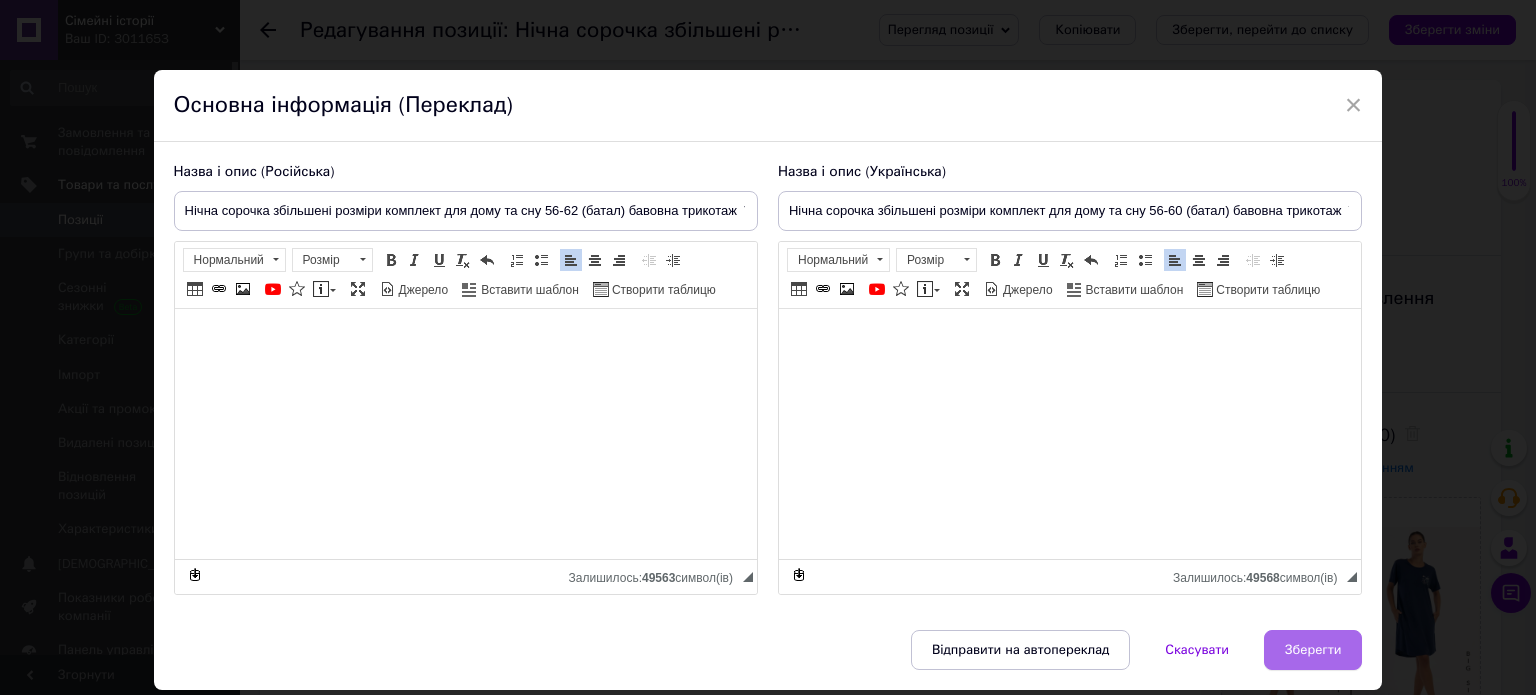 click on "Зберегти" at bounding box center [1313, 650] 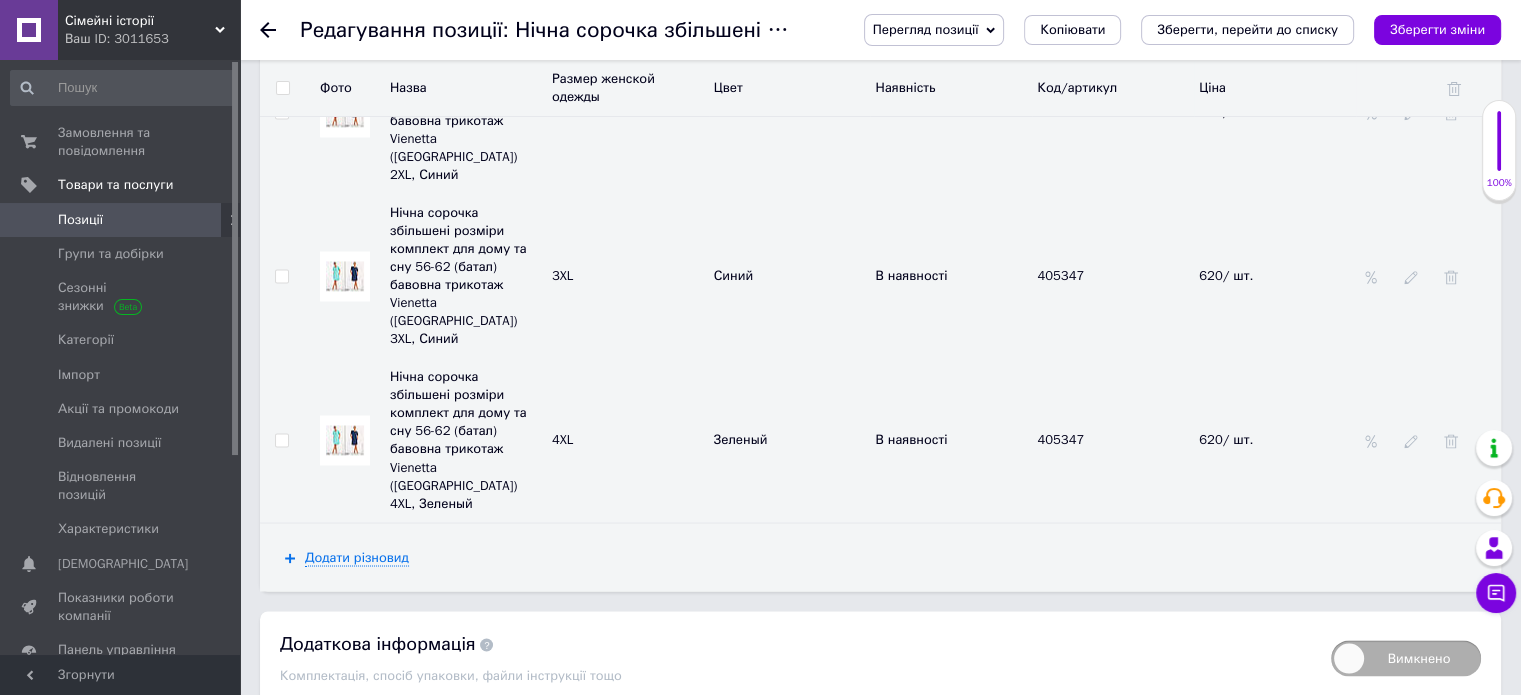scroll, scrollTop: 3285, scrollLeft: 0, axis: vertical 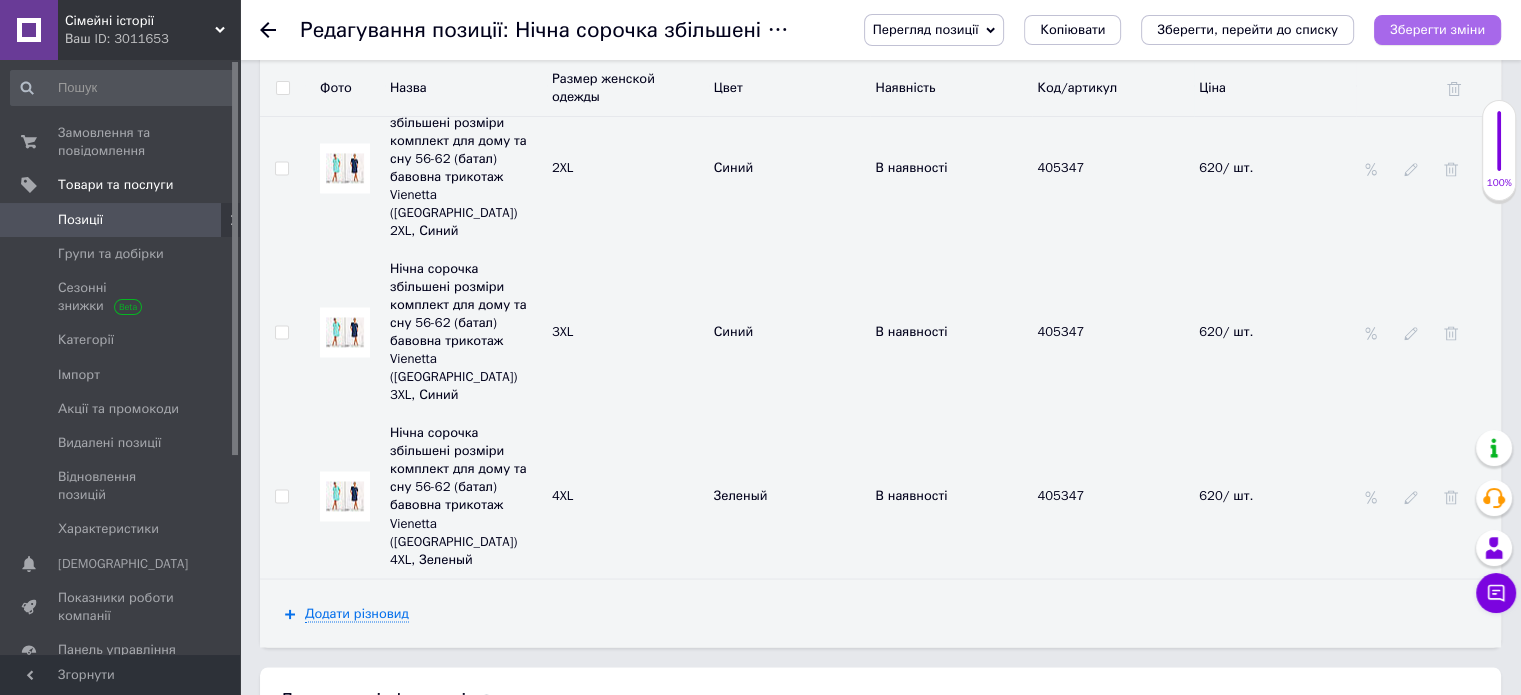 click on "Зберегти зміни" at bounding box center [1437, 29] 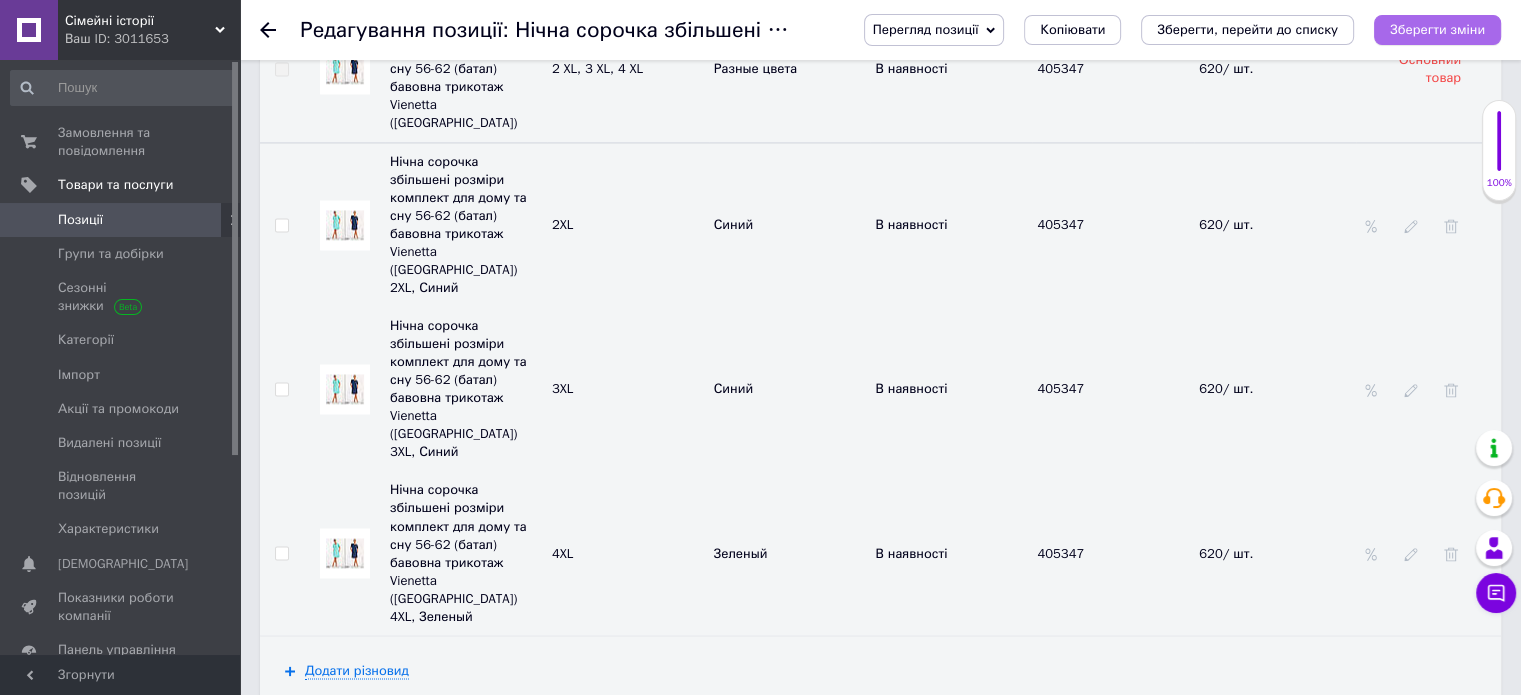 click on "Зберегти зміни" at bounding box center [1437, 29] 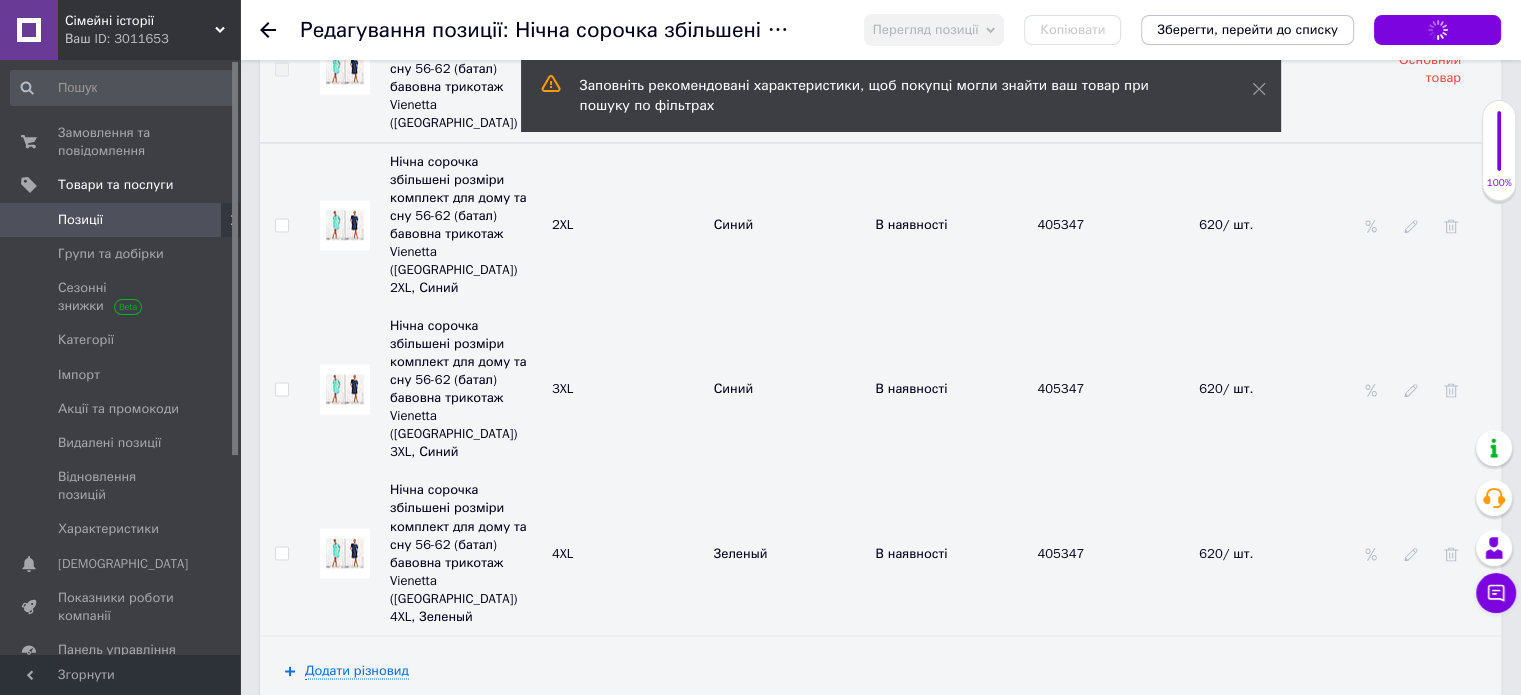 click on "Позиції" at bounding box center (121, 220) 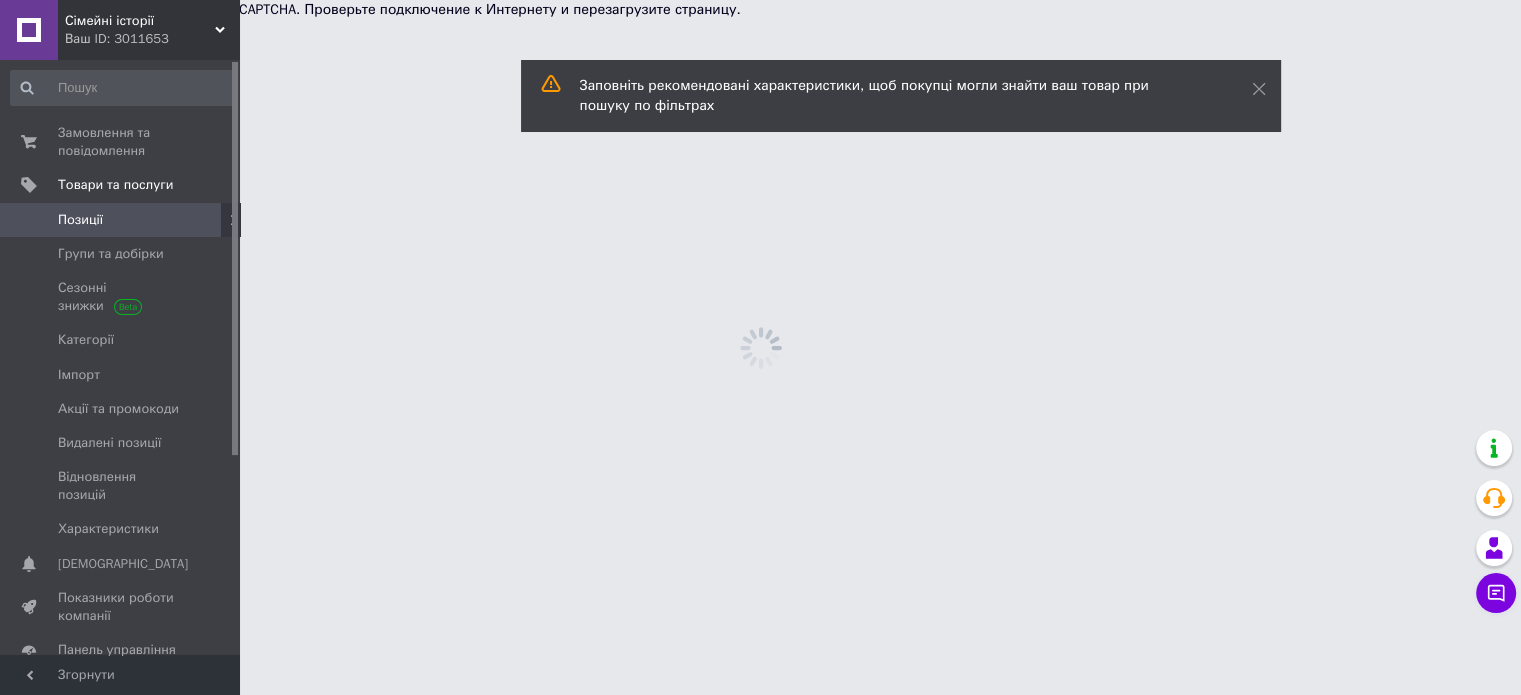 scroll, scrollTop: 0, scrollLeft: 0, axis: both 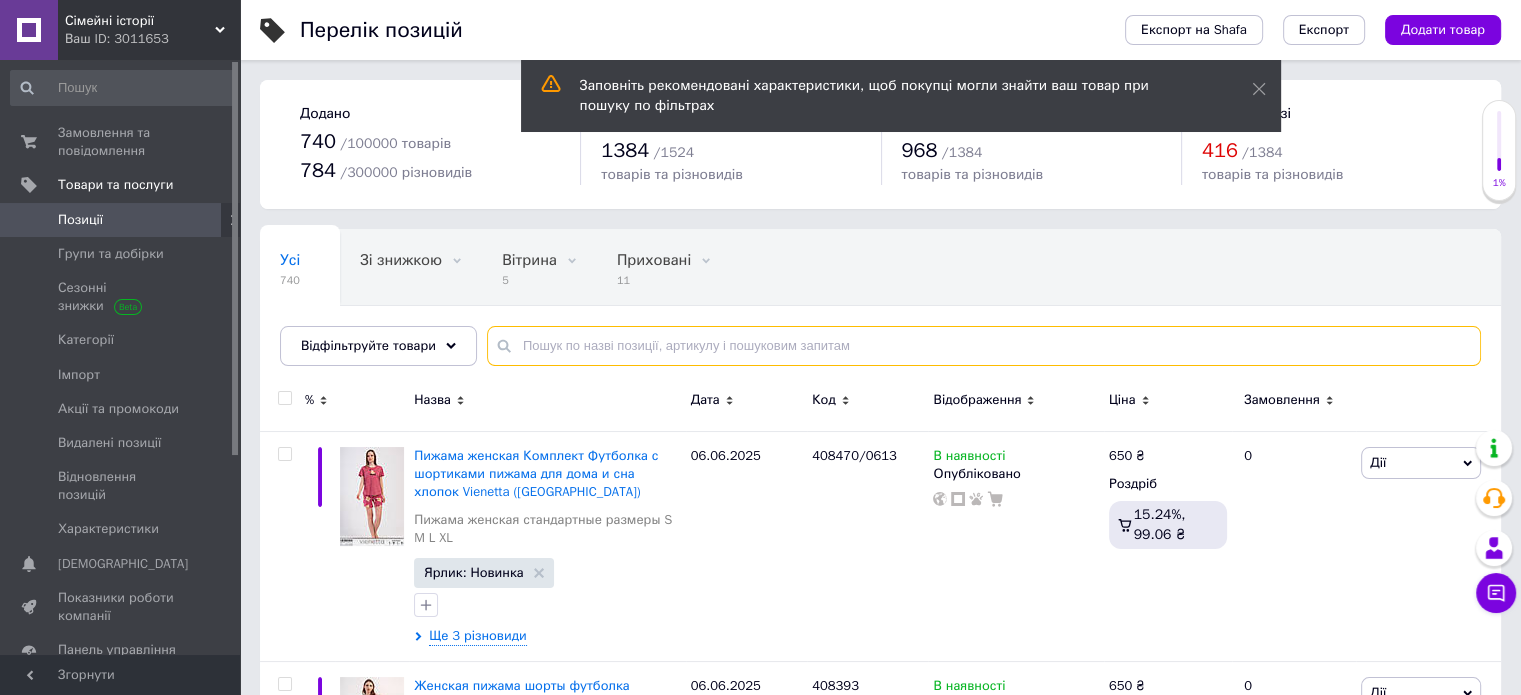 click at bounding box center (984, 346) 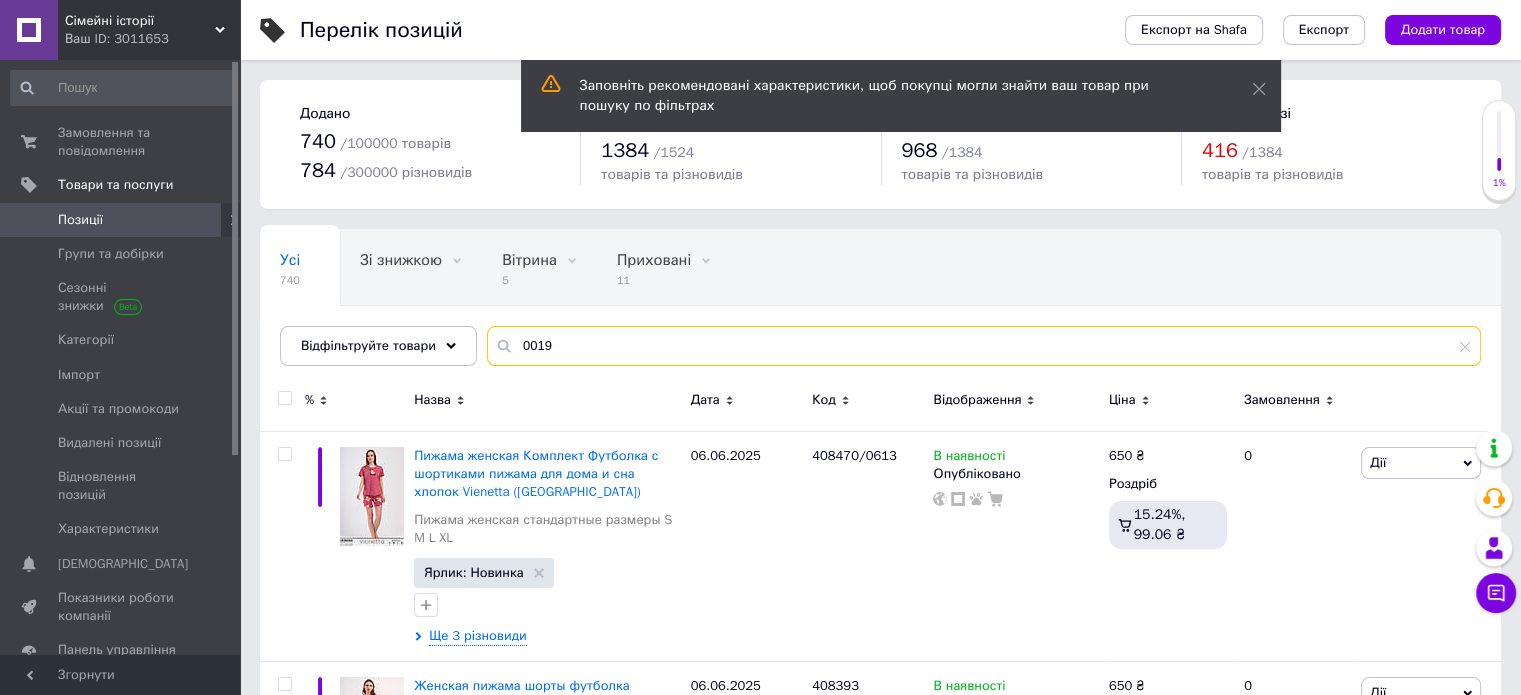 type on "0019" 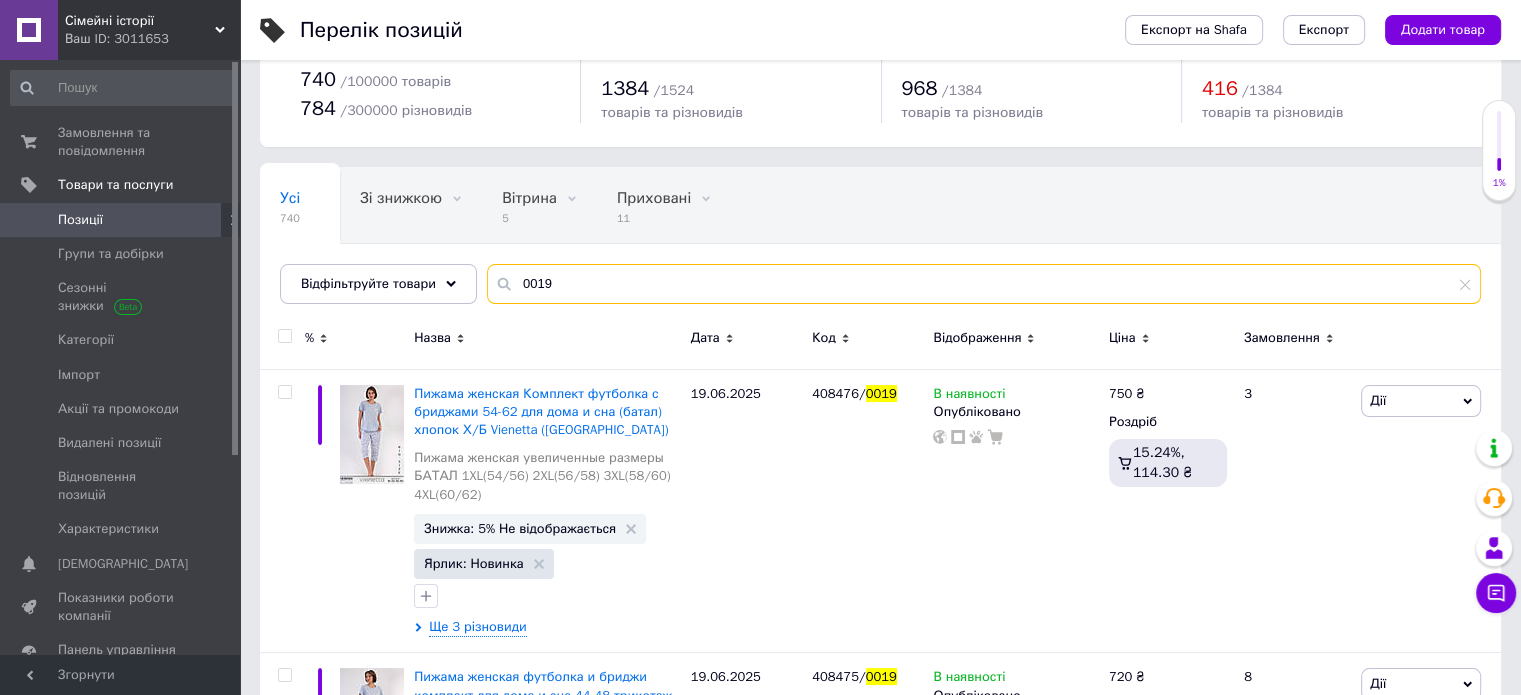 scroll, scrollTop: 71, scrollLeft: 0, axis: vertical 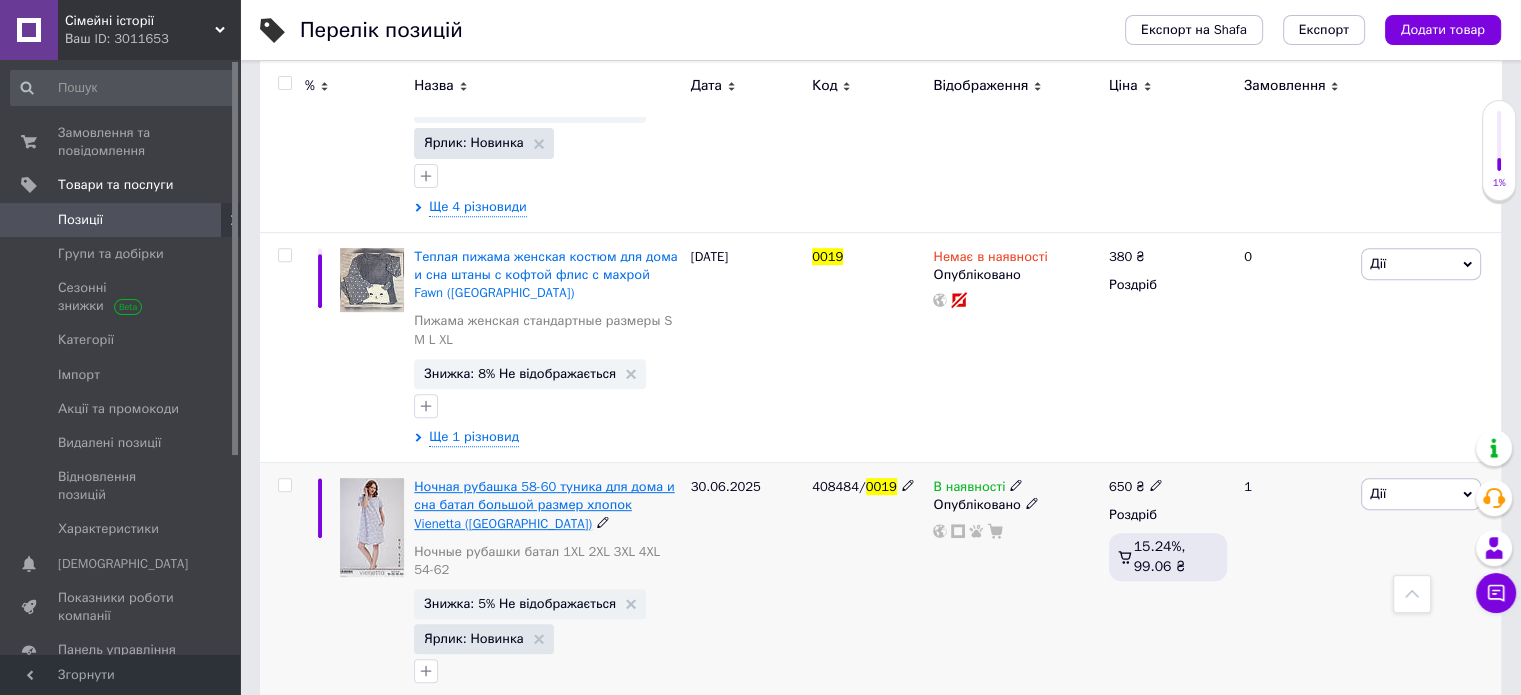 click on "Ночная рубашка 58-60 туника для дома и сна батал большой размер хлопок Vienetta ([GEOGRAPHIC_DATA])" at bounding box center [544, 504] 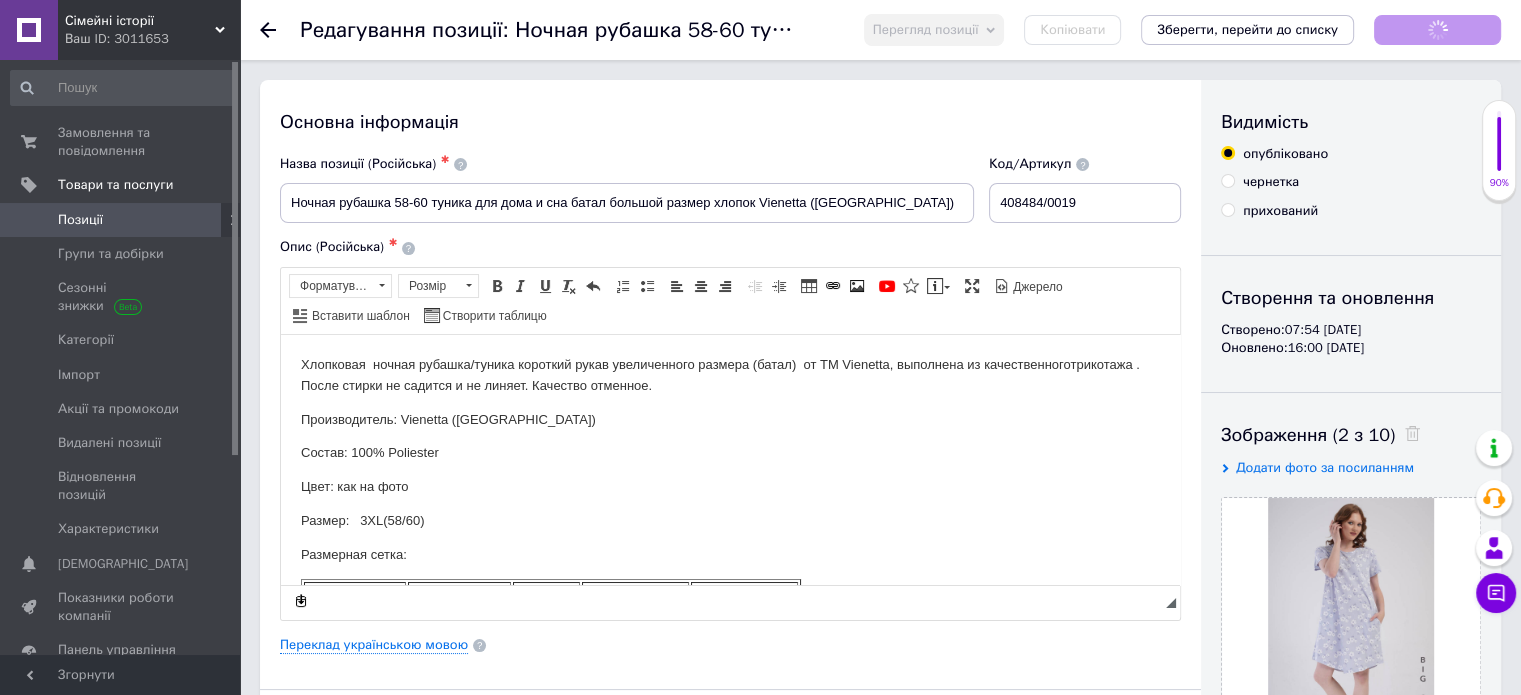 scroll, scrollTop: 0, scrollLeft: 0, axis: both 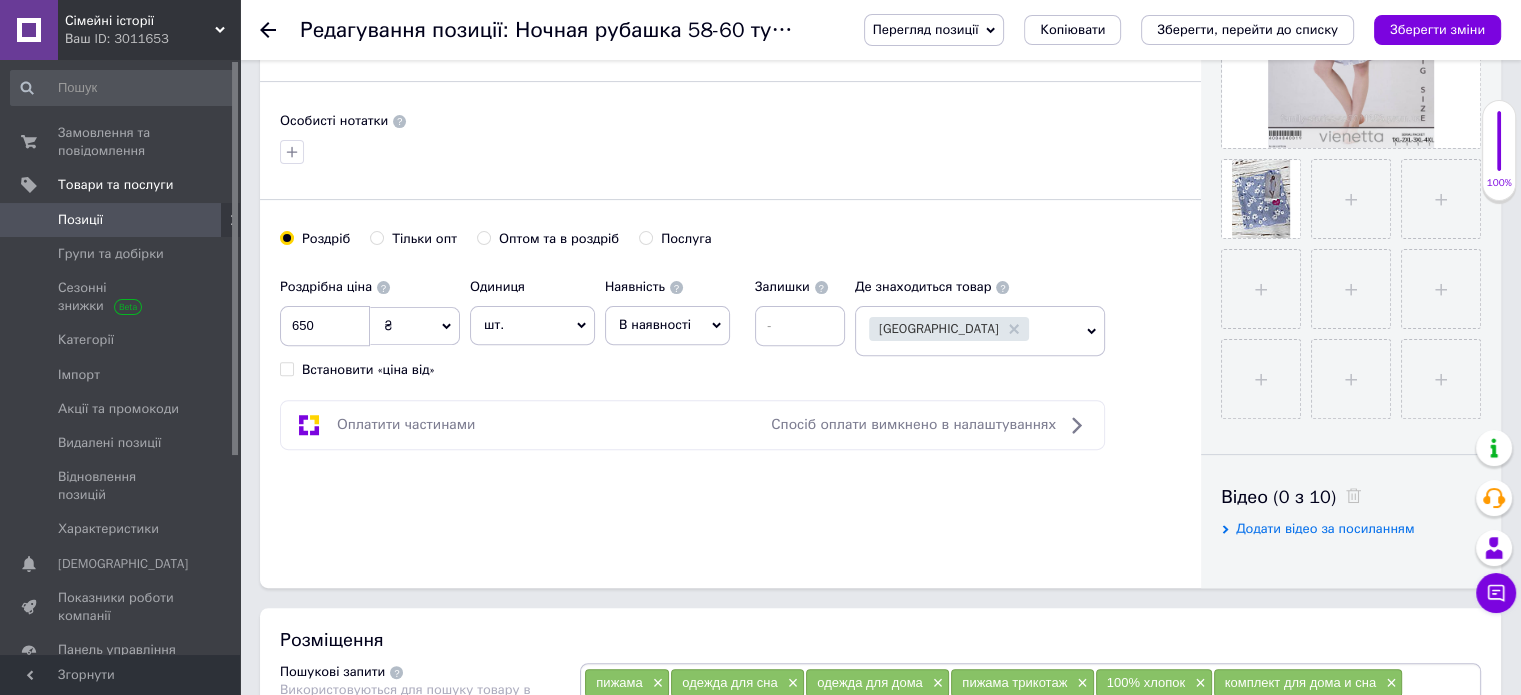 click on "В наявності" at bounding box center [655, 324] 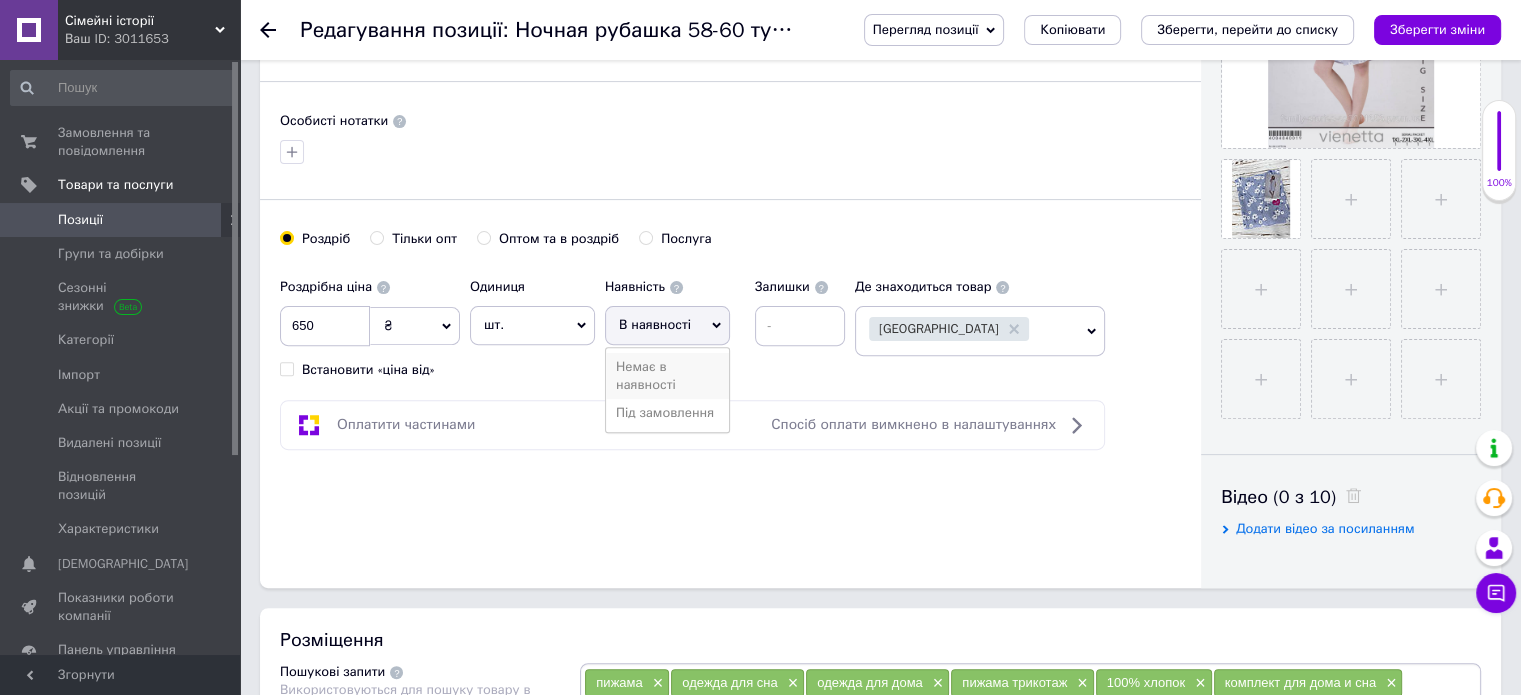 click on "Немає в наявності" at bounding box center [667, 376] 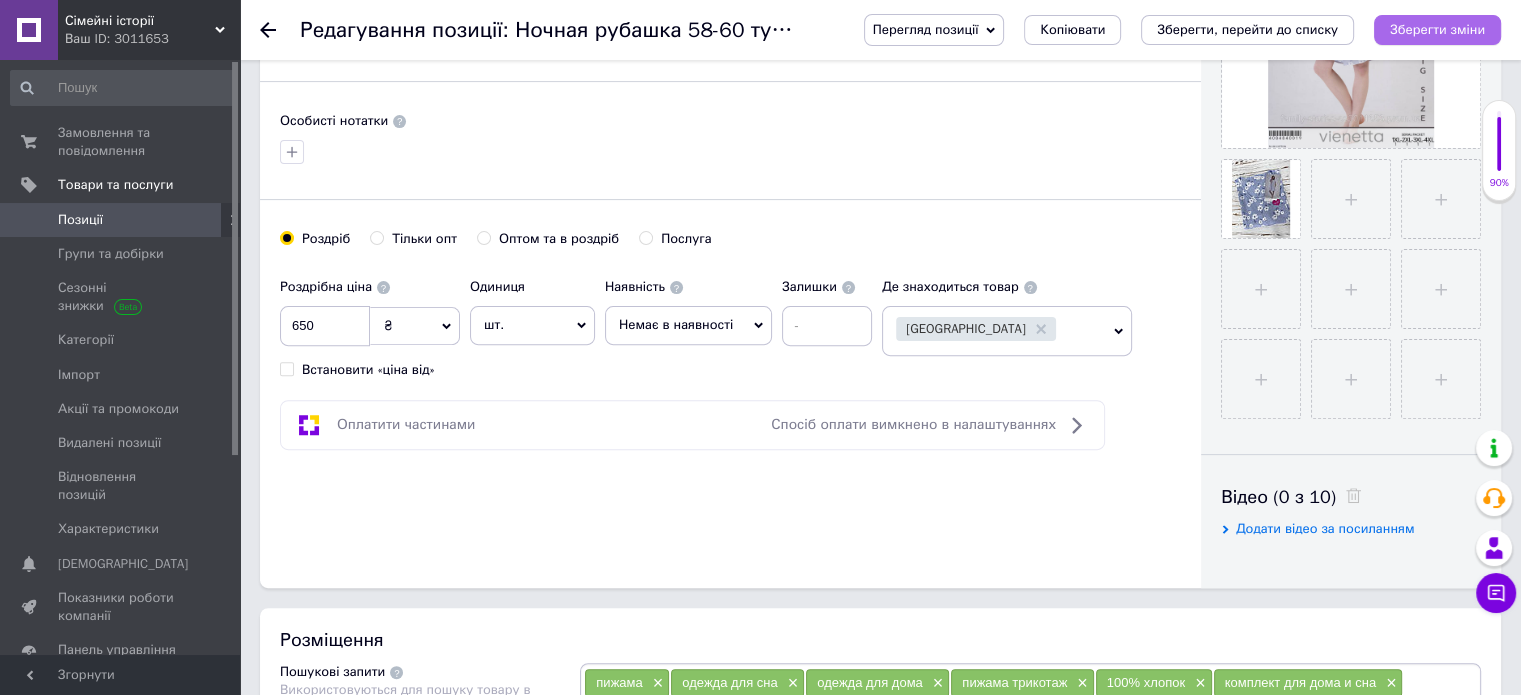 click on "Зберегти зміни" at bounding box center [1437, 30] 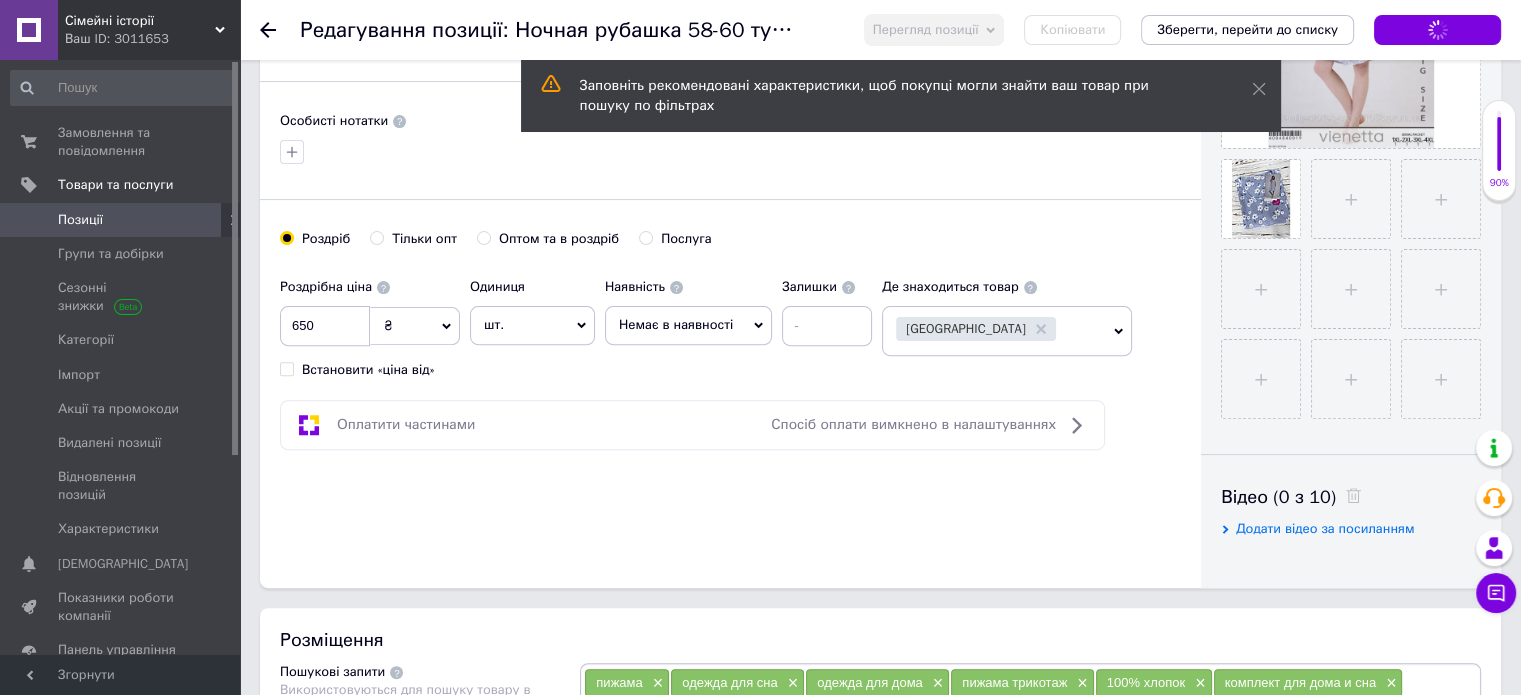 click on "Позиції" at bounding box center [121, 220] 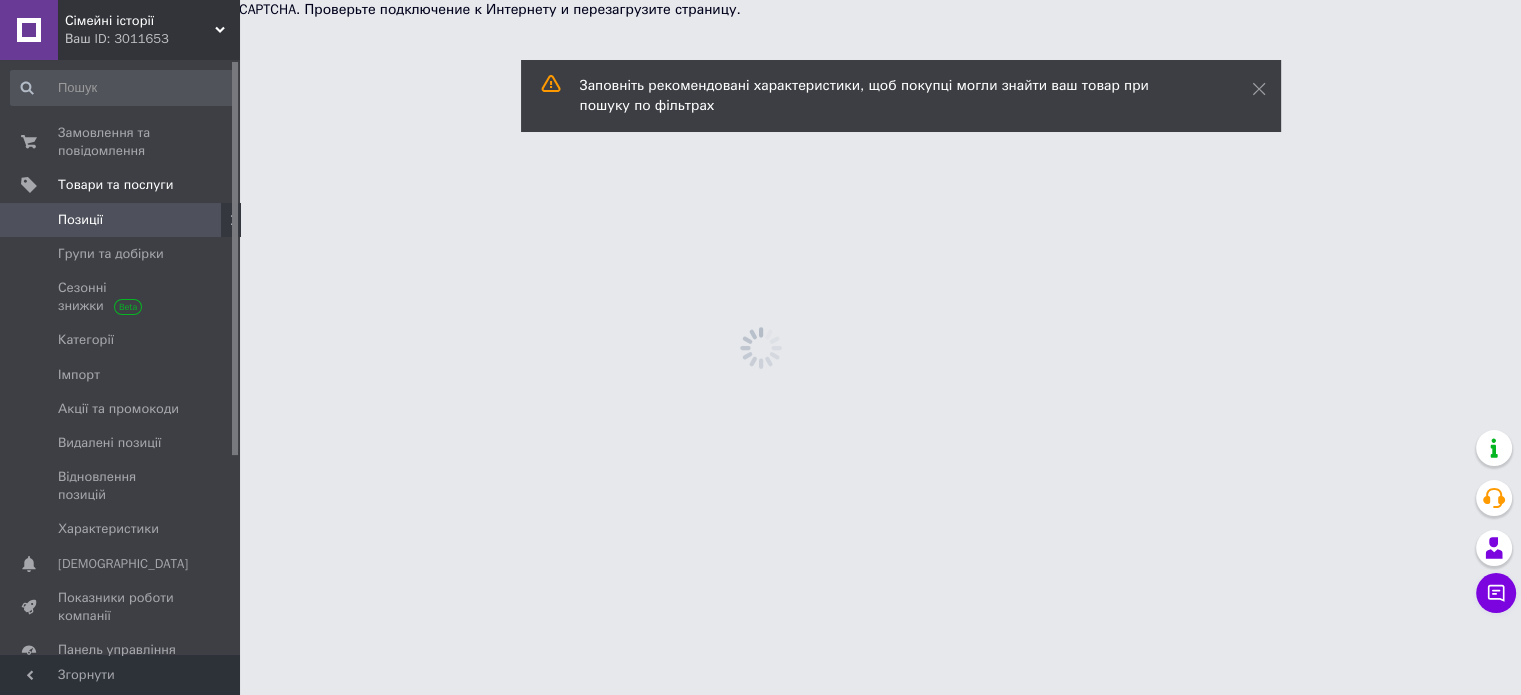 scroll, scrollTop: 0, scrollLeft: 0, axis: both 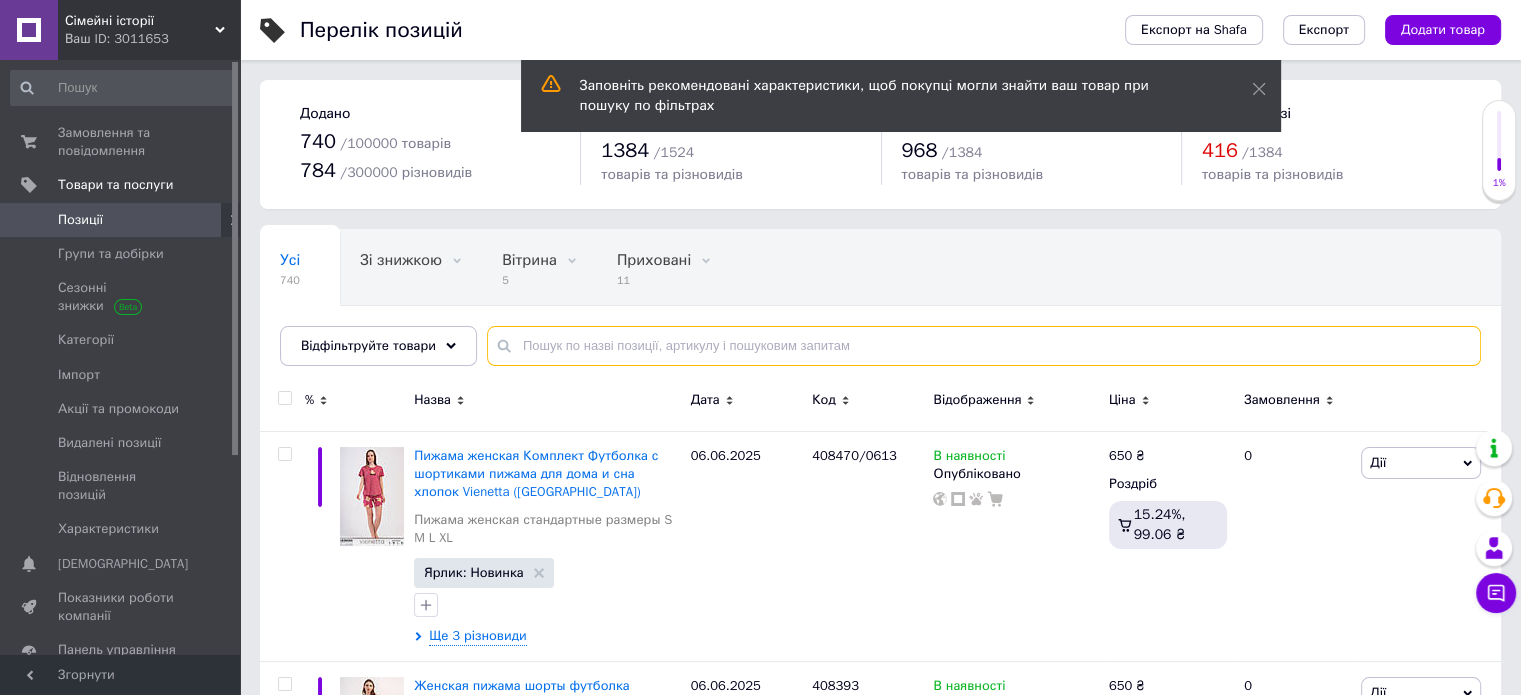 click at bounding box center (984, 346) 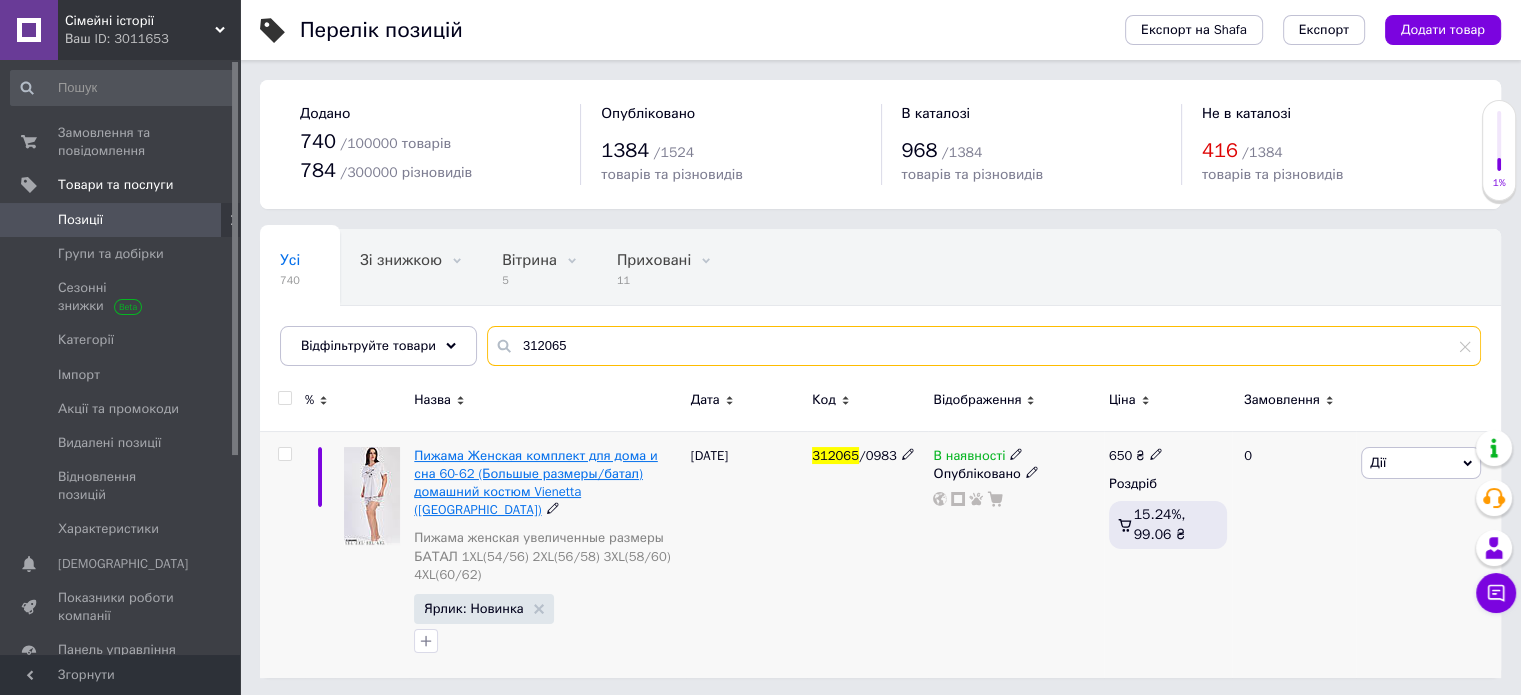 type on "312065" 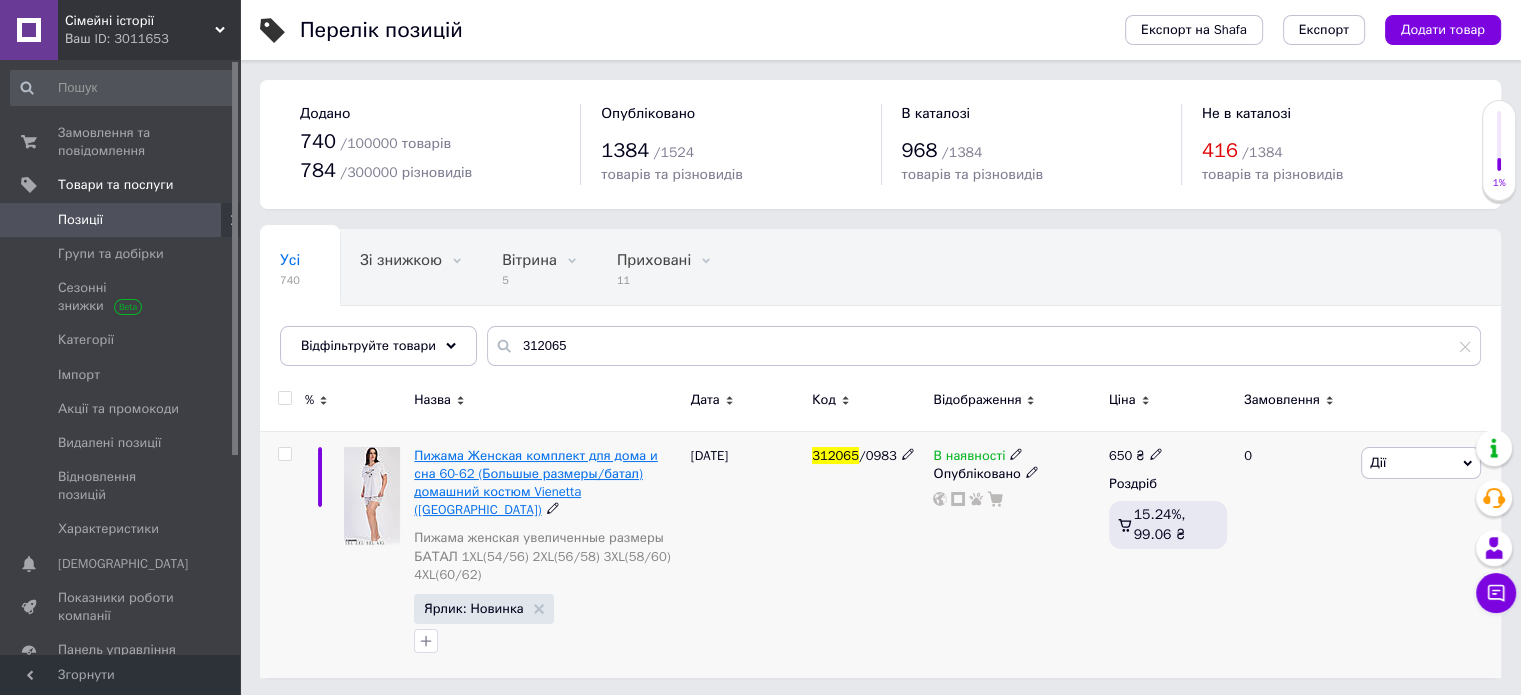 click on "Пижама Женская комплект для дома и сна 60-62 (Большые размеры/батал) домашний костюм Vienetta  ([GEOGRAPHIC_DATA])" at bounding box center [535, 483] 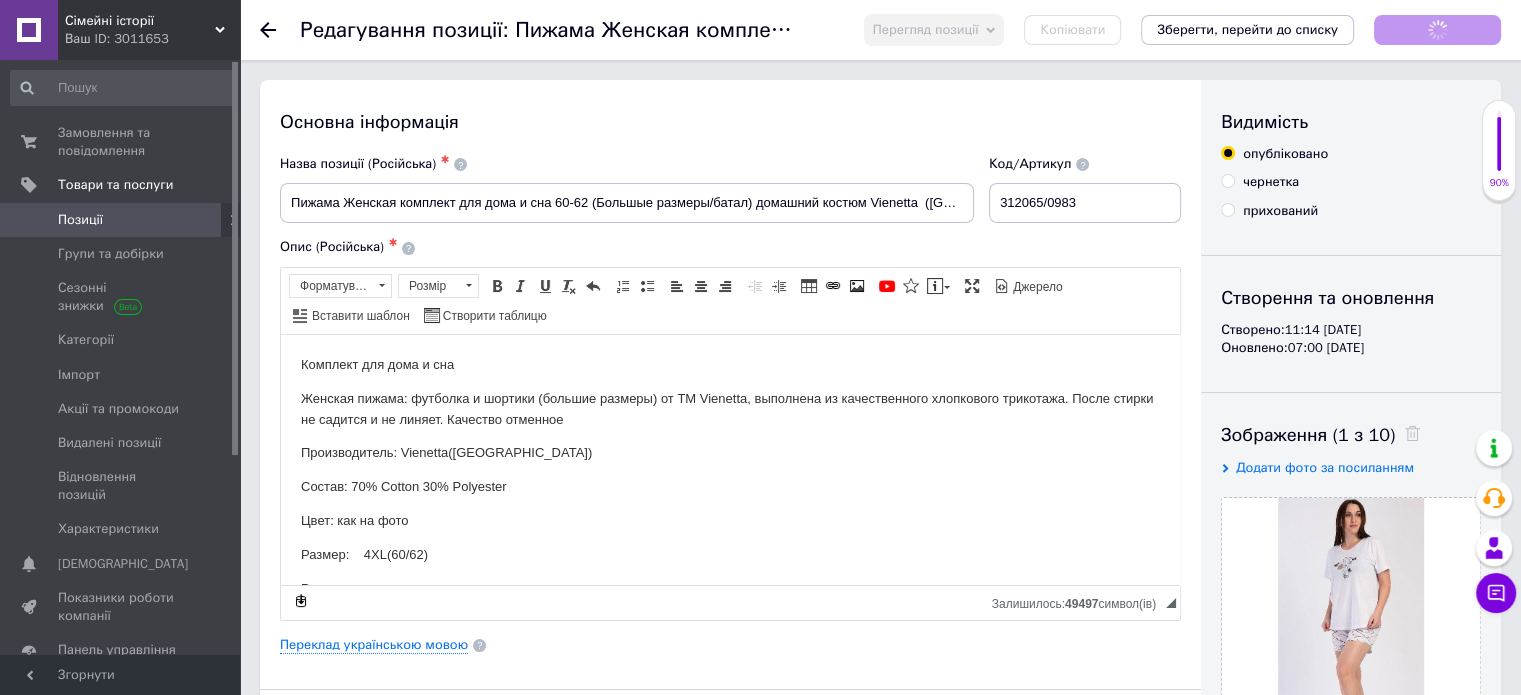 scroll, scrollTop: 0, scrollLeft: 0, axis: both 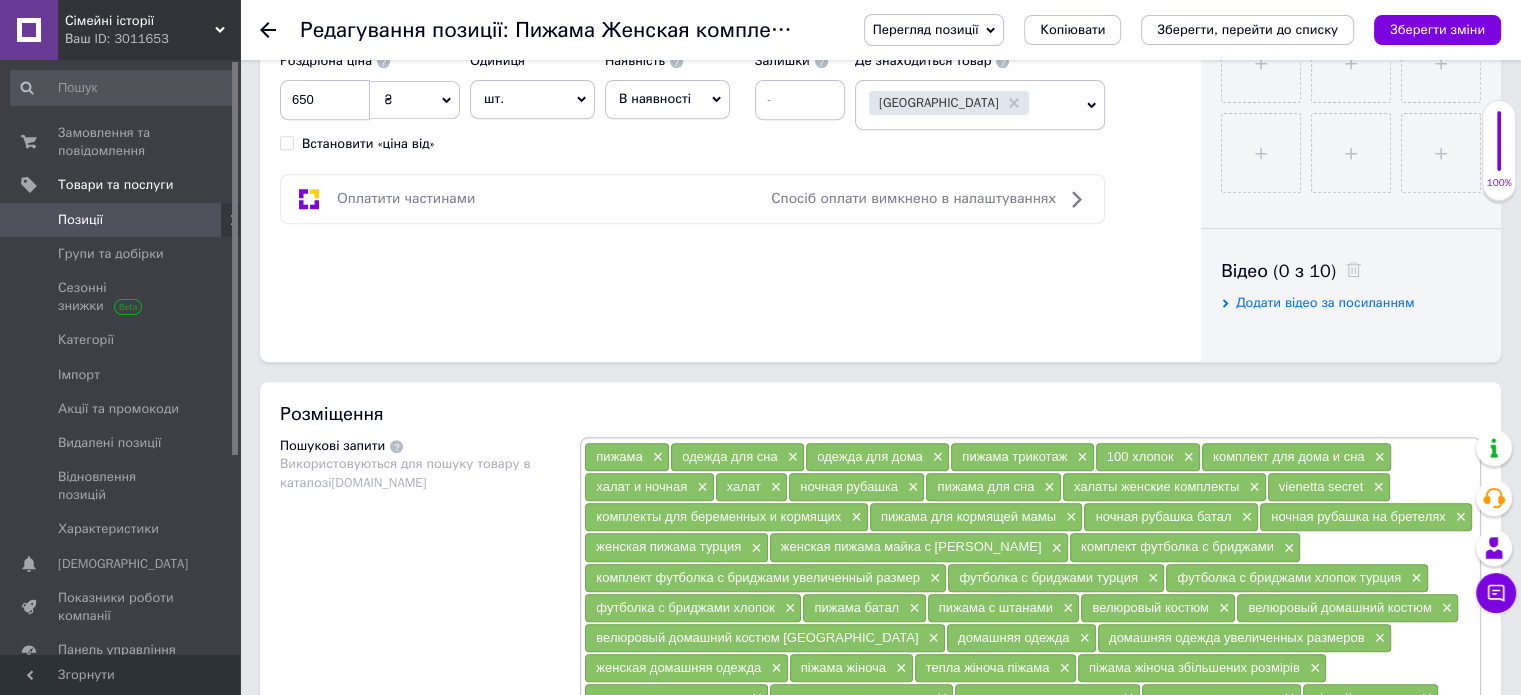 click on "В наявності" at bounding box center [655, 98] 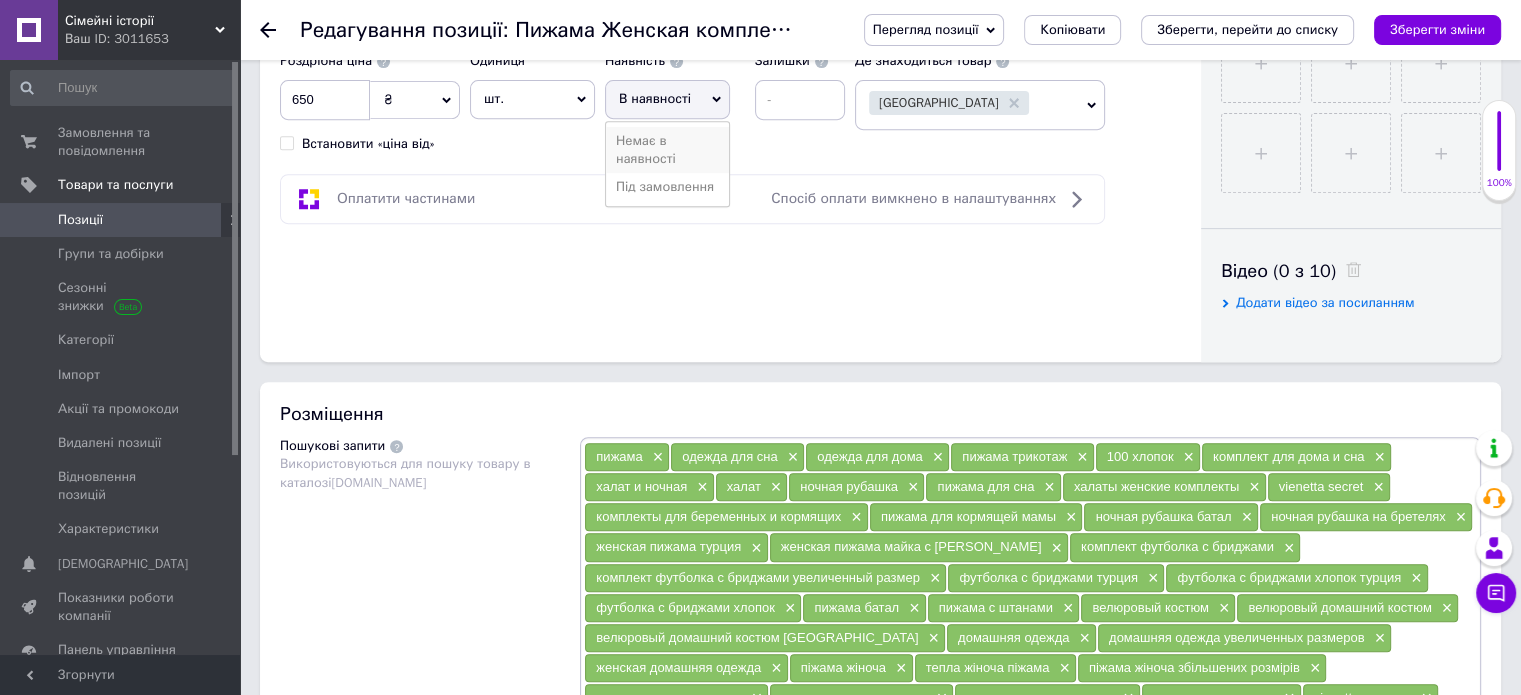 click on "Немає в наявності" at bounding box center (667, 150) 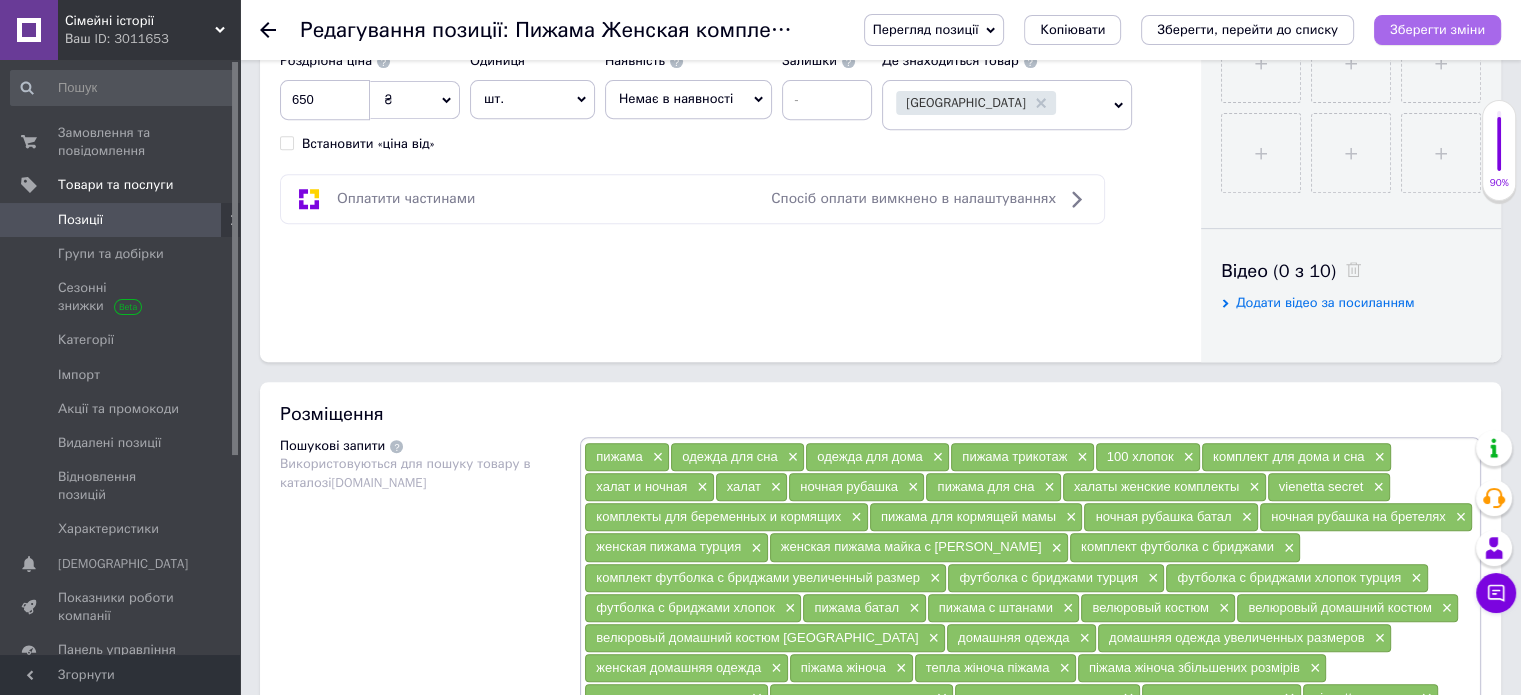 click on "Зберегти зміни" at bounding box center [1437, 29] 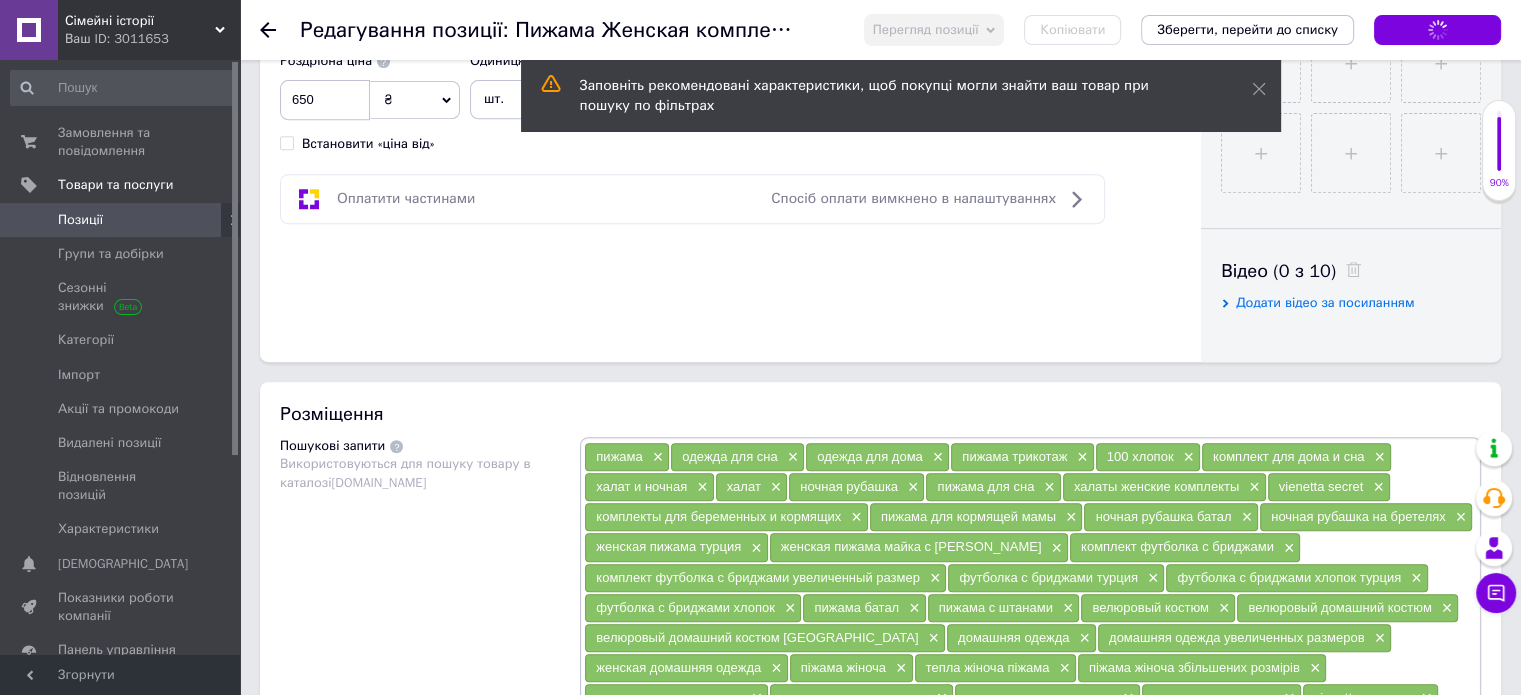 click on "Позиції" at bounding box center (80, 220) 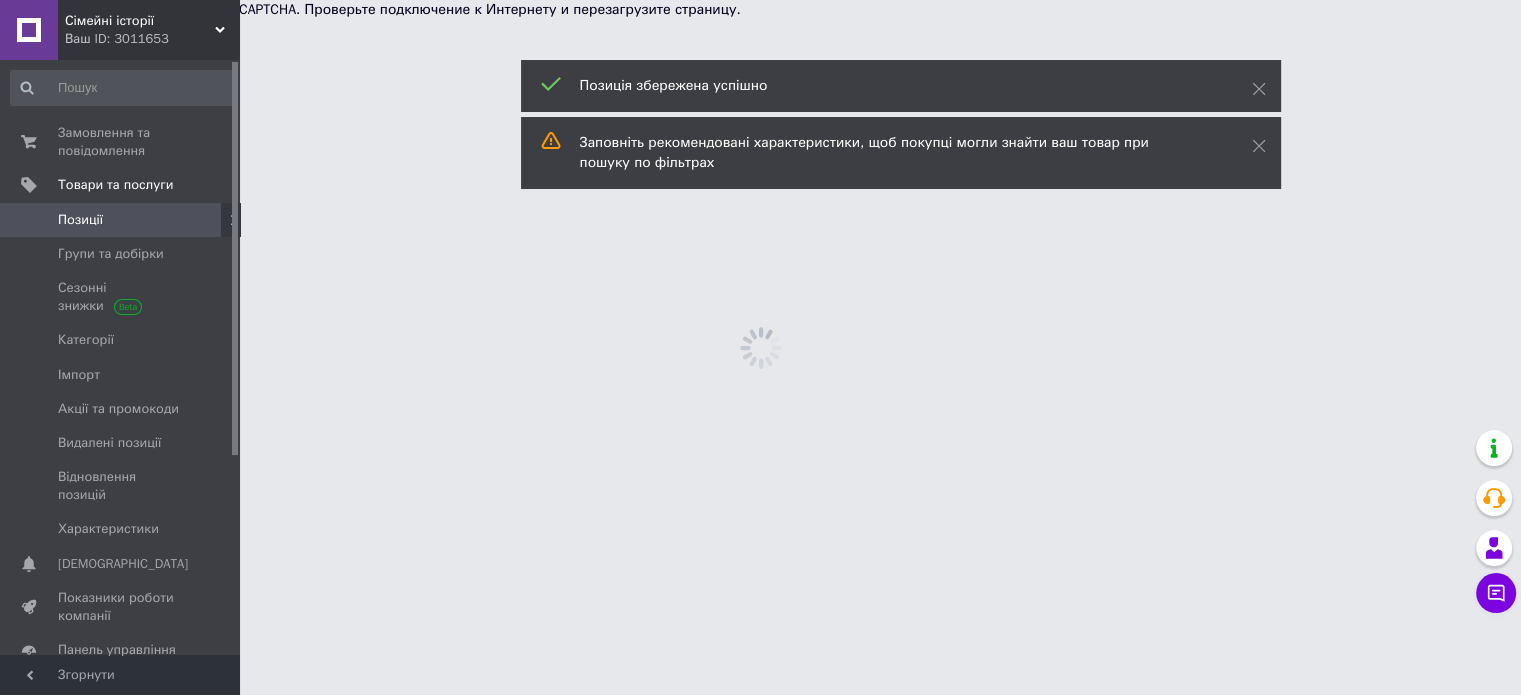 scroll, scrollTop: 0, scrollLeft: 0, axis: both 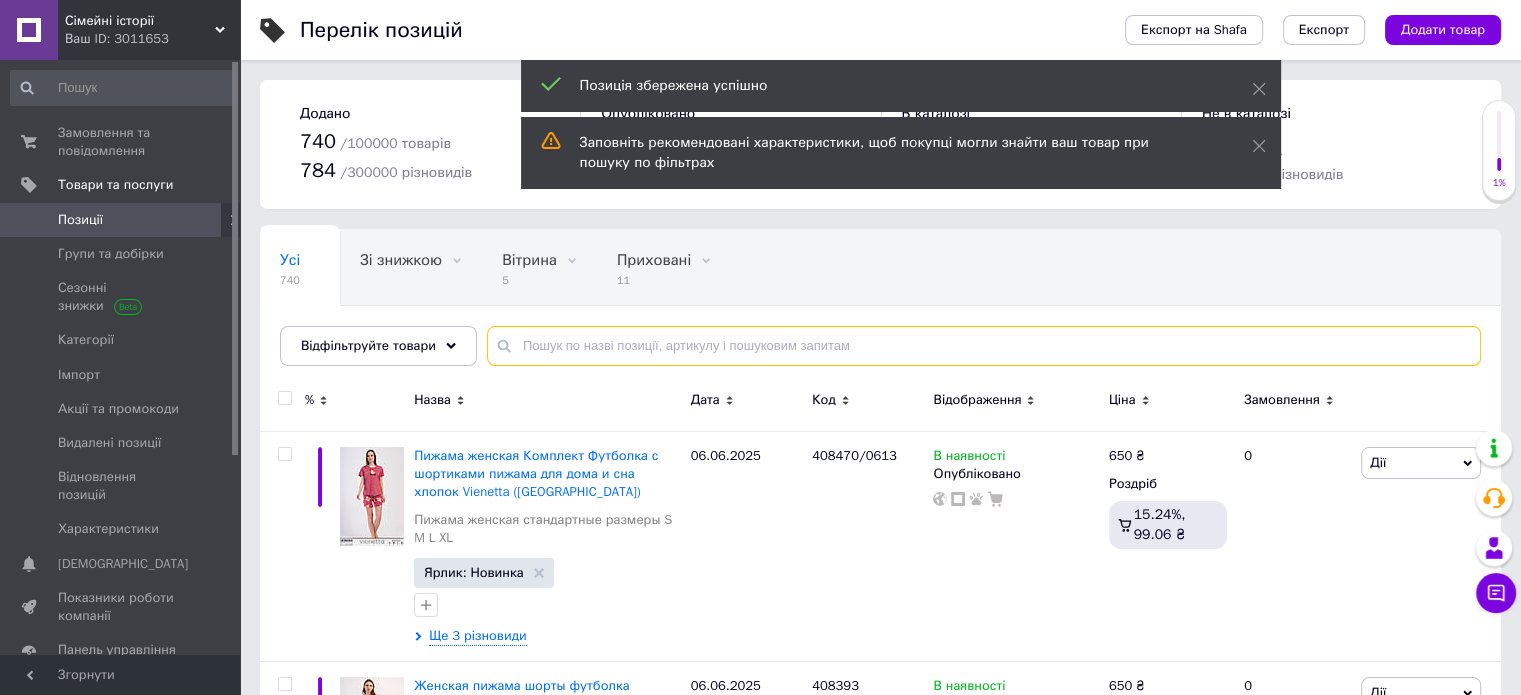 click at bounding box center (984, 346) 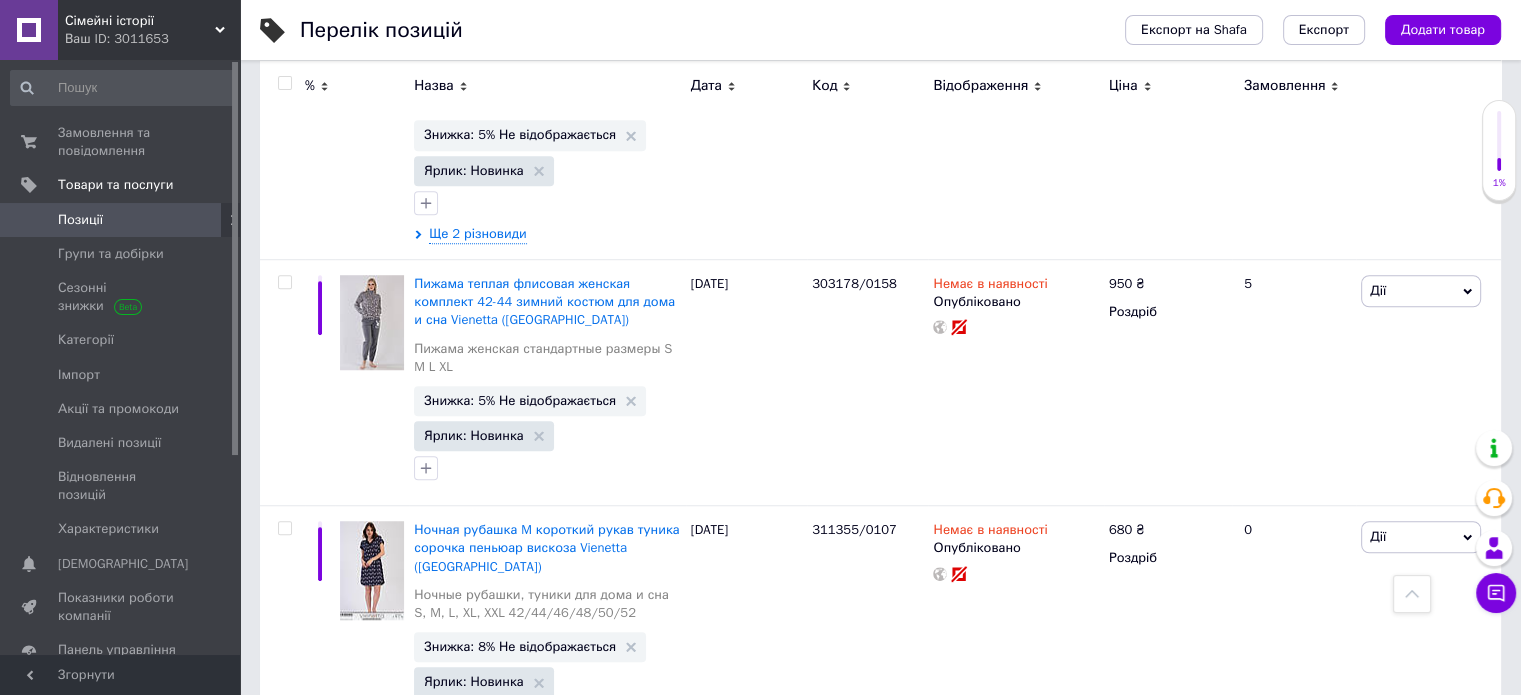 scroll, scrollTop: 0, scrollLeft: 0, axis: both 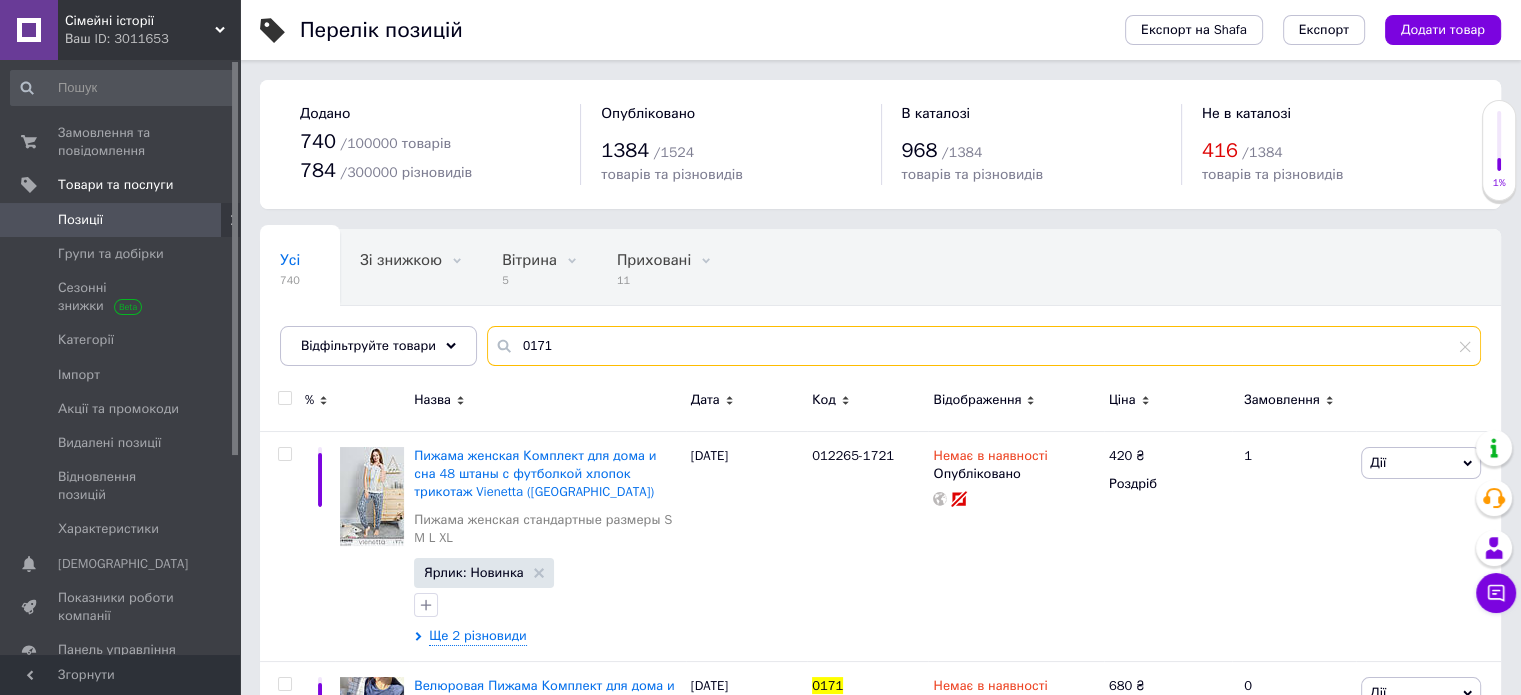 click on "0171" at bounding box center (984, 346) 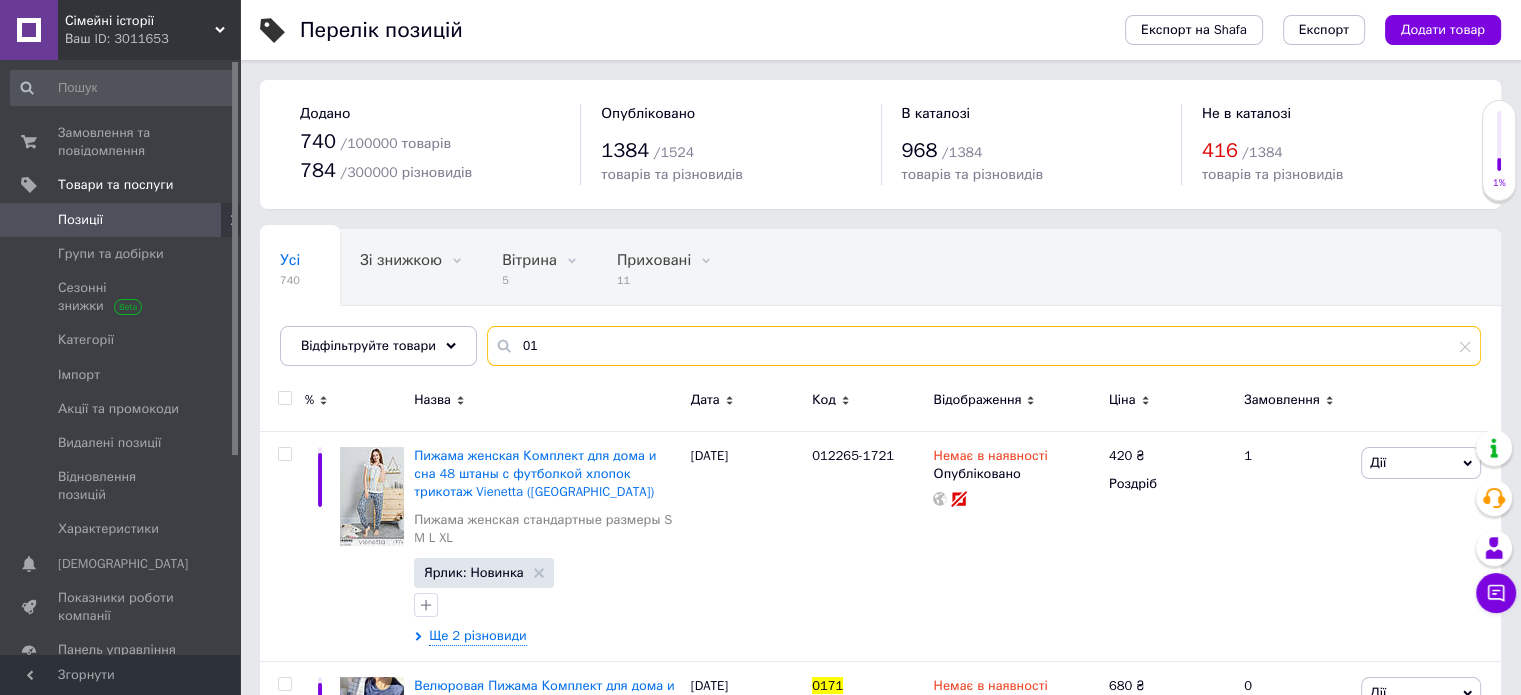 type on "0" 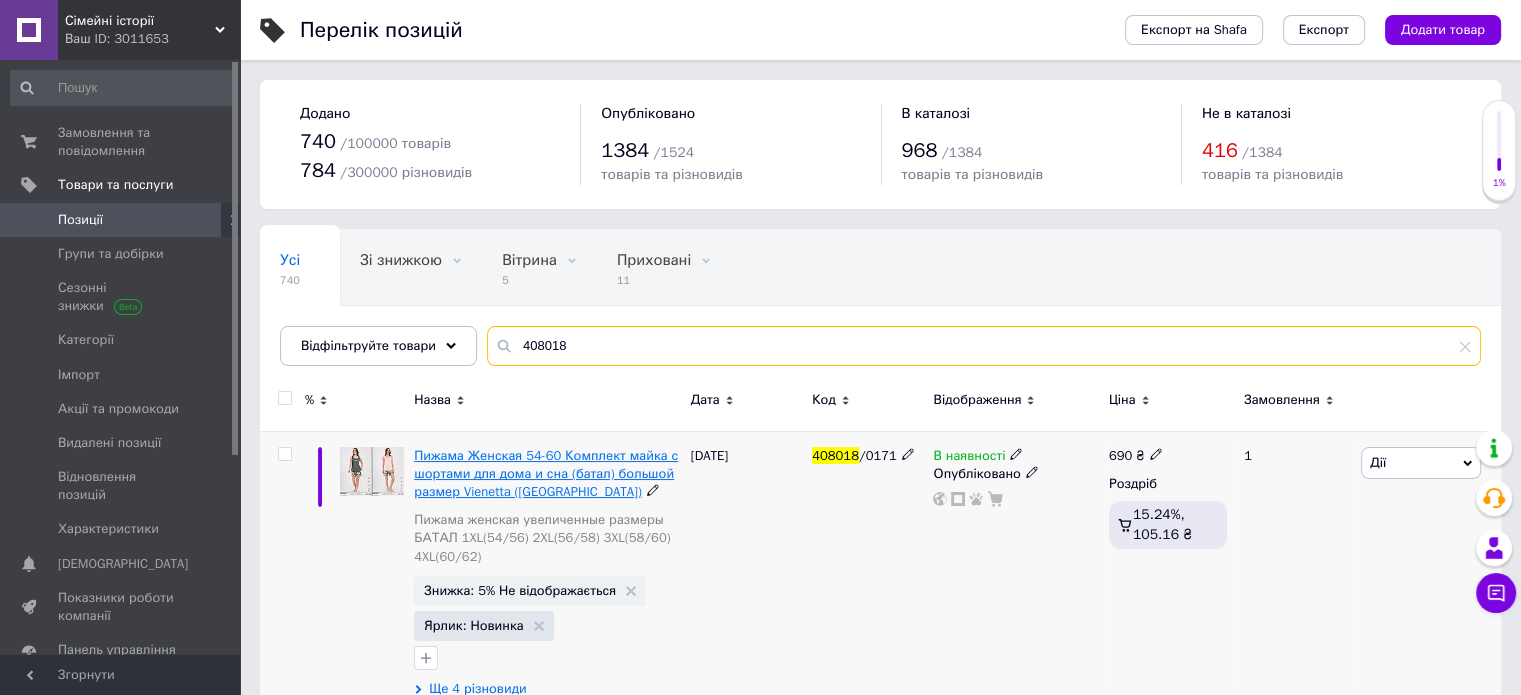 type on "408018" 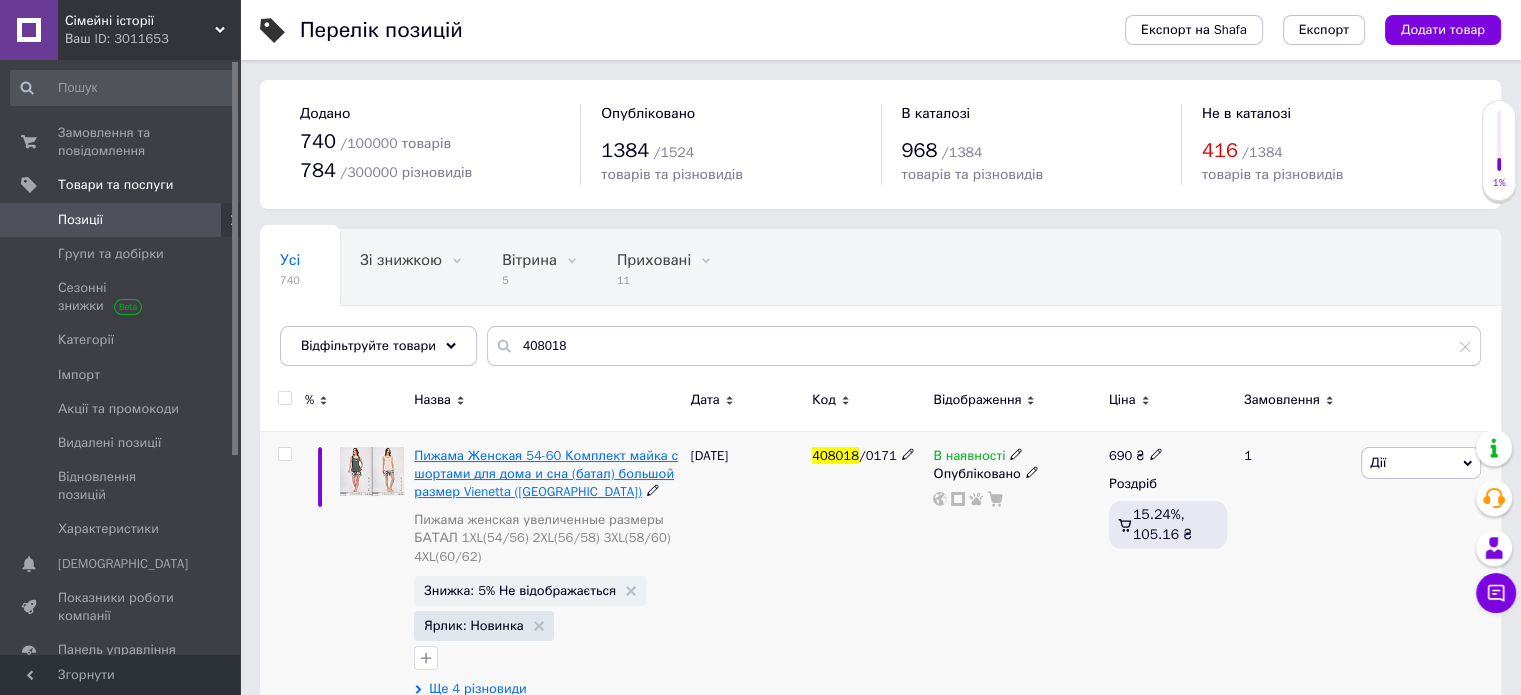 click on "Пижама Женская 54-60 Комплект майка с шортами для дома и сна (батал) большой размер Vienetta  ([GEOGRAPHIC_DATA])" at bounding box center (546, 473) 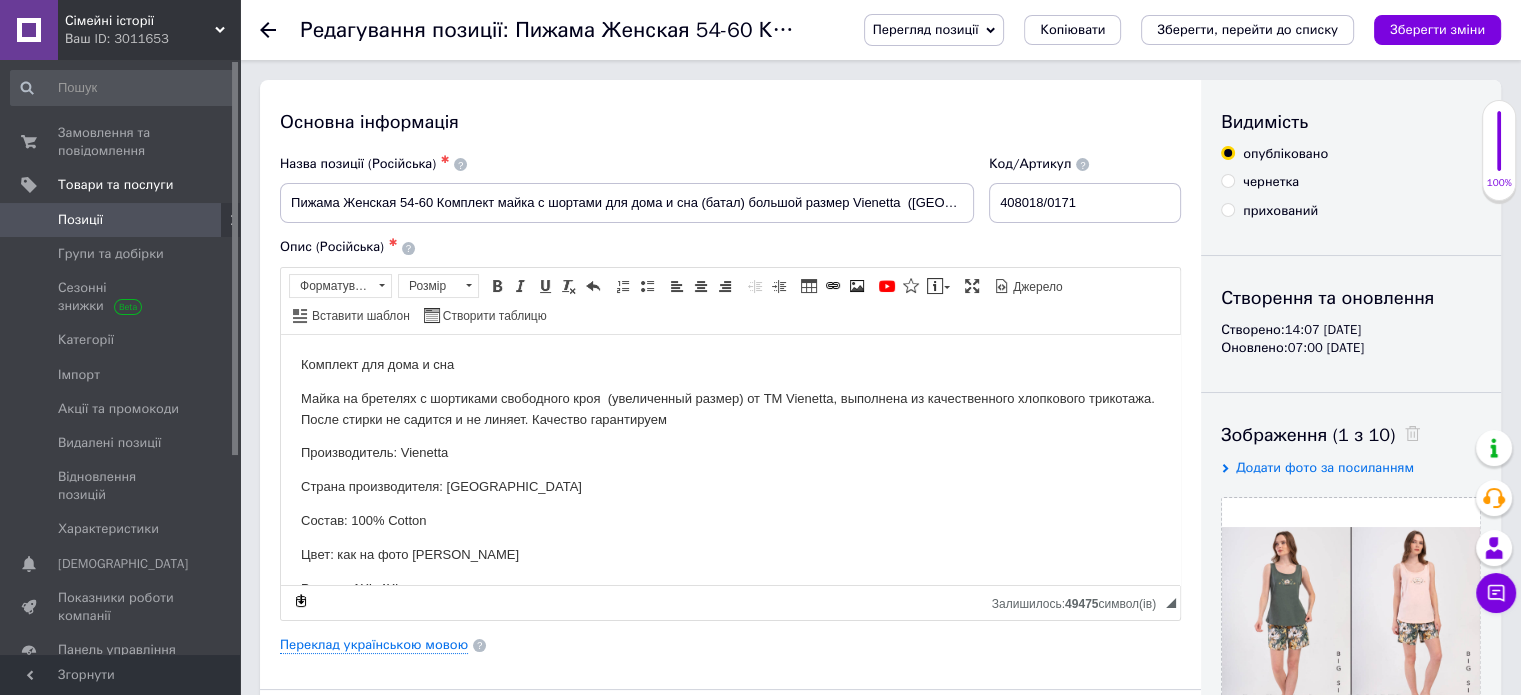 scroll, scrollTop: 0, scrollLeft: 0, axis: both 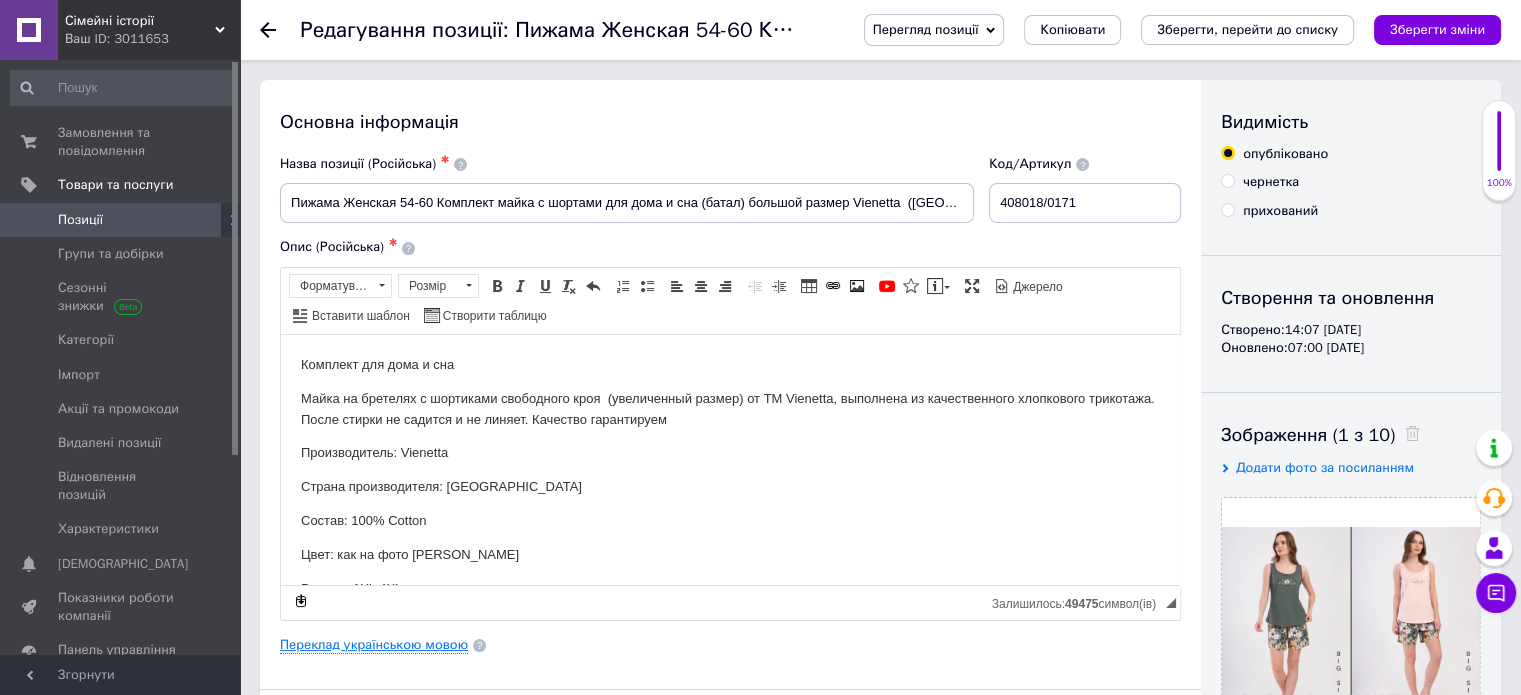 click on "Переклад українською мовою" at bounding box center [374, 645] 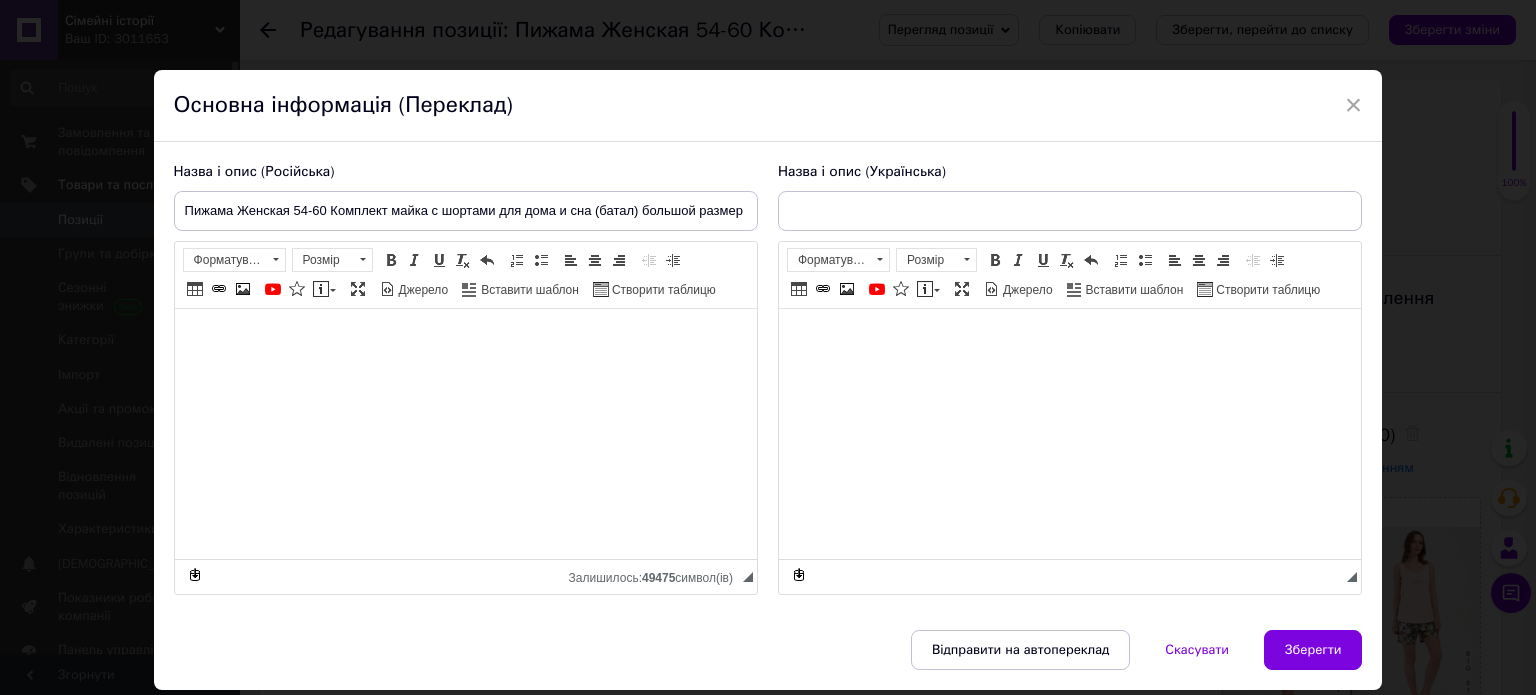 type on "Піжама Жіноча 54-60 Комплект майка з шортами піжама для дому та сну (батал) Збільшений розмір Vienetta ([GEOGRAPHIC_DATA])" 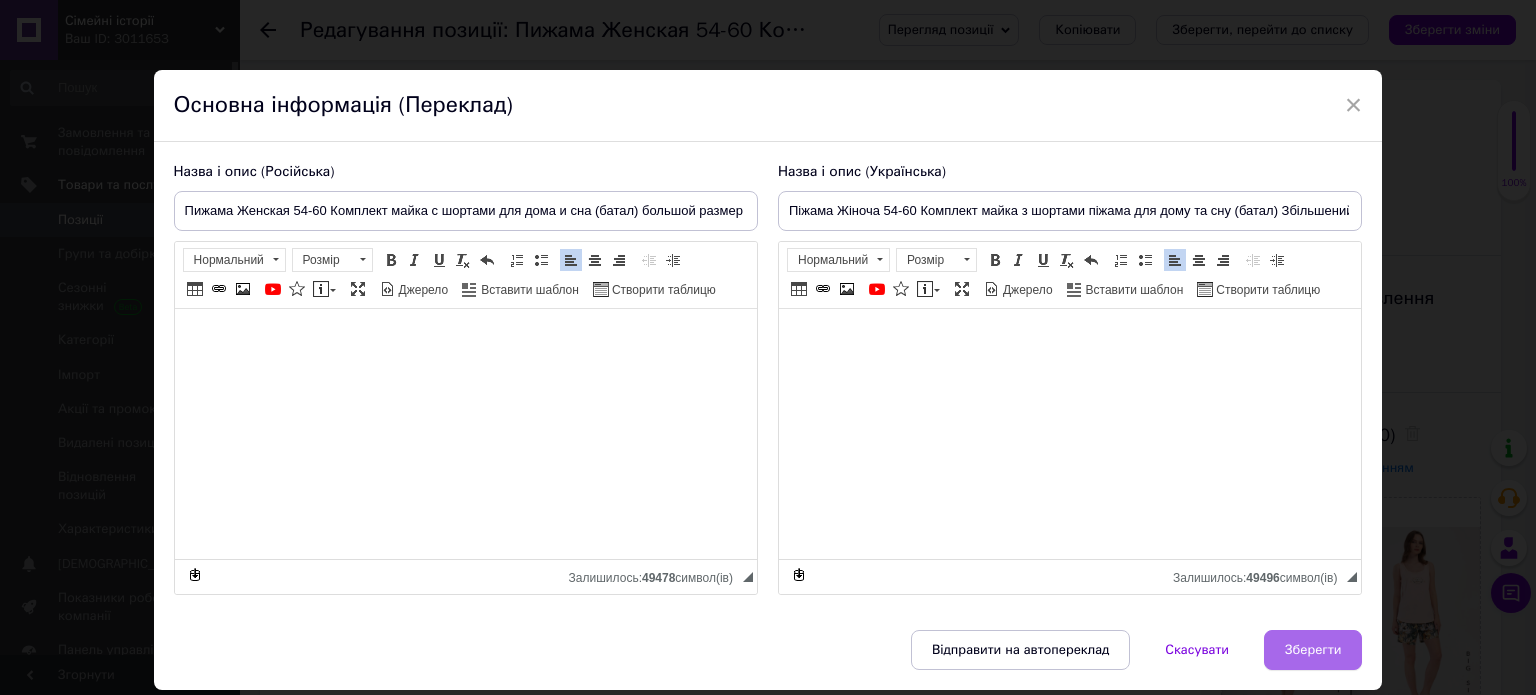 click on "Зберегти" at bounding box center [1313, 650] 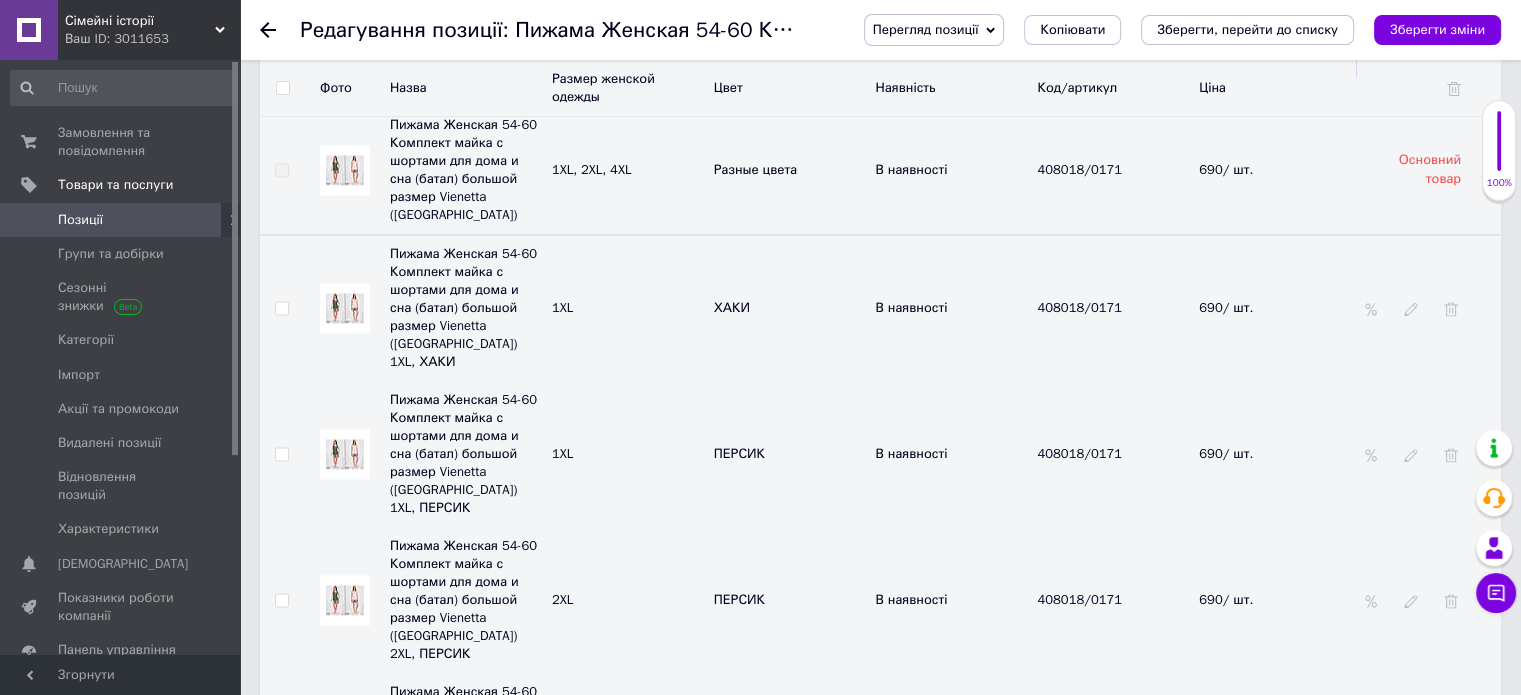 scroll, scrollTop: 3052, scrollLeft: 0, axis: vertical 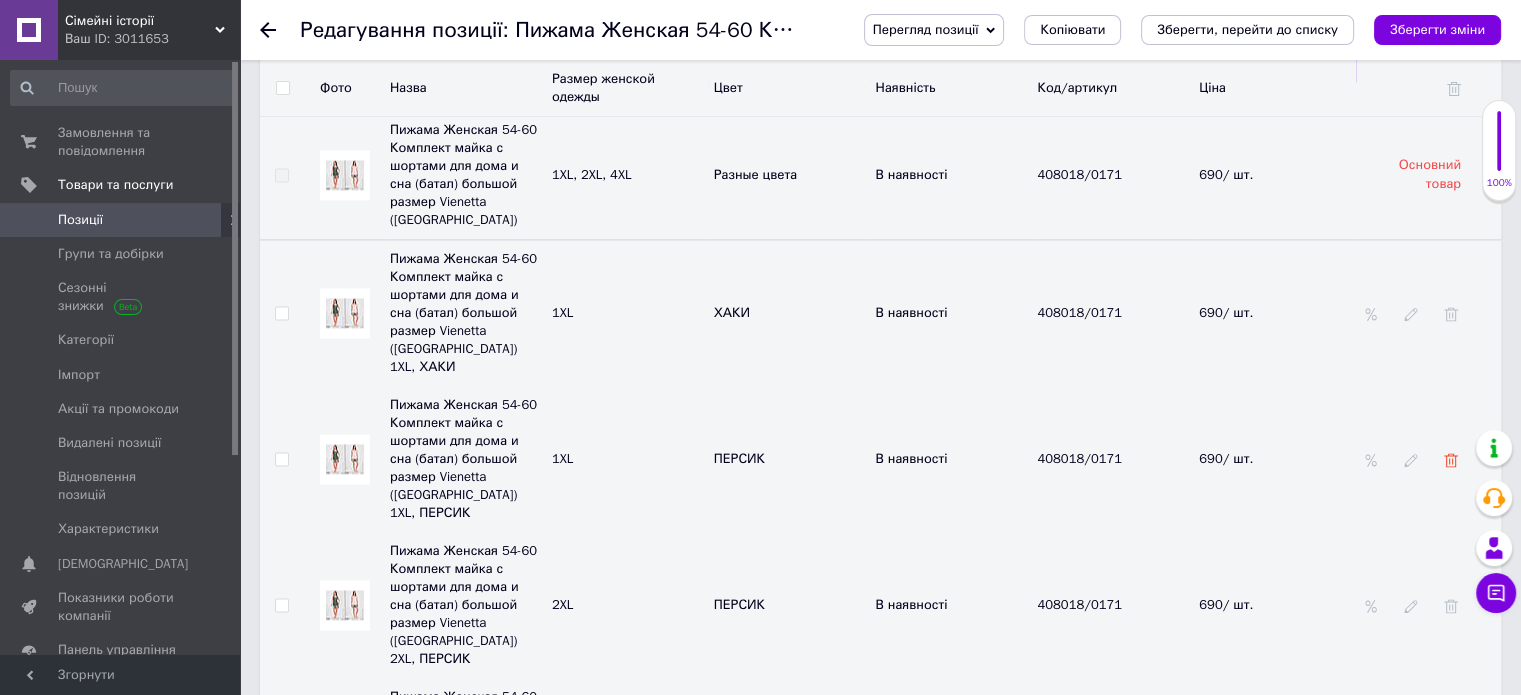 click 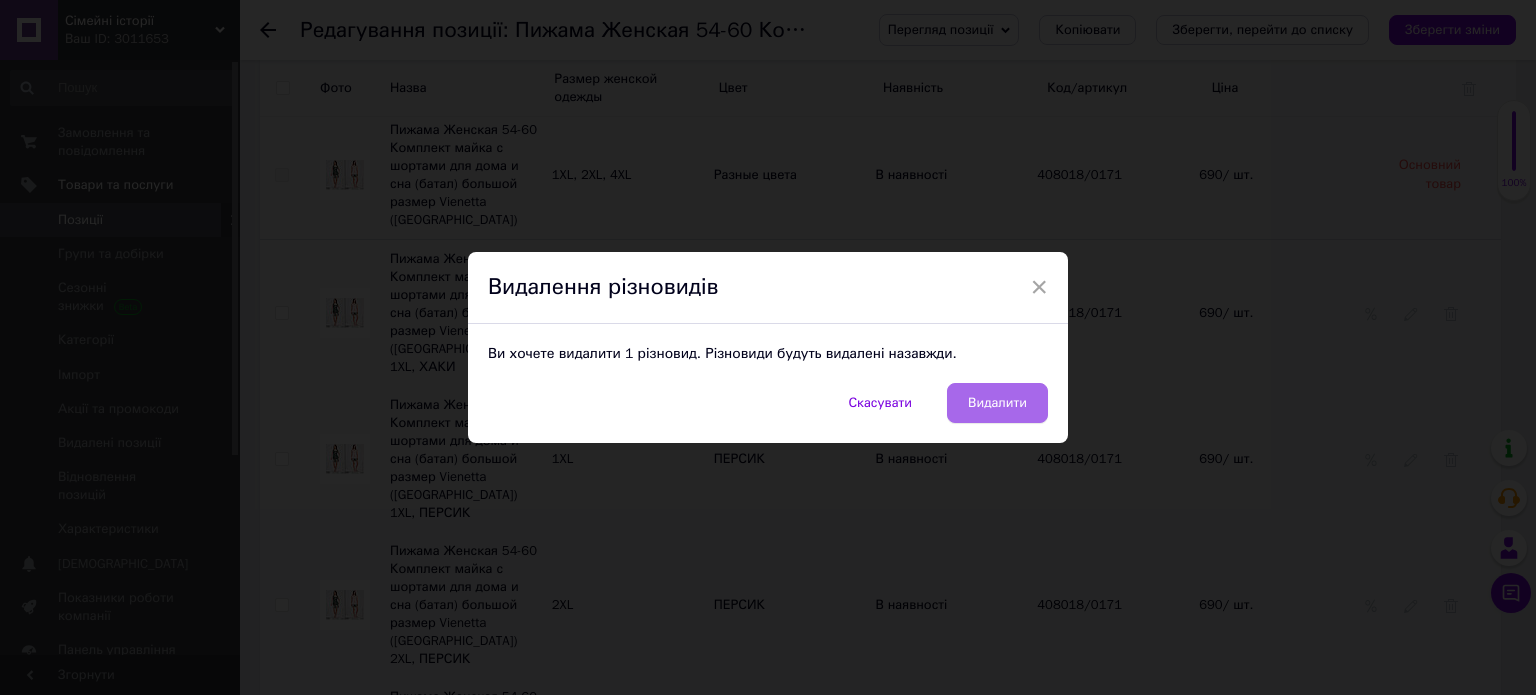 click on "Видалити" at bounding box center (997, 403) 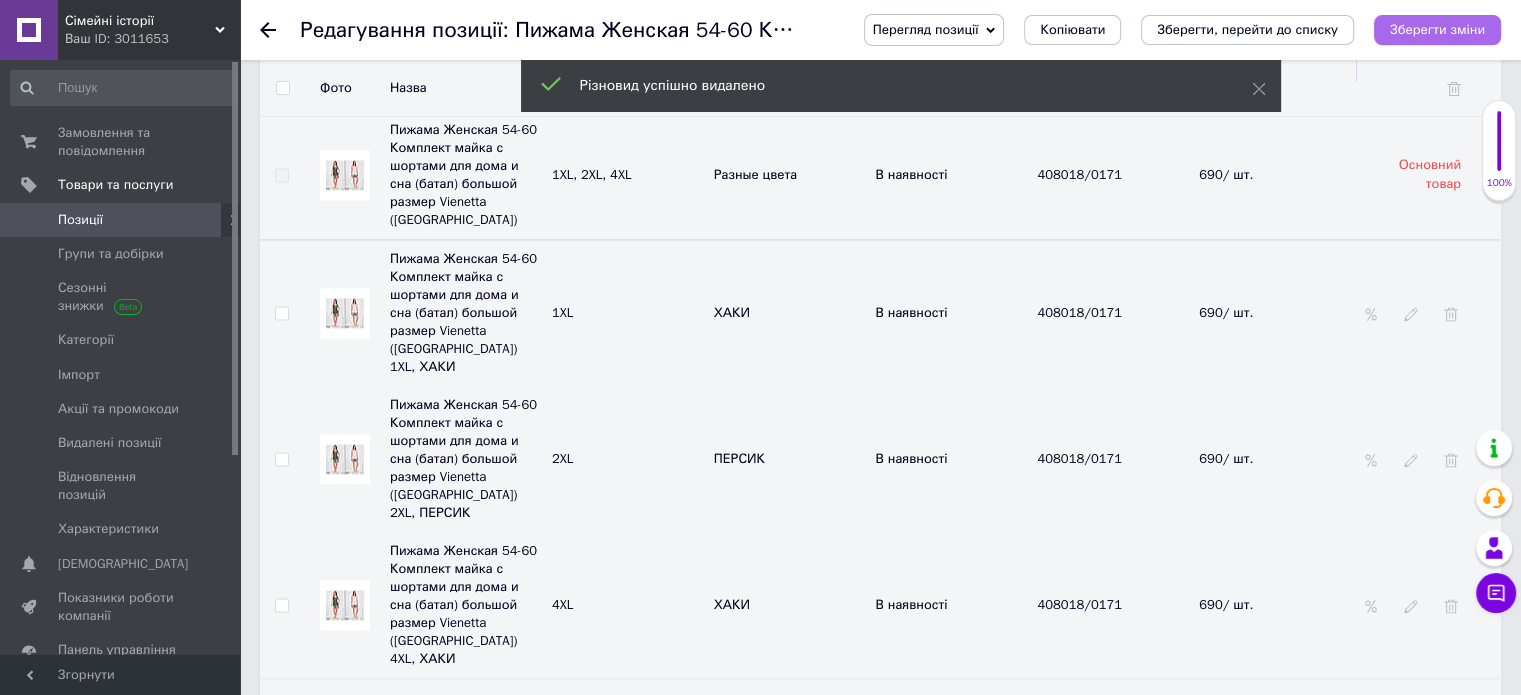 click on "Зберегти зміни" at bounding box center (1437, 30) 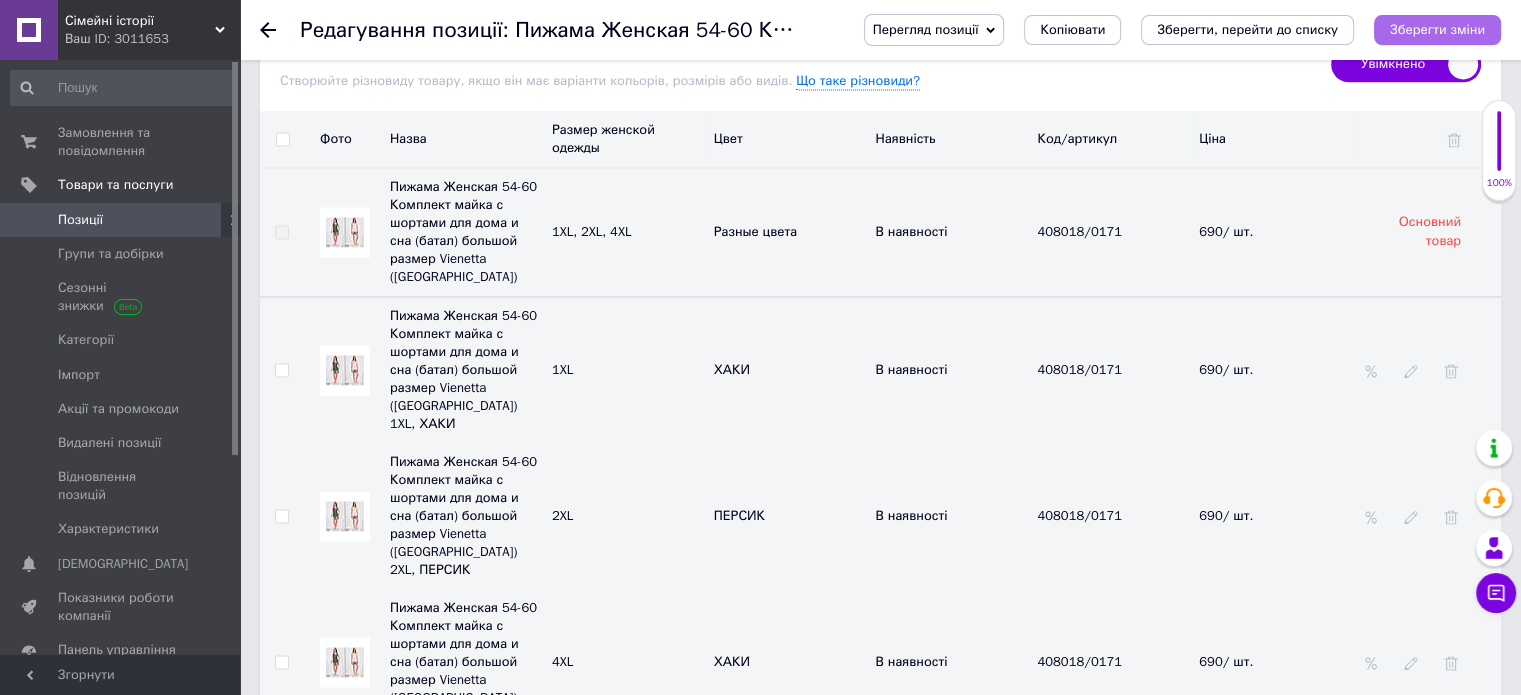 click on "Зберегти зміни" at bounding box center [1437, 29] 